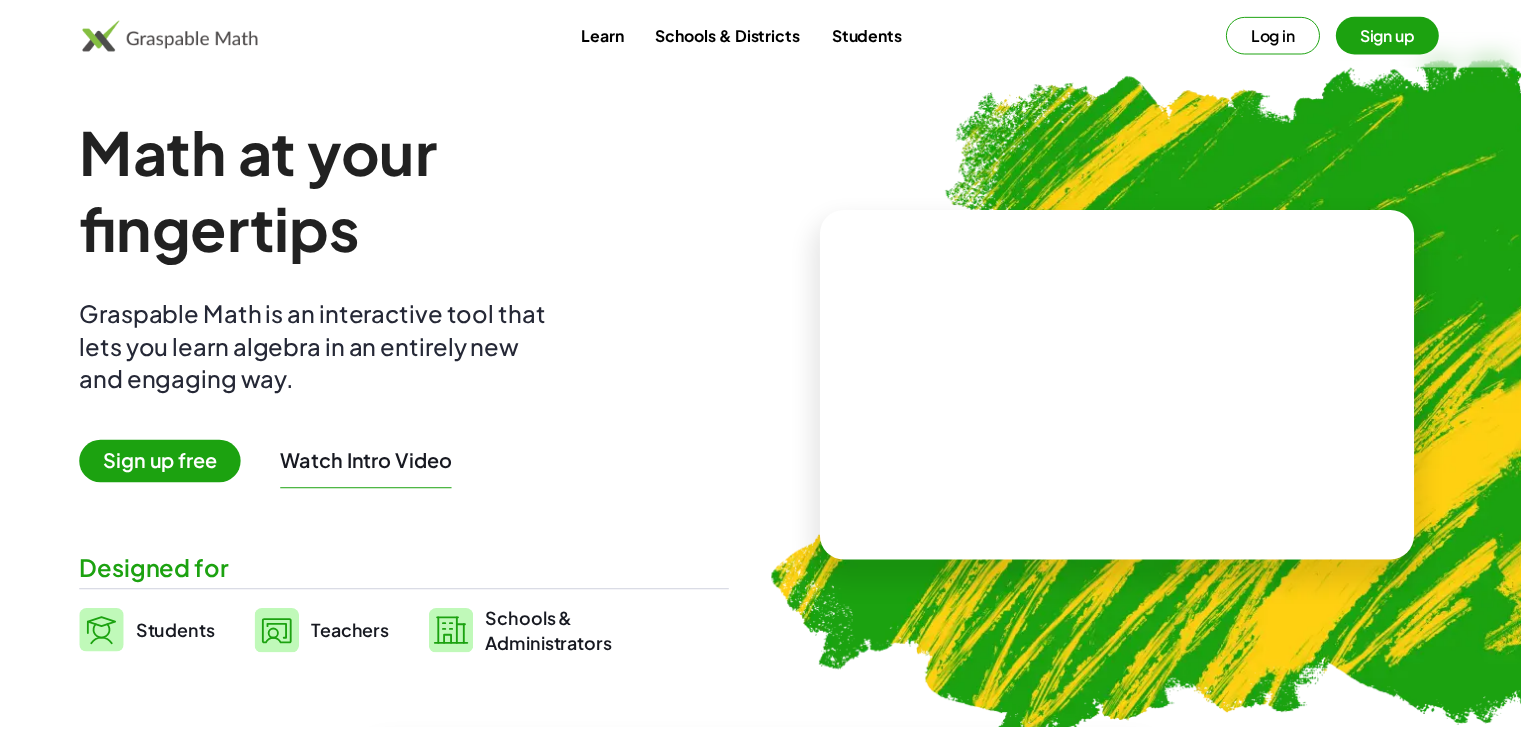 scroll, scrollTop: 0, scrollLeft: 0, axis: both 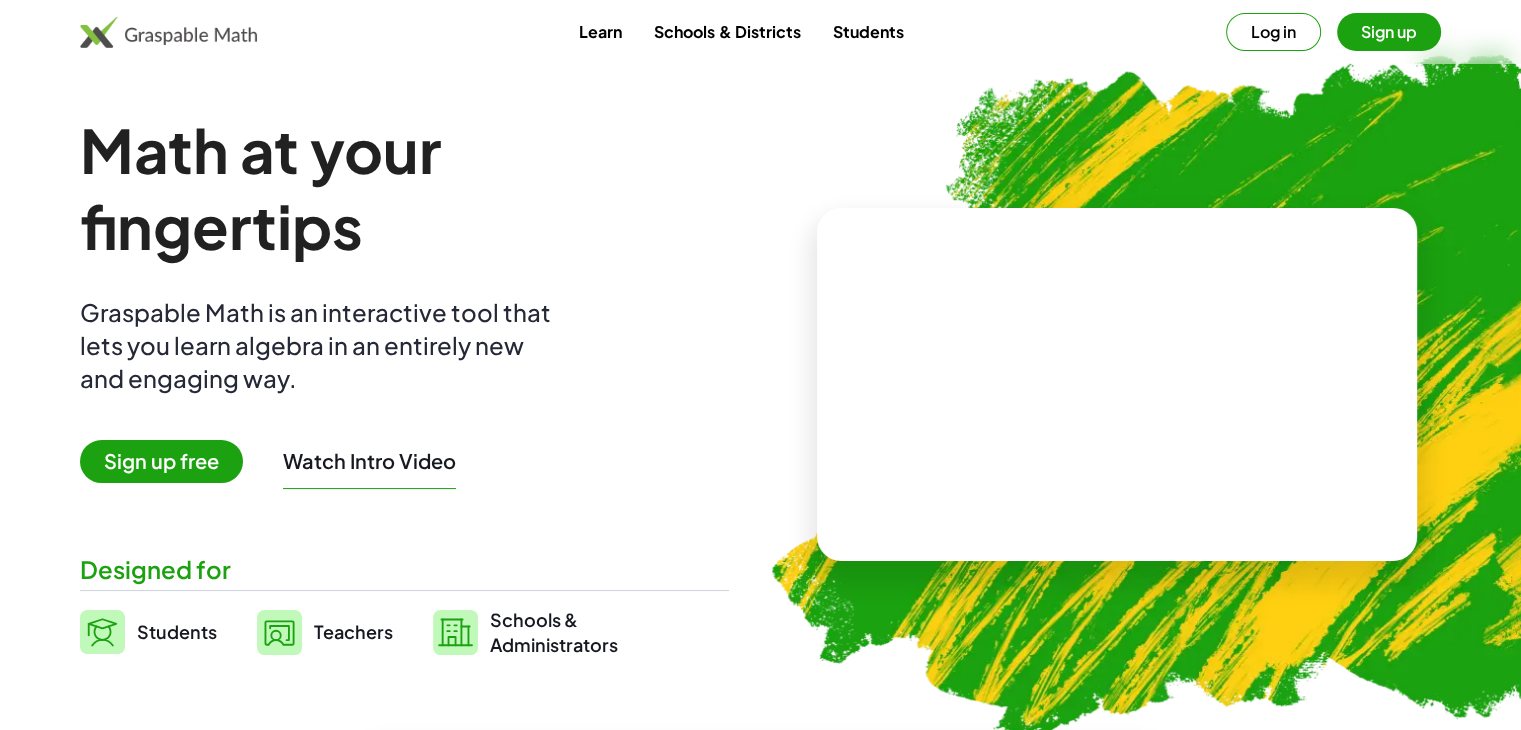 click on "Sign up" at bounding box center [1389, 32] 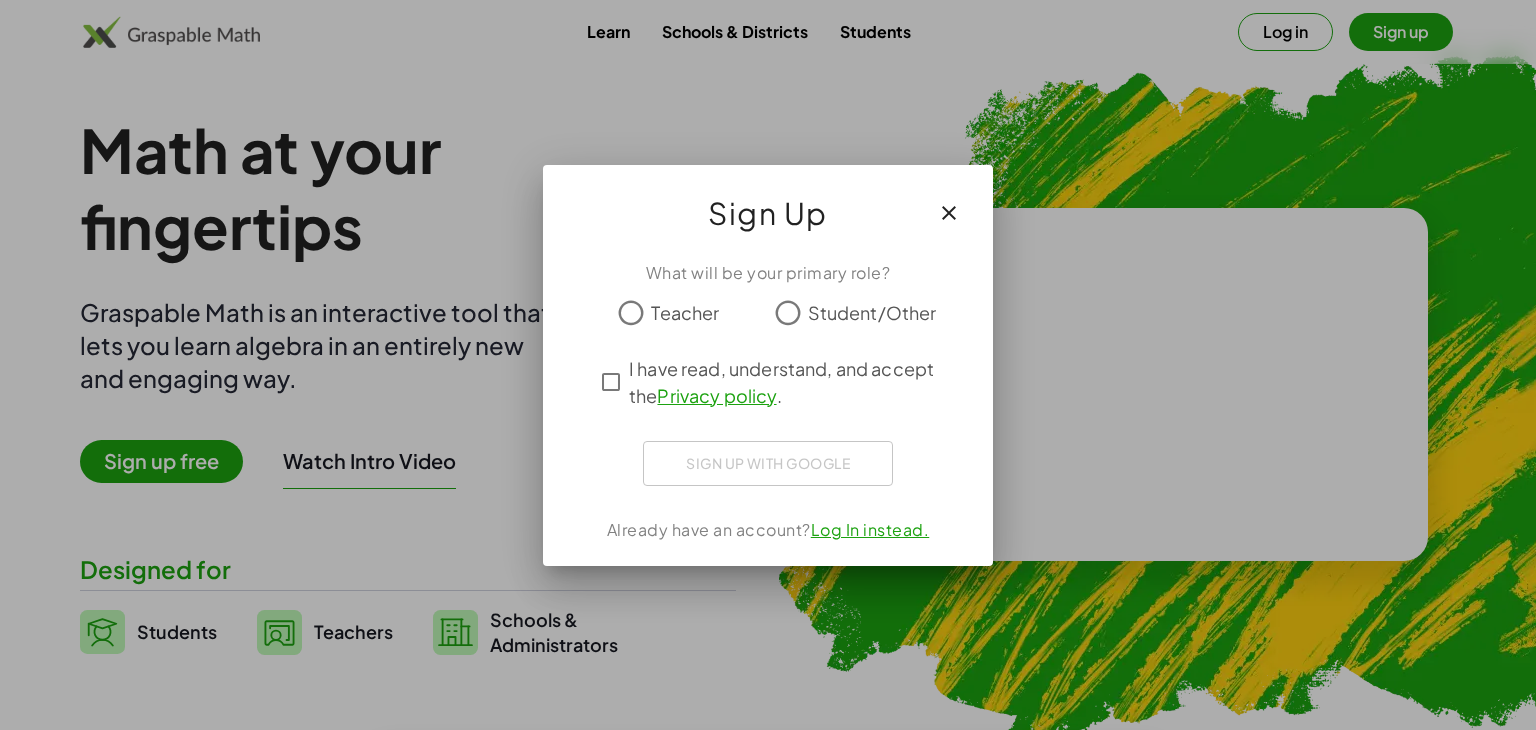 click 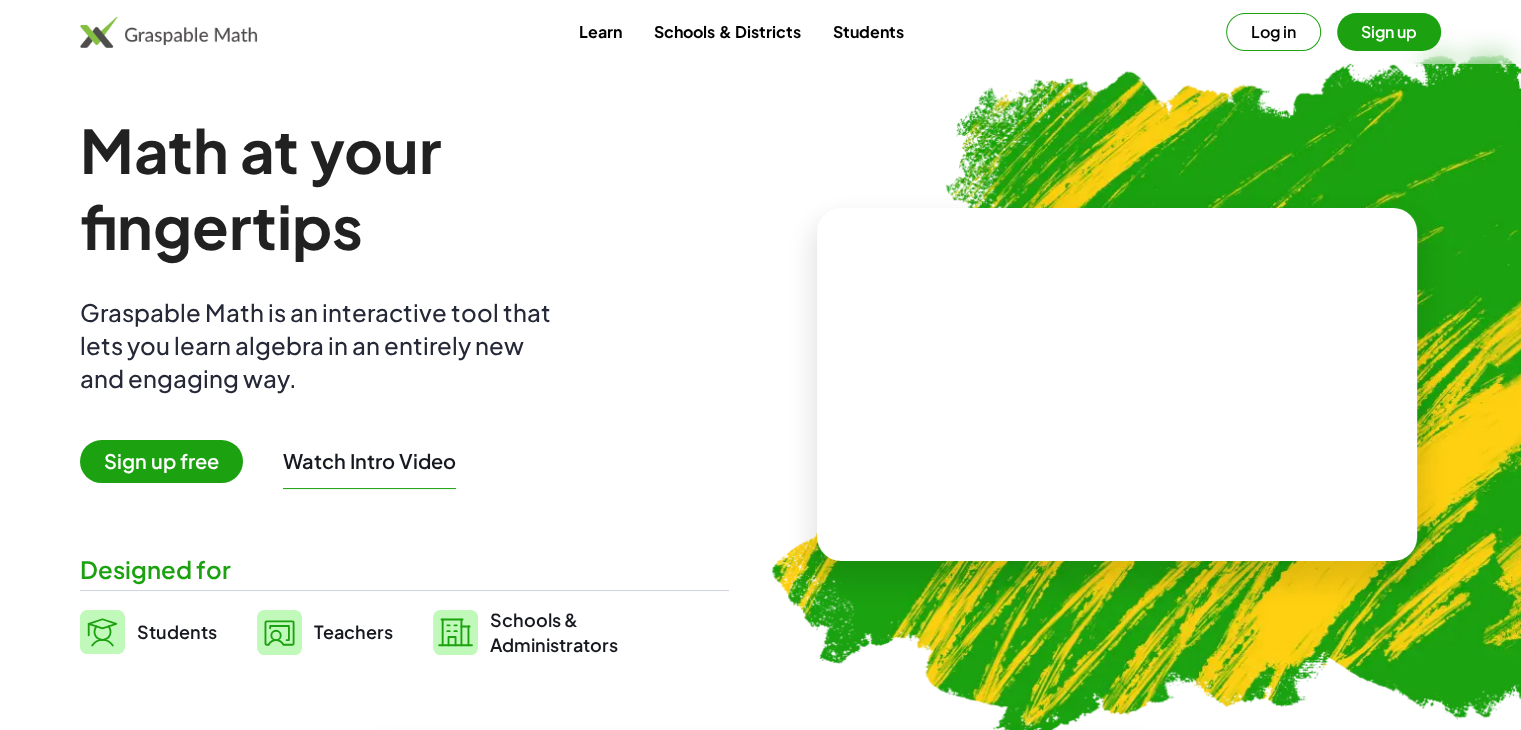 click on "Log in" at bounding box center (1273, 32) 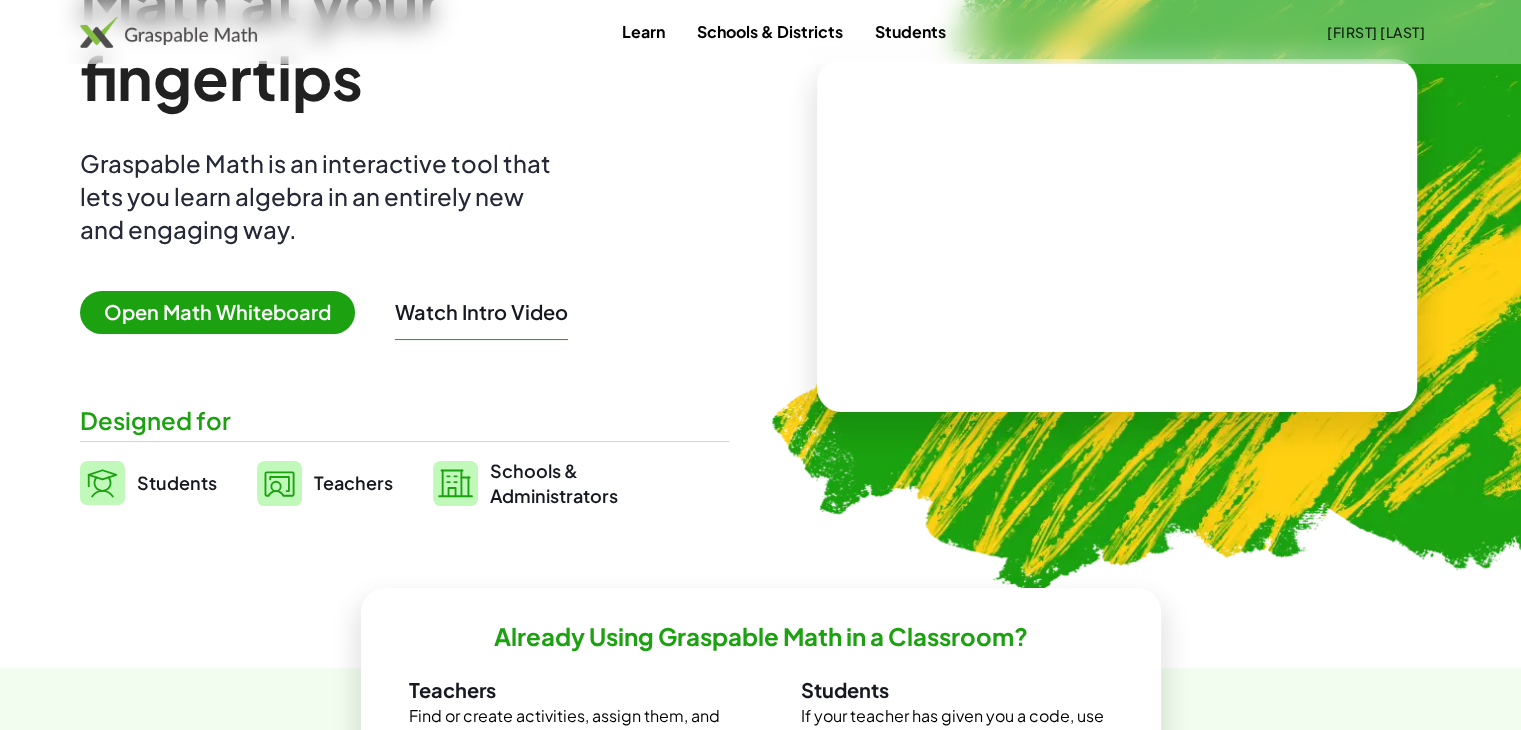 scroll, scrollTop: 174, scrollLeft: 0, axis: vertical 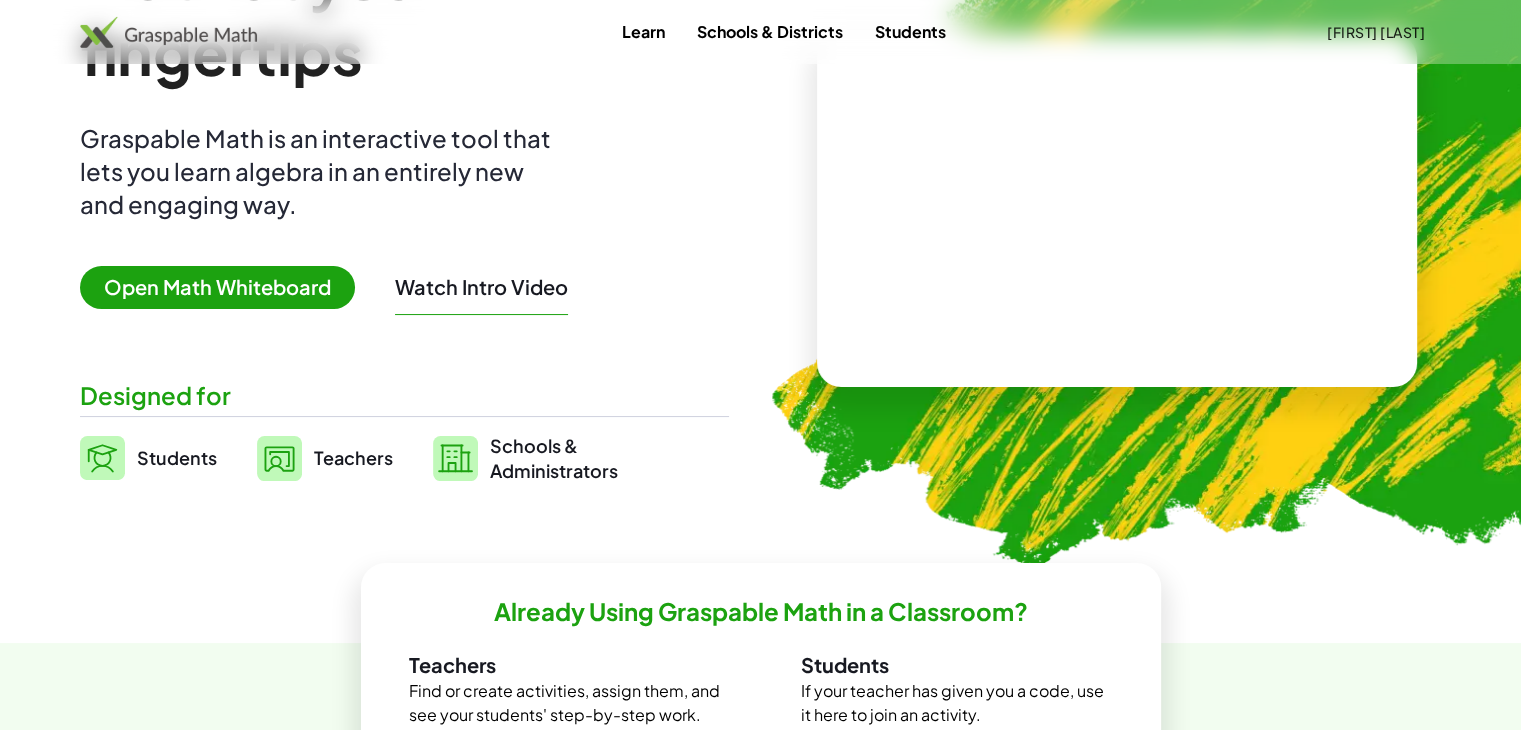 click on "Students" at bounding box center (177, 458) 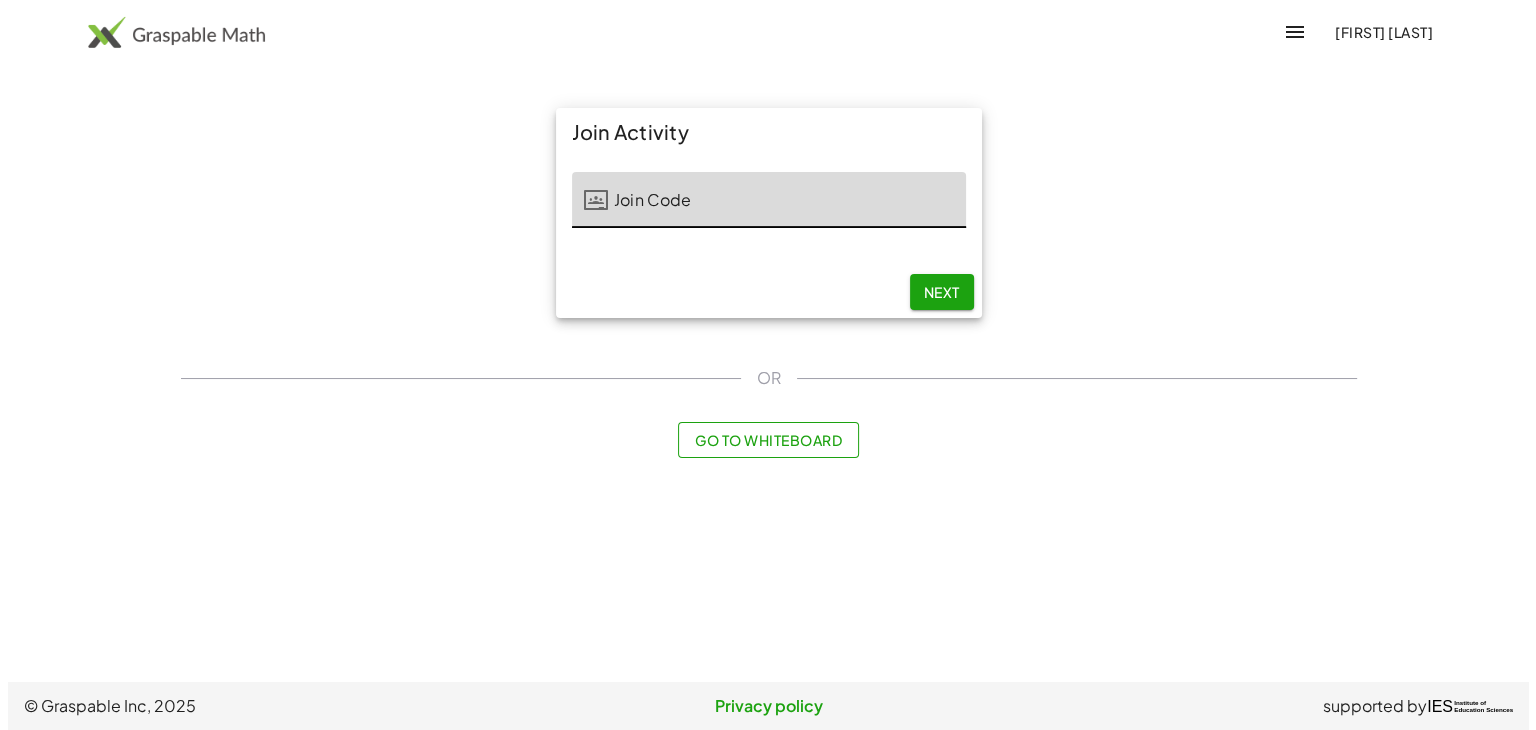 scroll, scrollTop: 0, scrollLeft: 0, axis: both 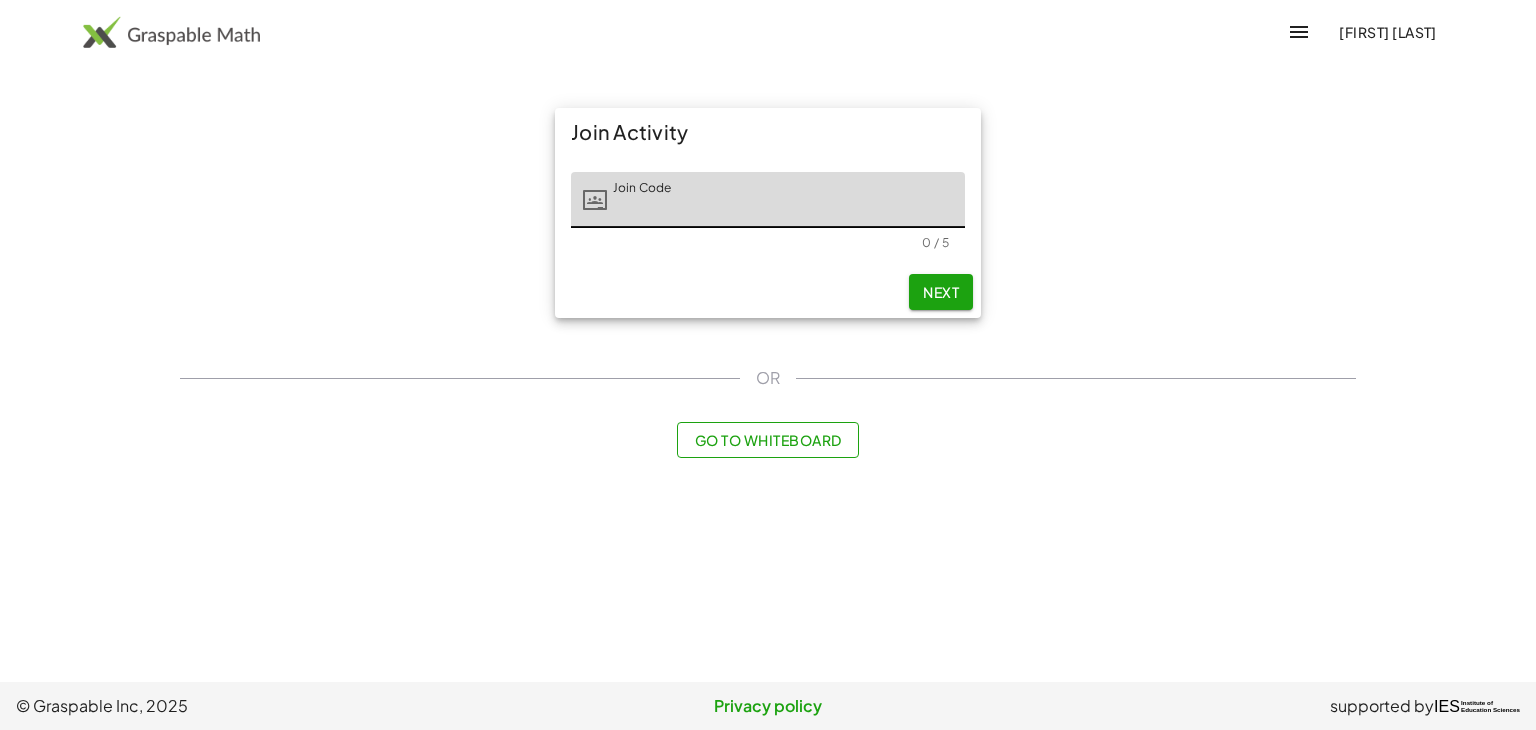 click on "Go to Whiteboard" 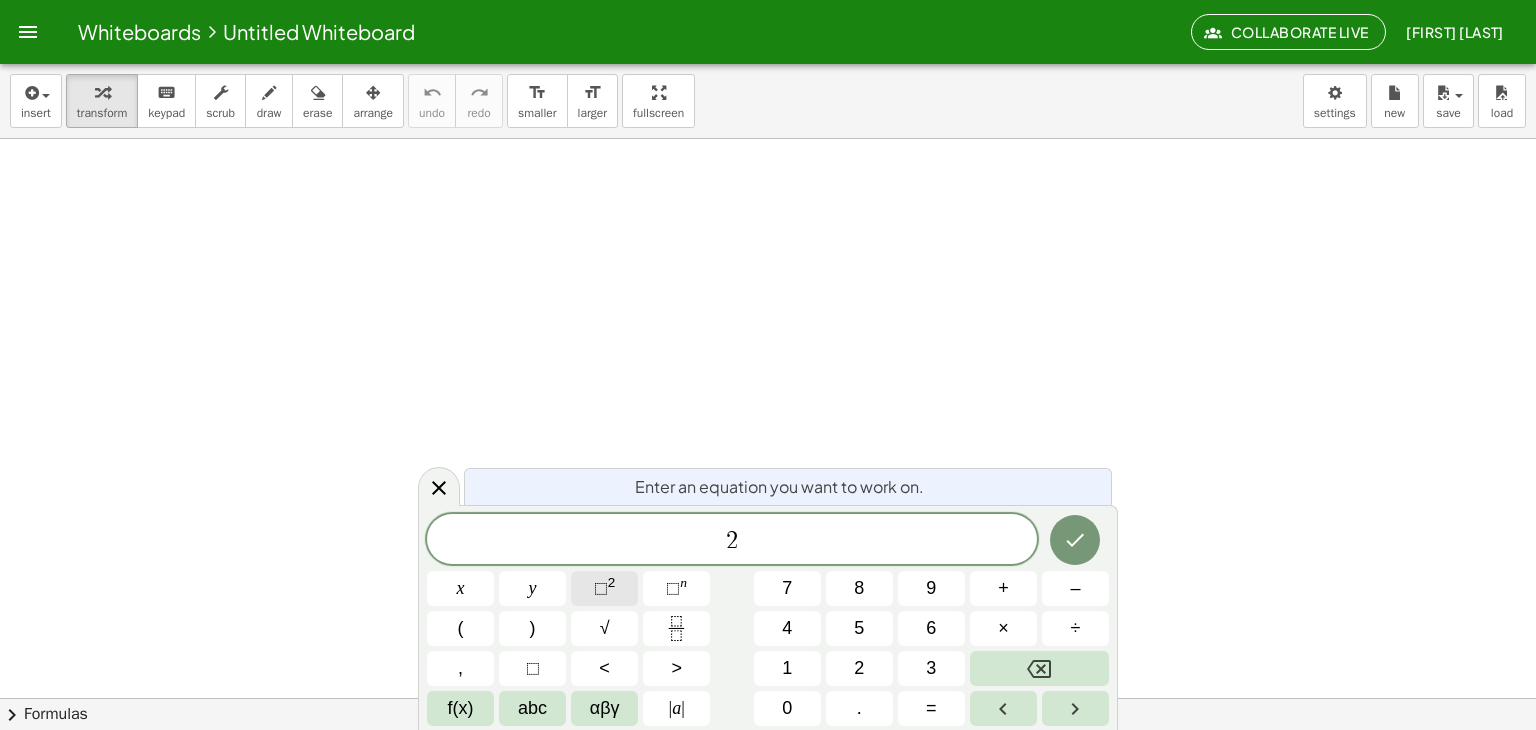 click on "⬚ 2" at bounding box center [604, 588] 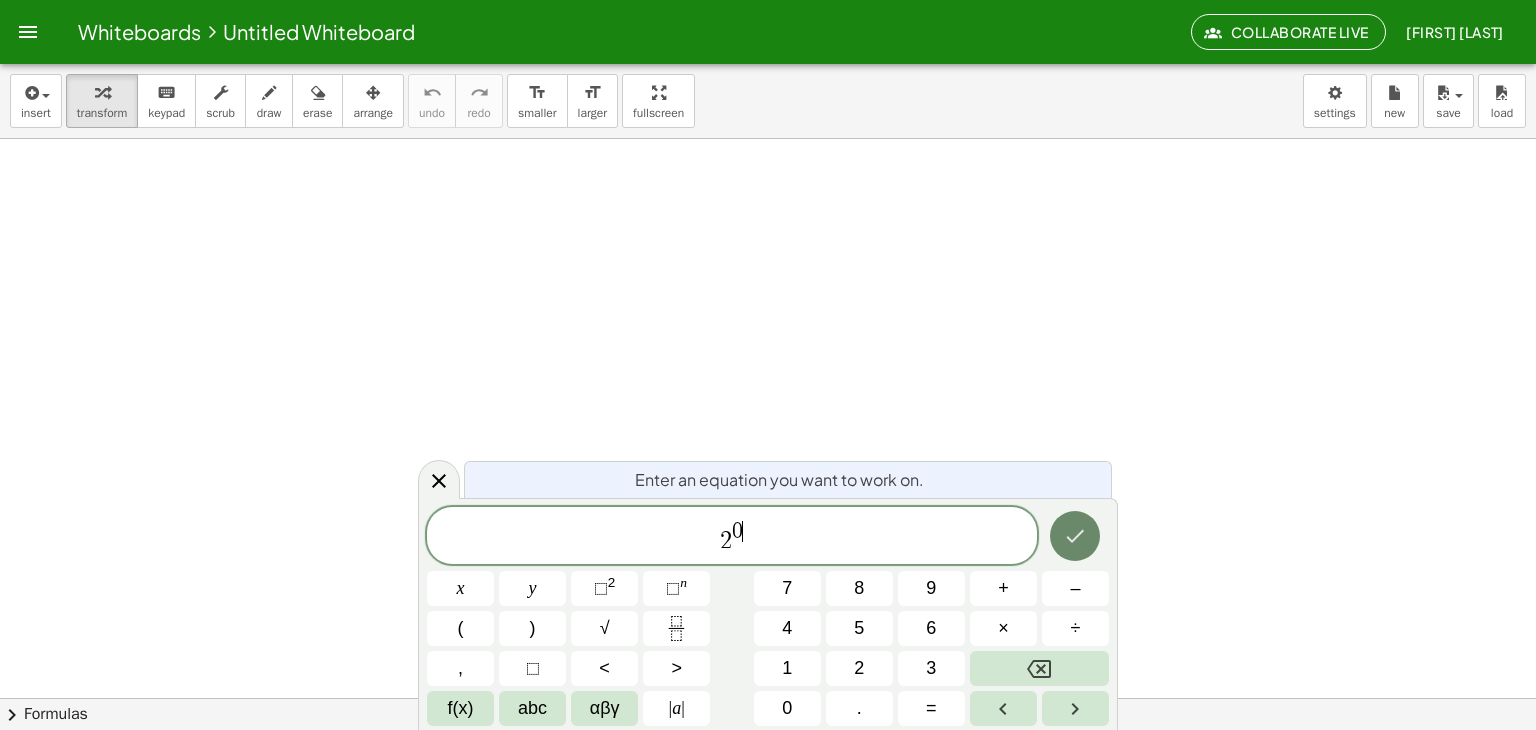 click 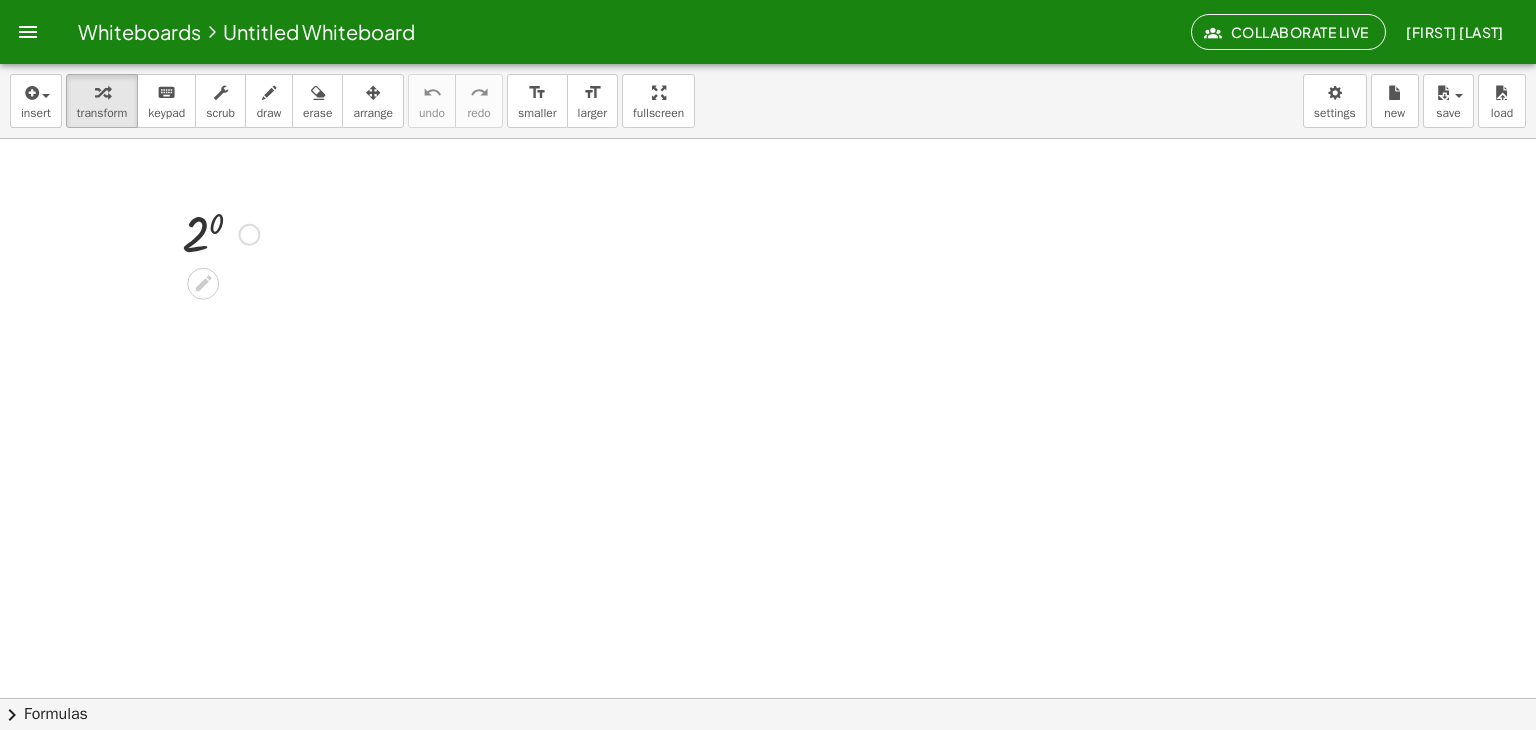 click at bounding box center [220, 233] 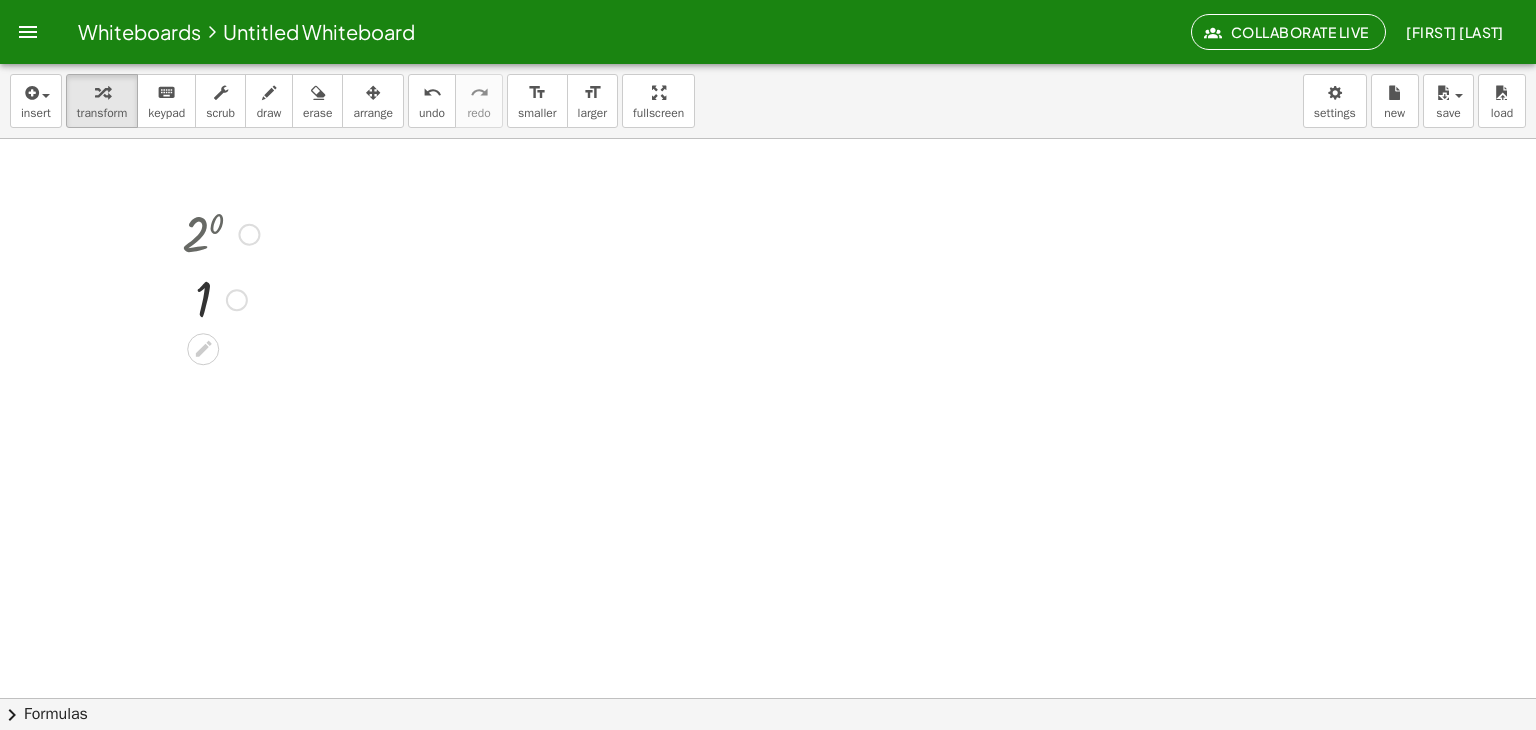 click 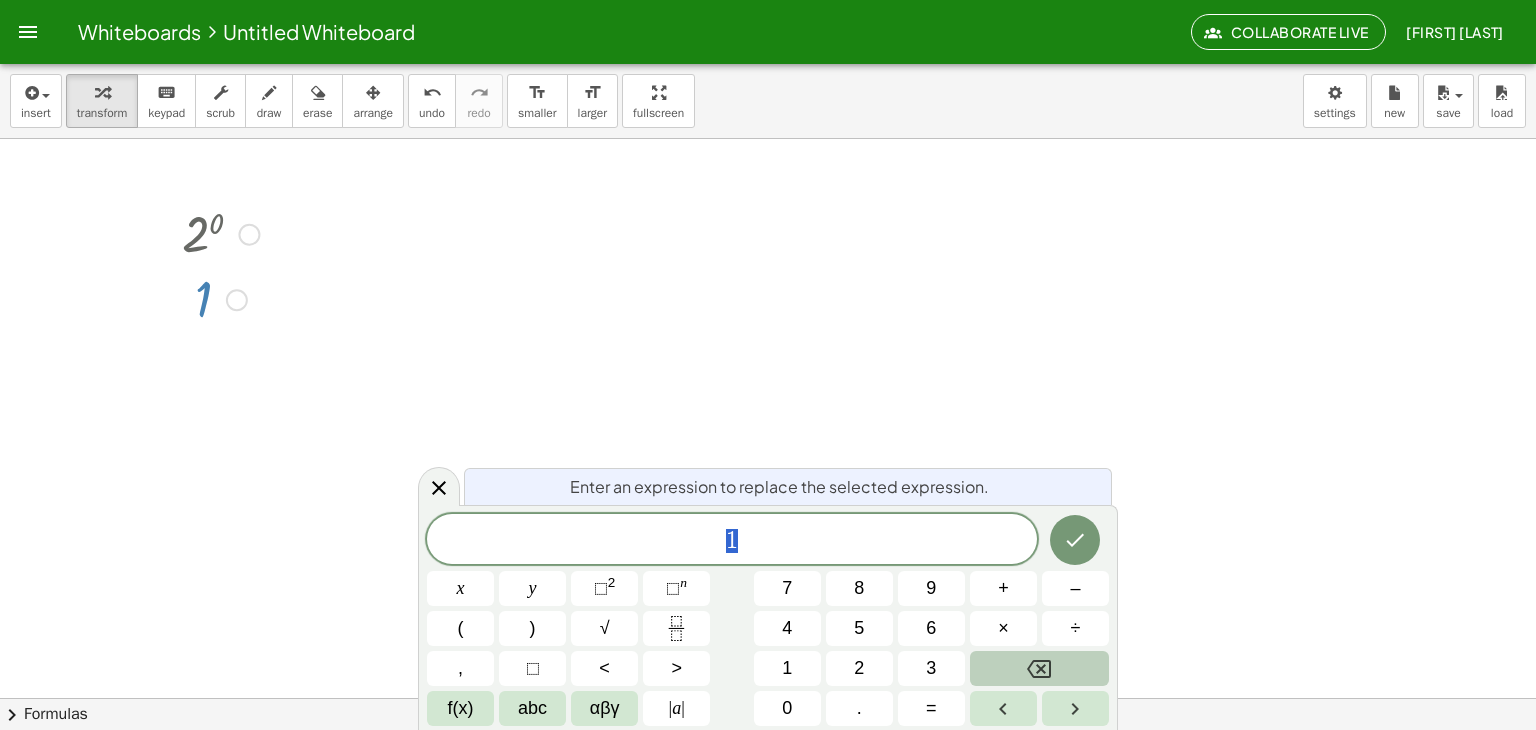 click at bounding box center [1039, 668] 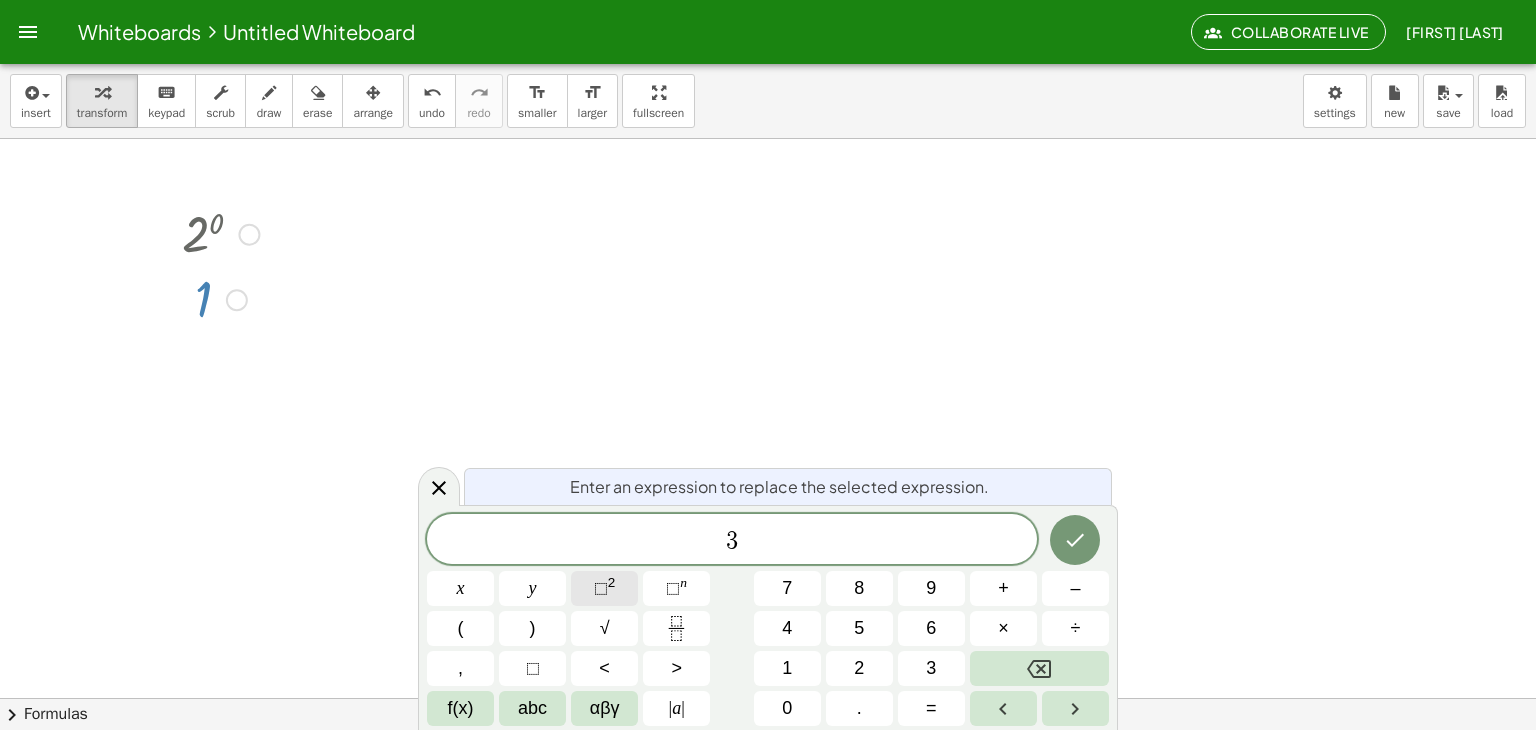 click on "⬚ 2" at bounding box center [604, 588] 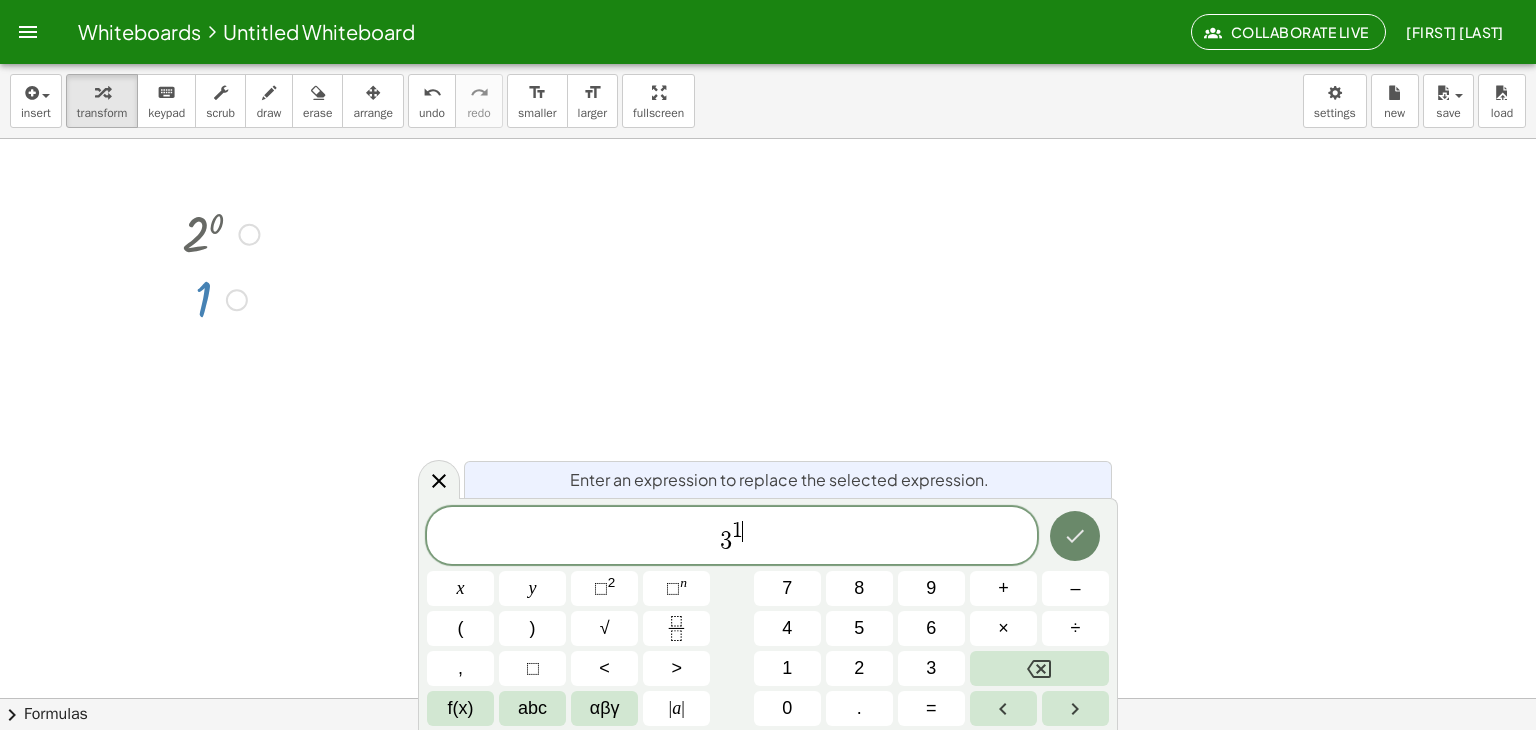 click at bounding box center [1075, 536] 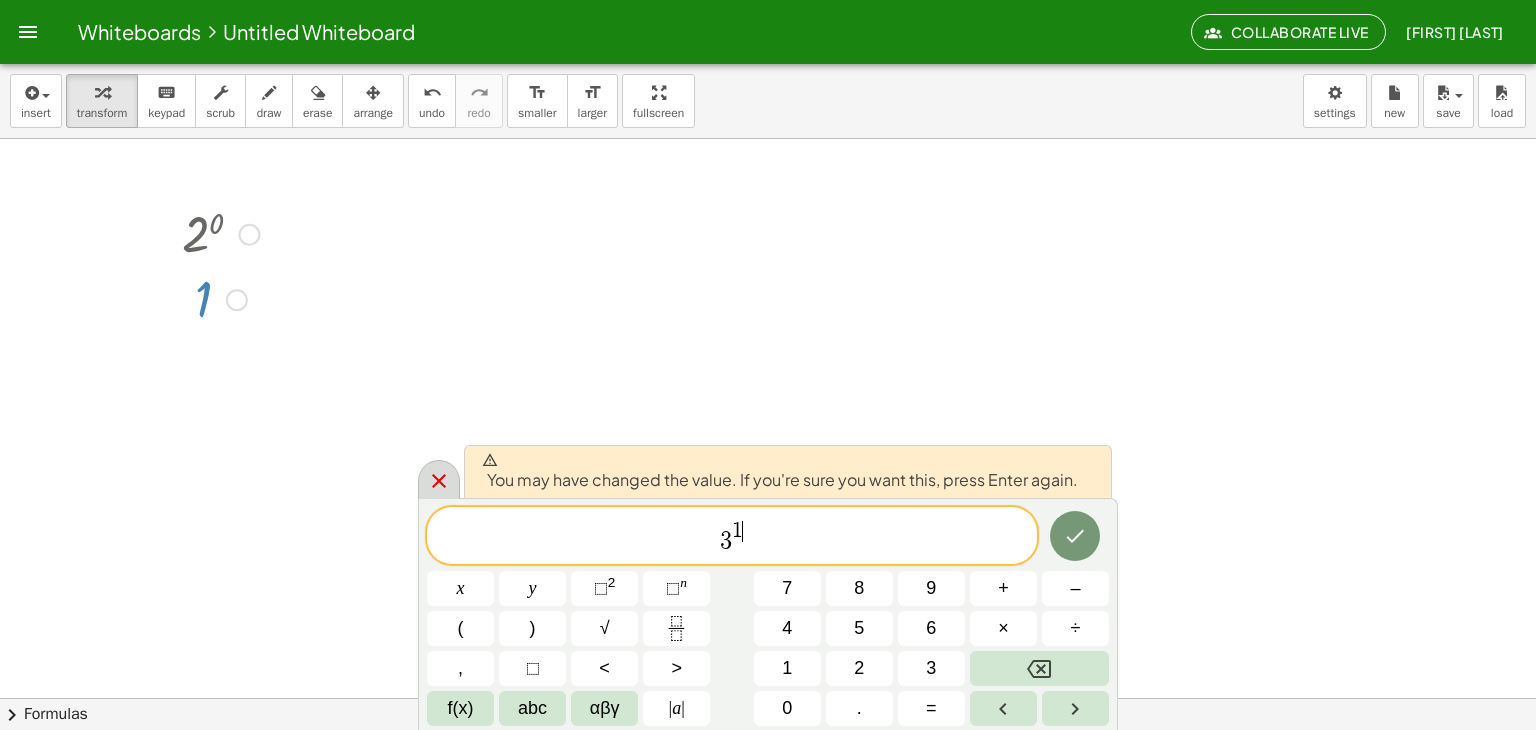 click 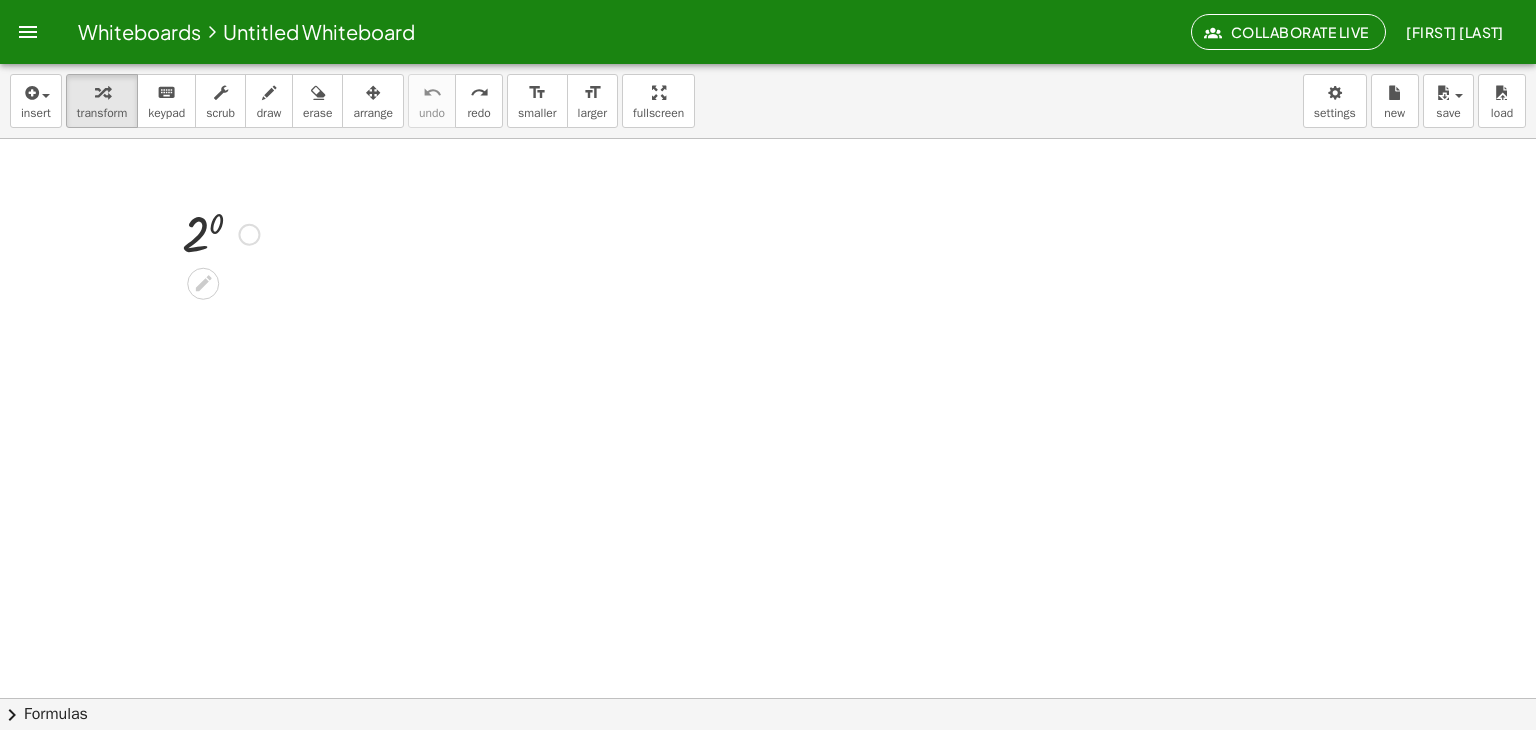 click at bounding box center (220, 233) 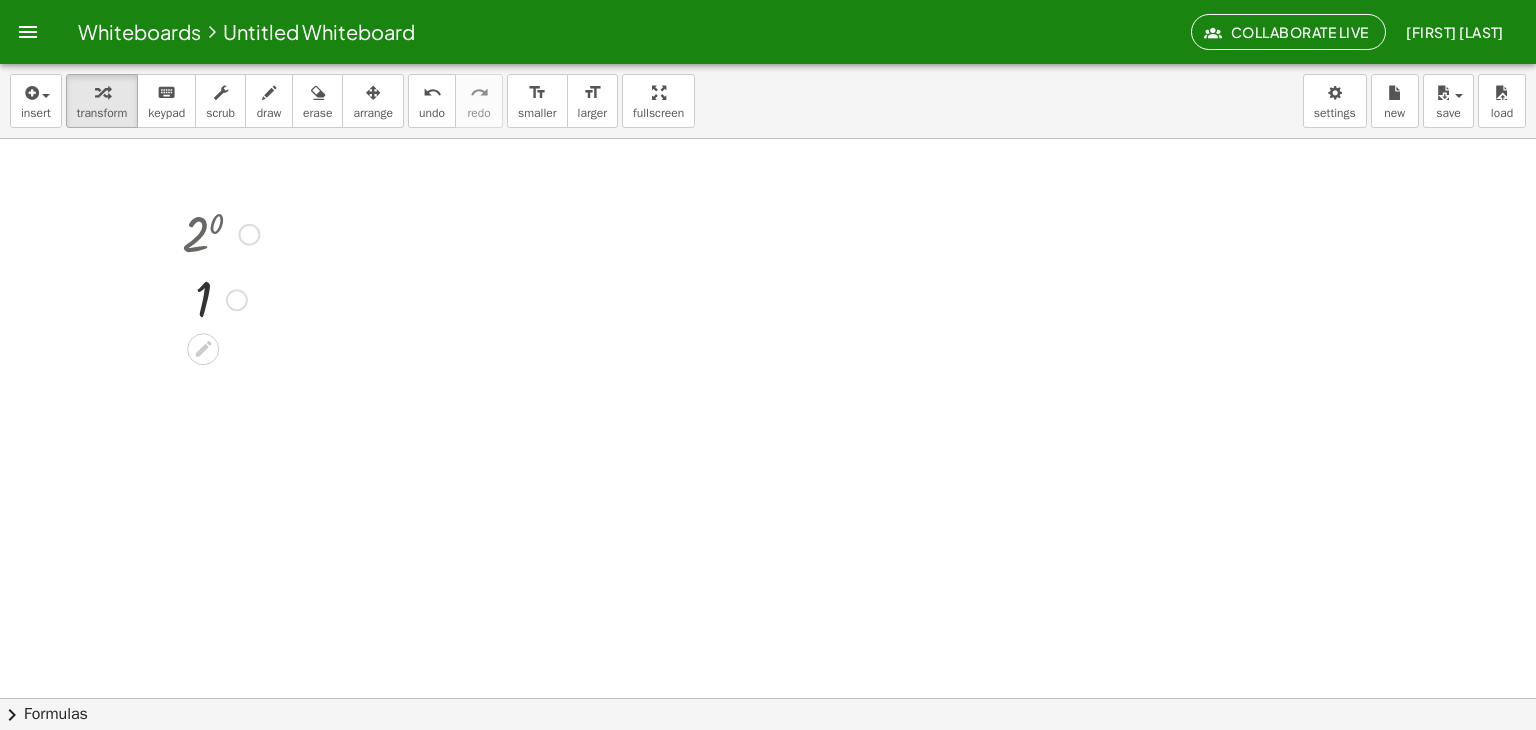 click at bounding box center [220, 233] 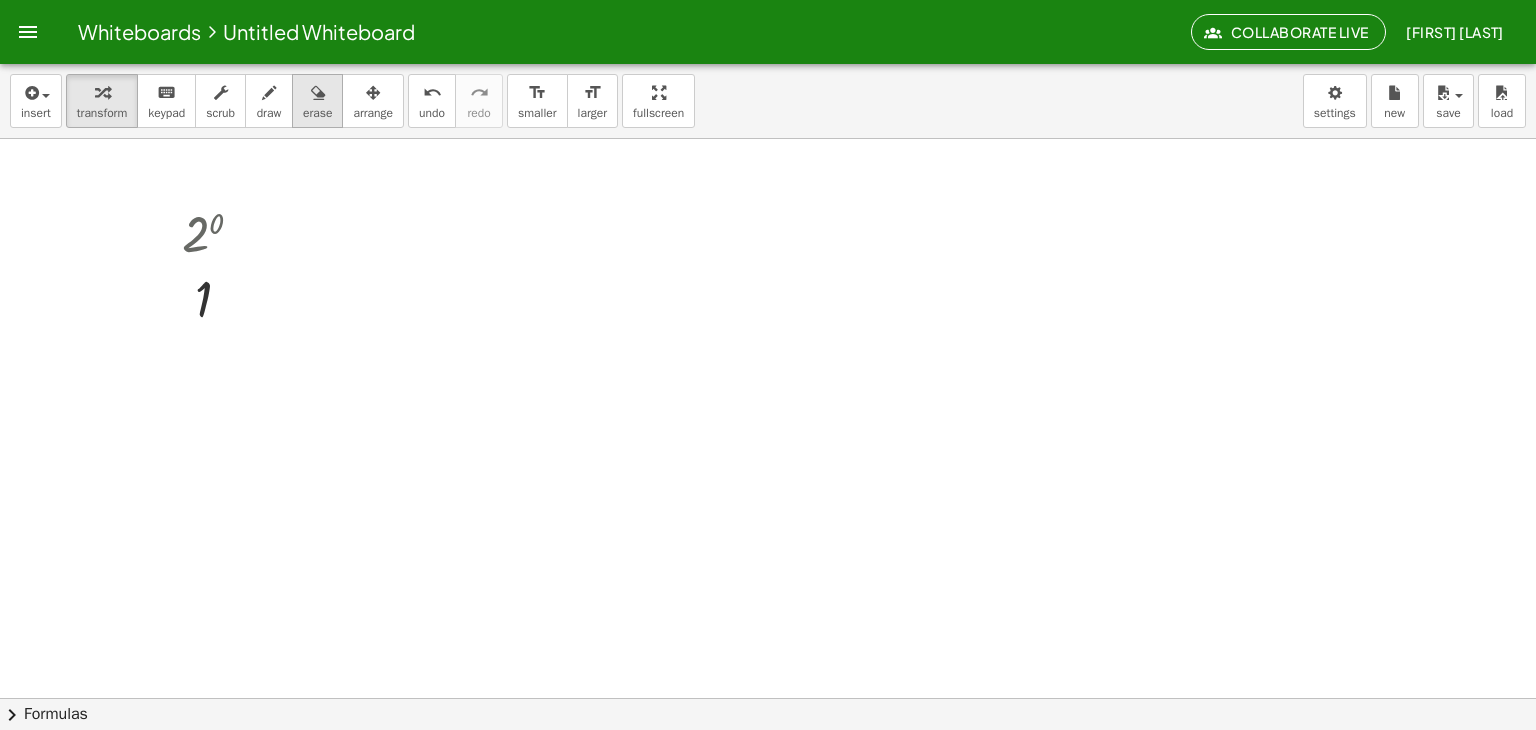 click at bounding box center (317, 92) 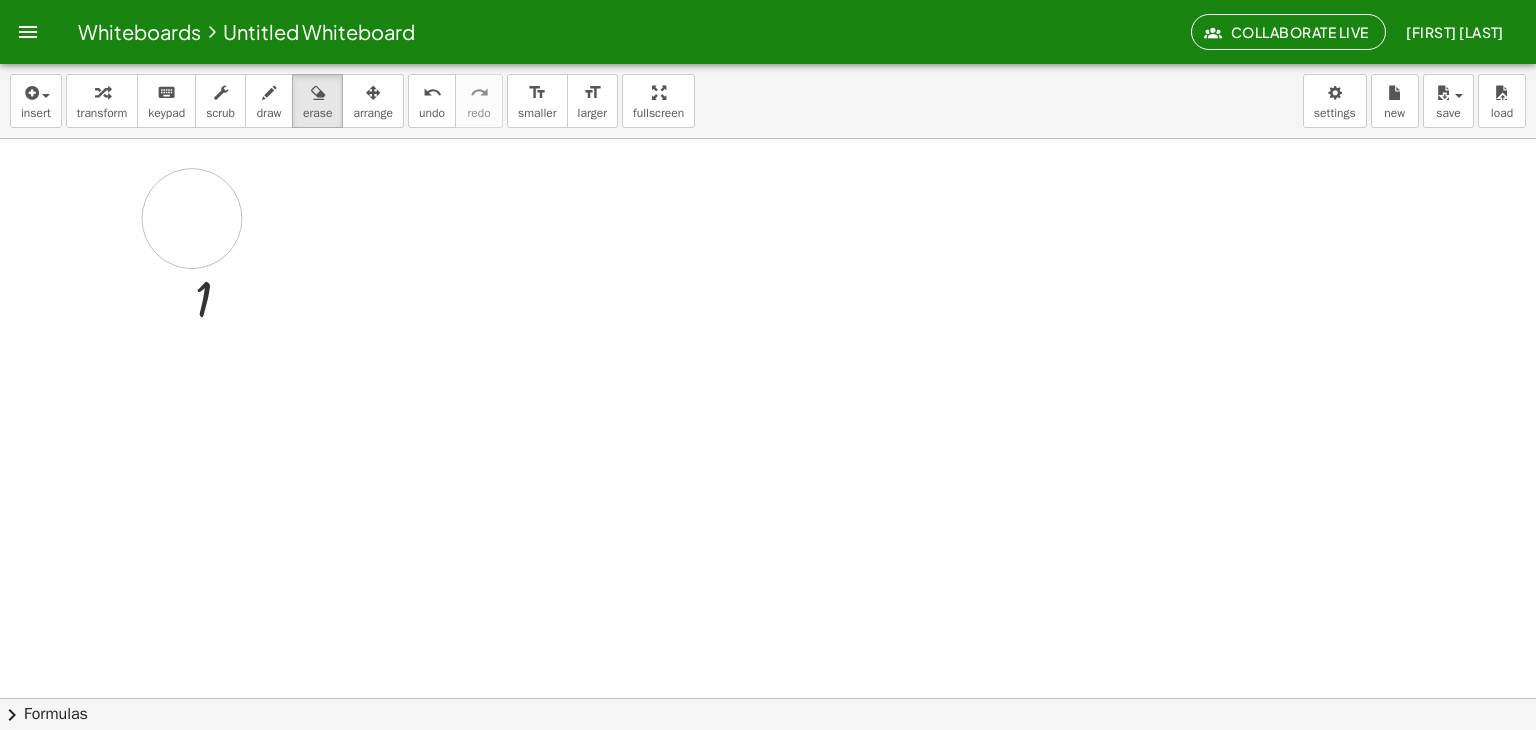 drag, startPoint x: 220, startPoint y: 212, endPoint x: 178, endPoint y: 225, distance: 43.965897 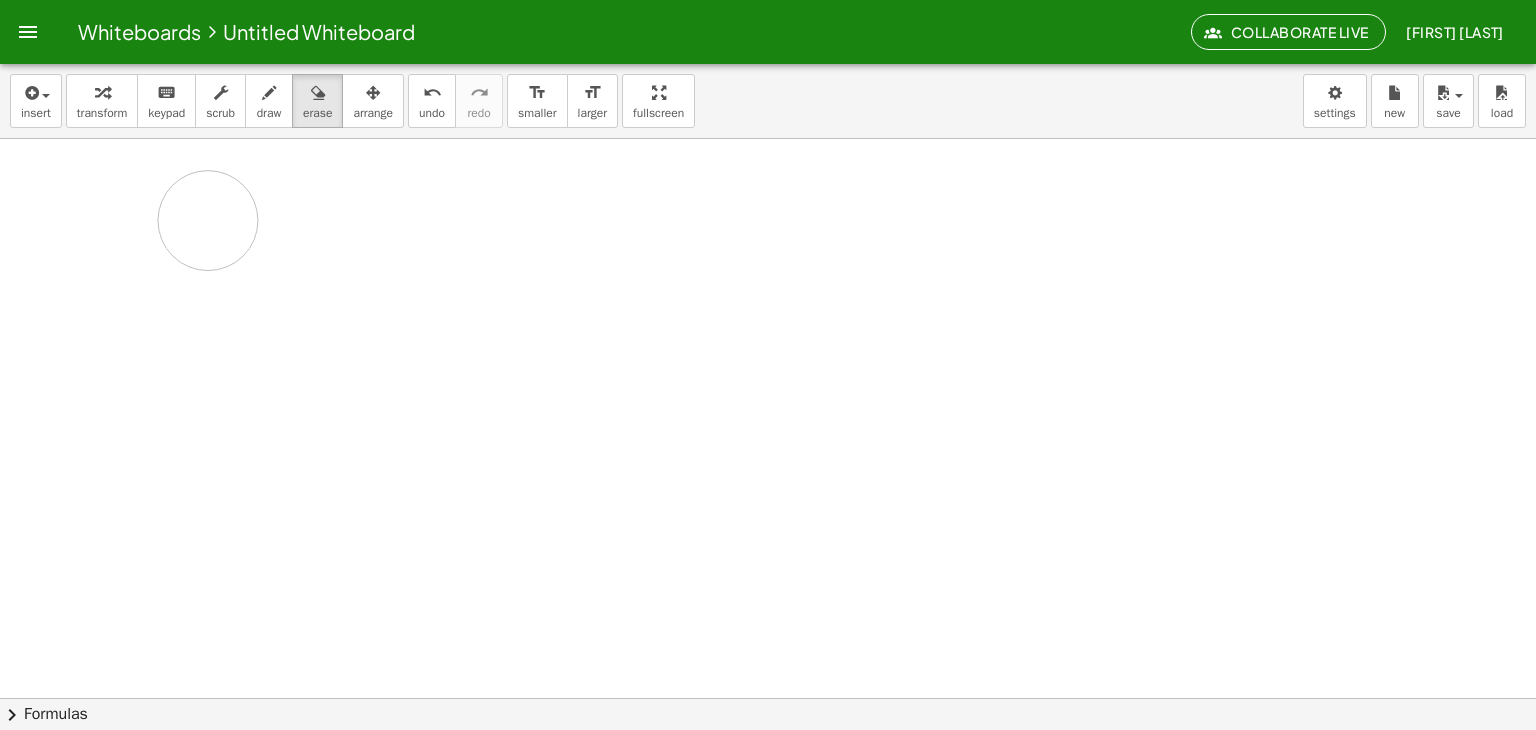 drag, startPoint x: 197, startPoint y: 294, endPoint x: 208, endPoint y: 220, distance: 74.8131 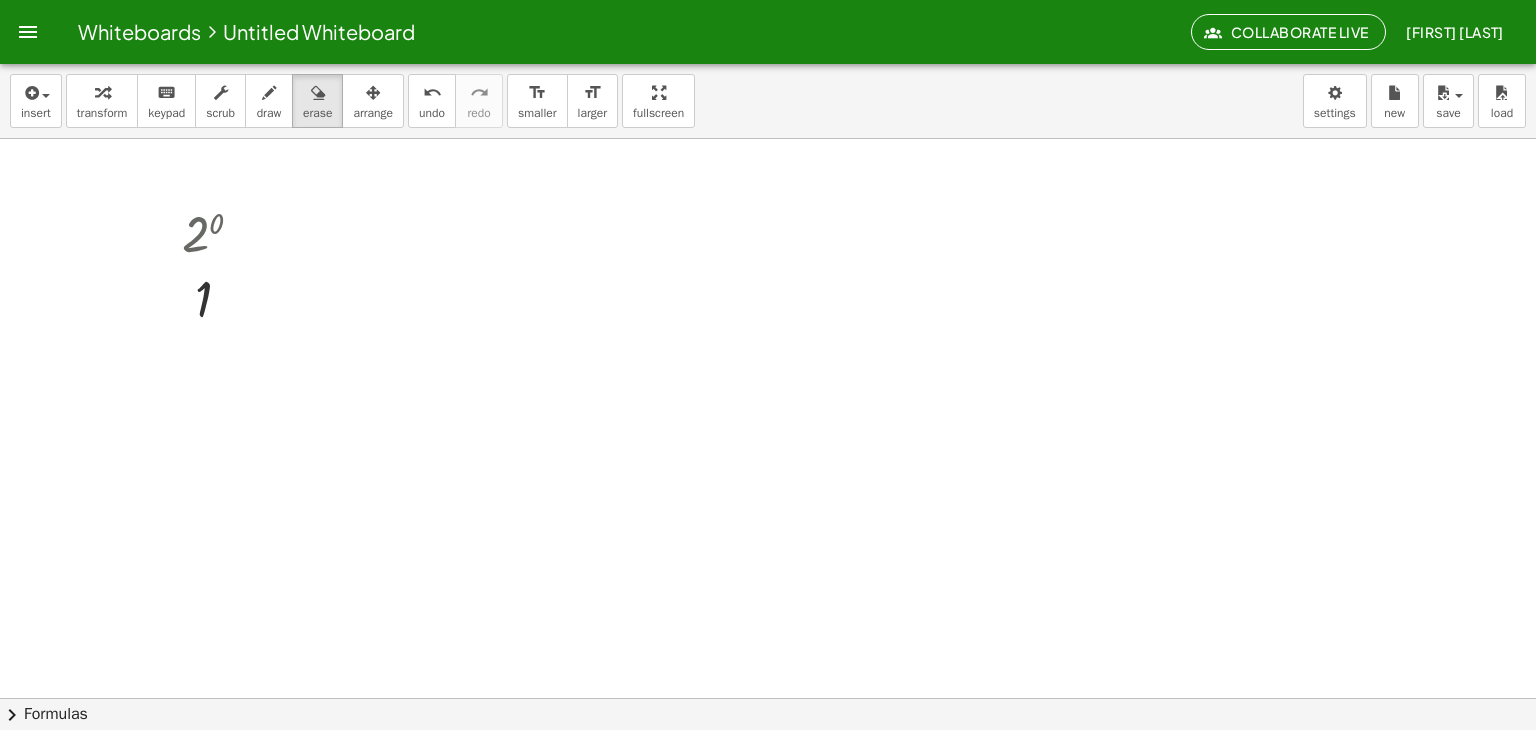 click at bounding box center [768, 762] 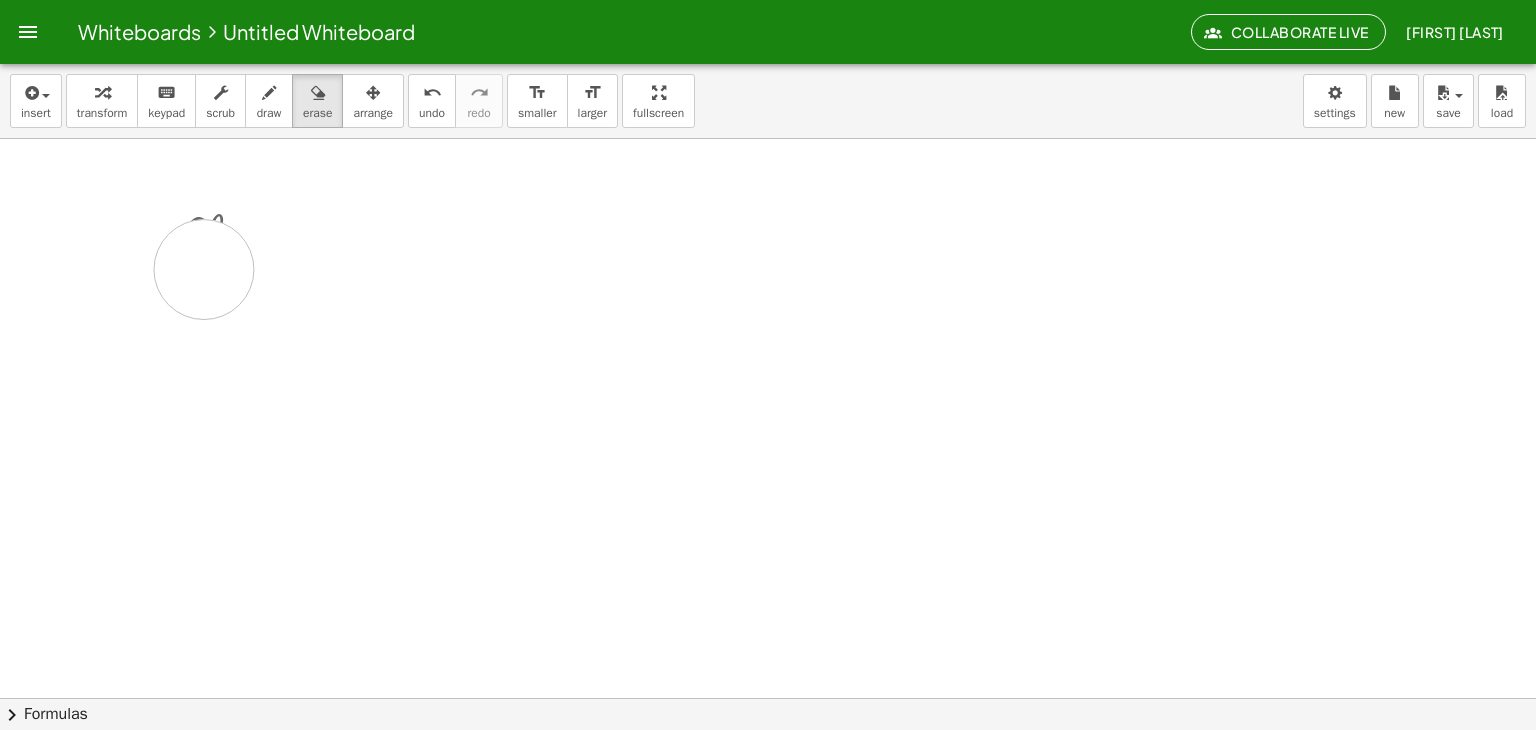 click at bounding box center [768, 762] 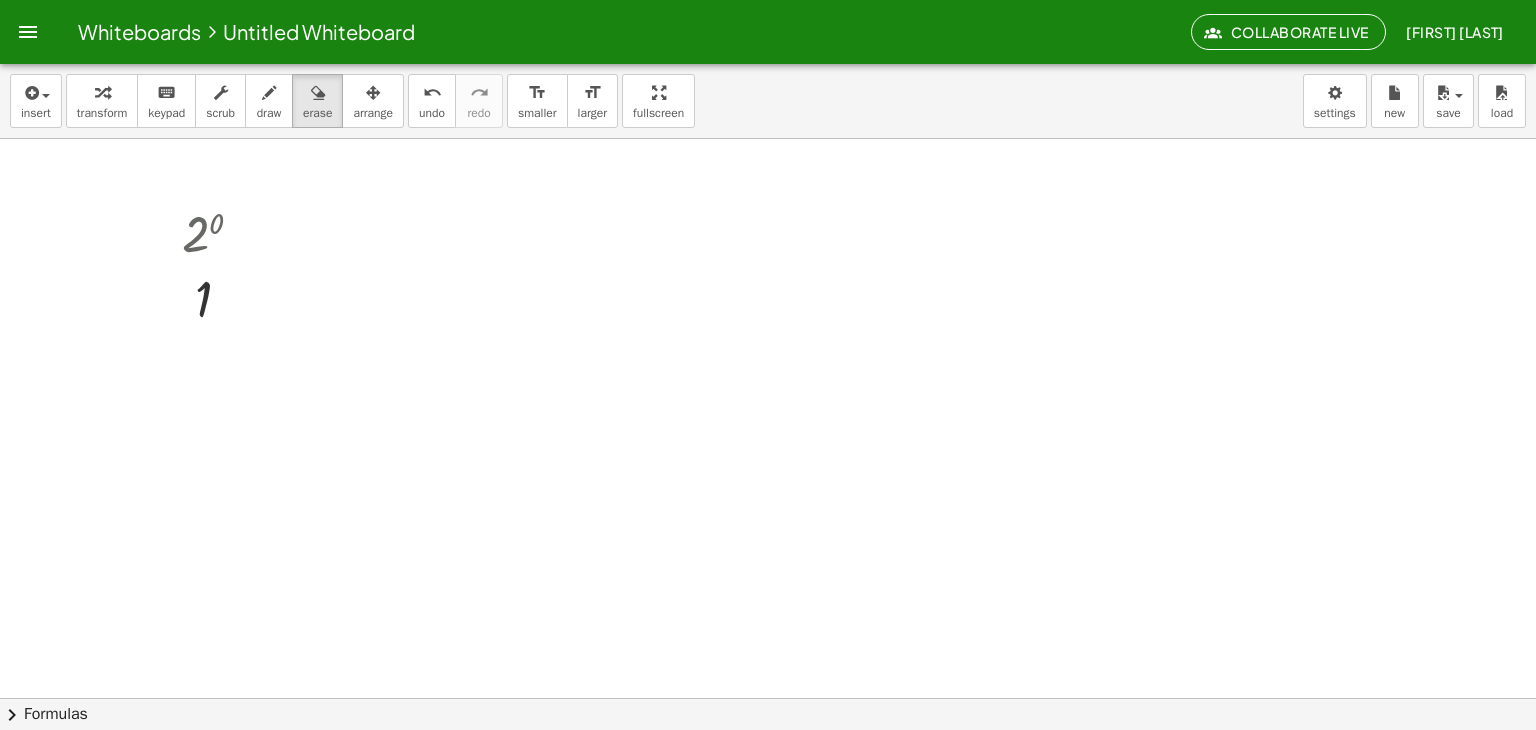 click at bounding box center (768, 762) 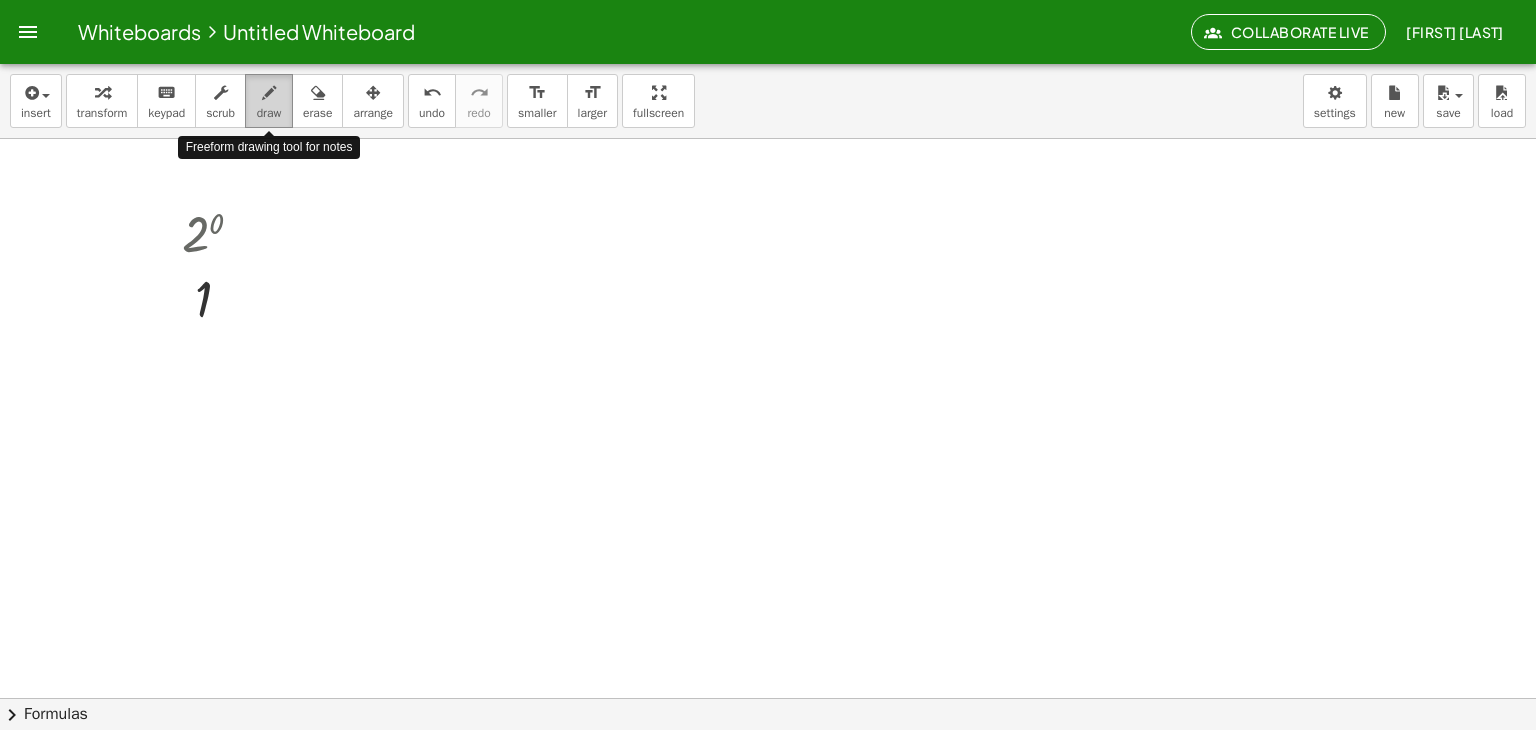 click at bounding box center [269, 93] 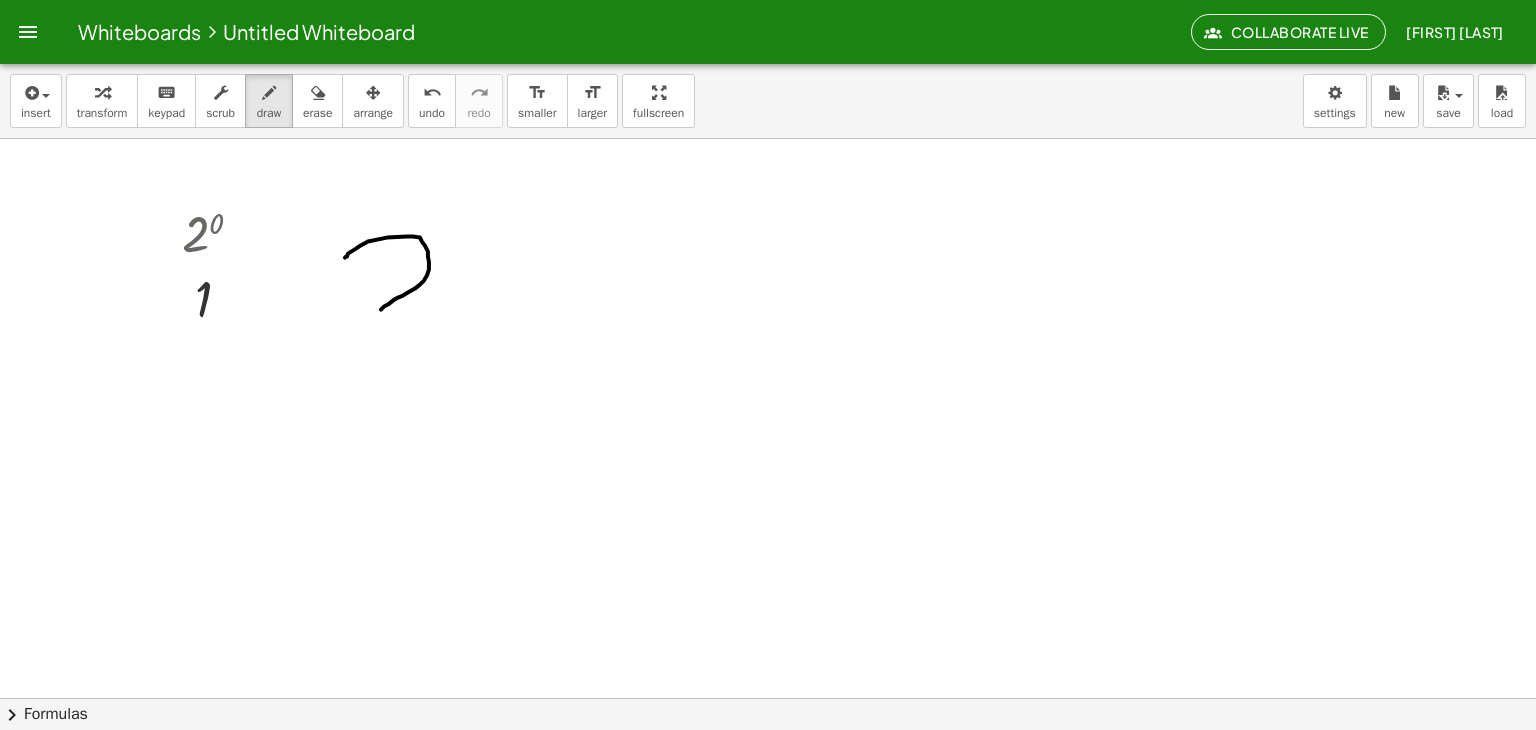 drag, startPoint x: 345, startPoint y: 257, endPoint x: 380, endPoint y: 309, distance: 62.681736 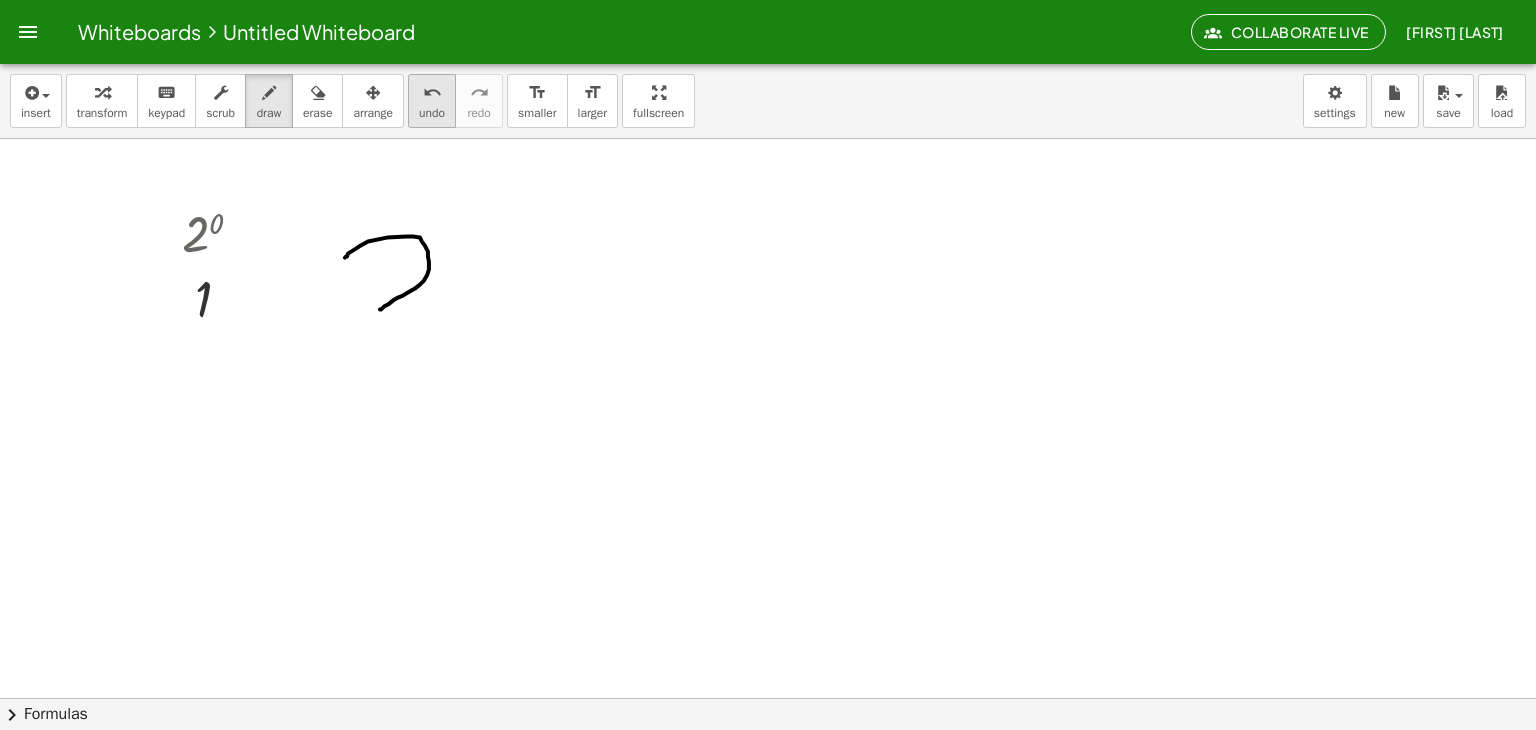 click on "undo" at bounding box center (432, 113) 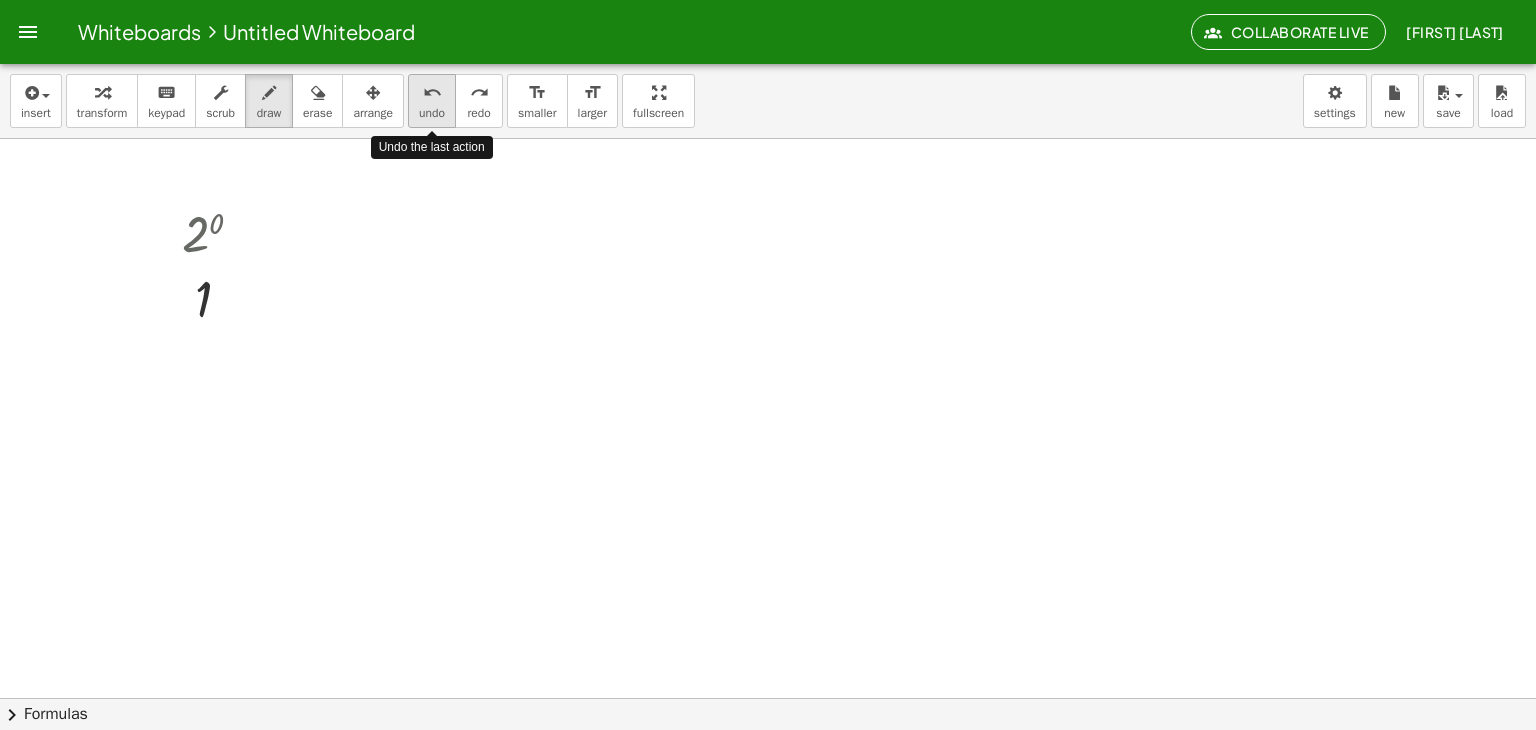 click on "undo" at bounding box center (432, 113) 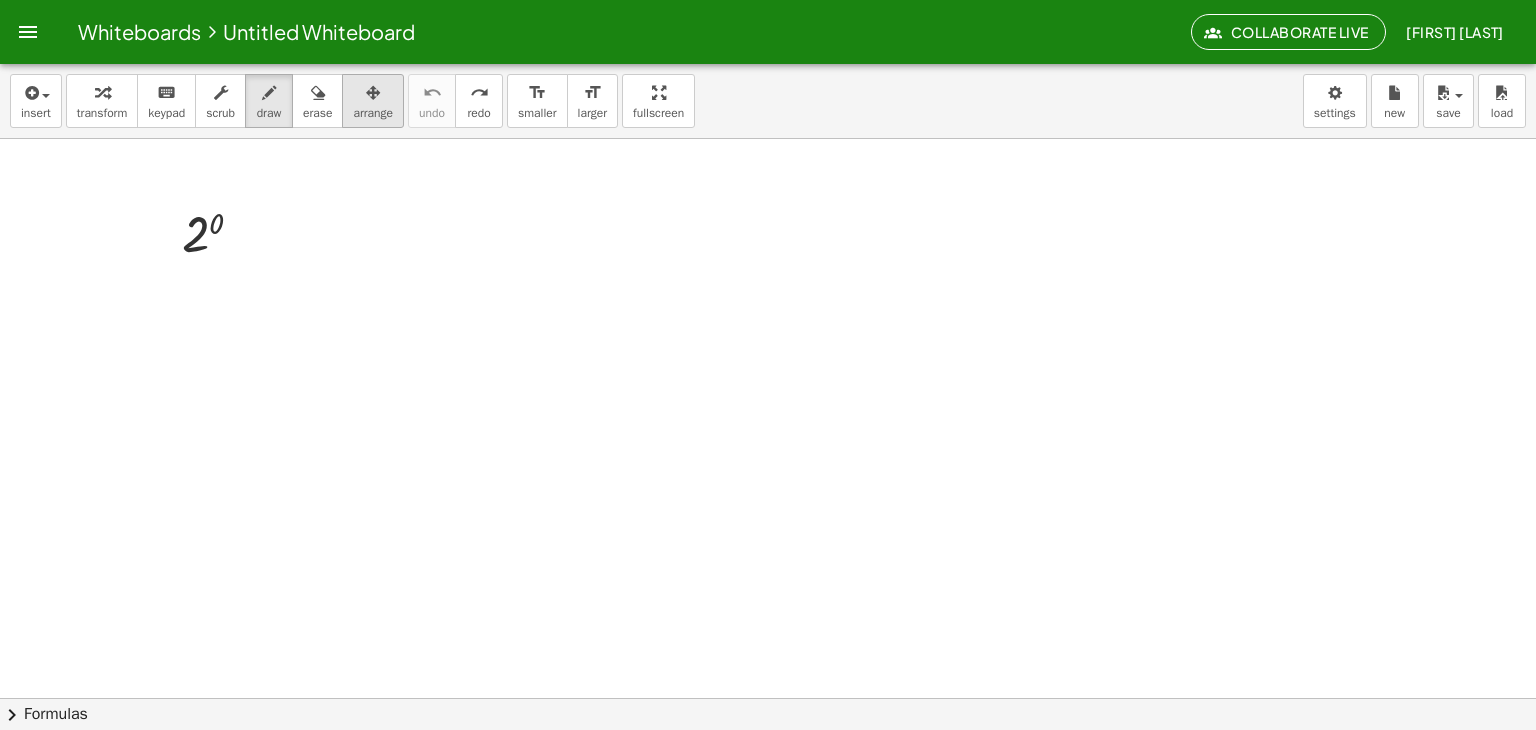 click on "arrange" at bounding box center [373, 113] 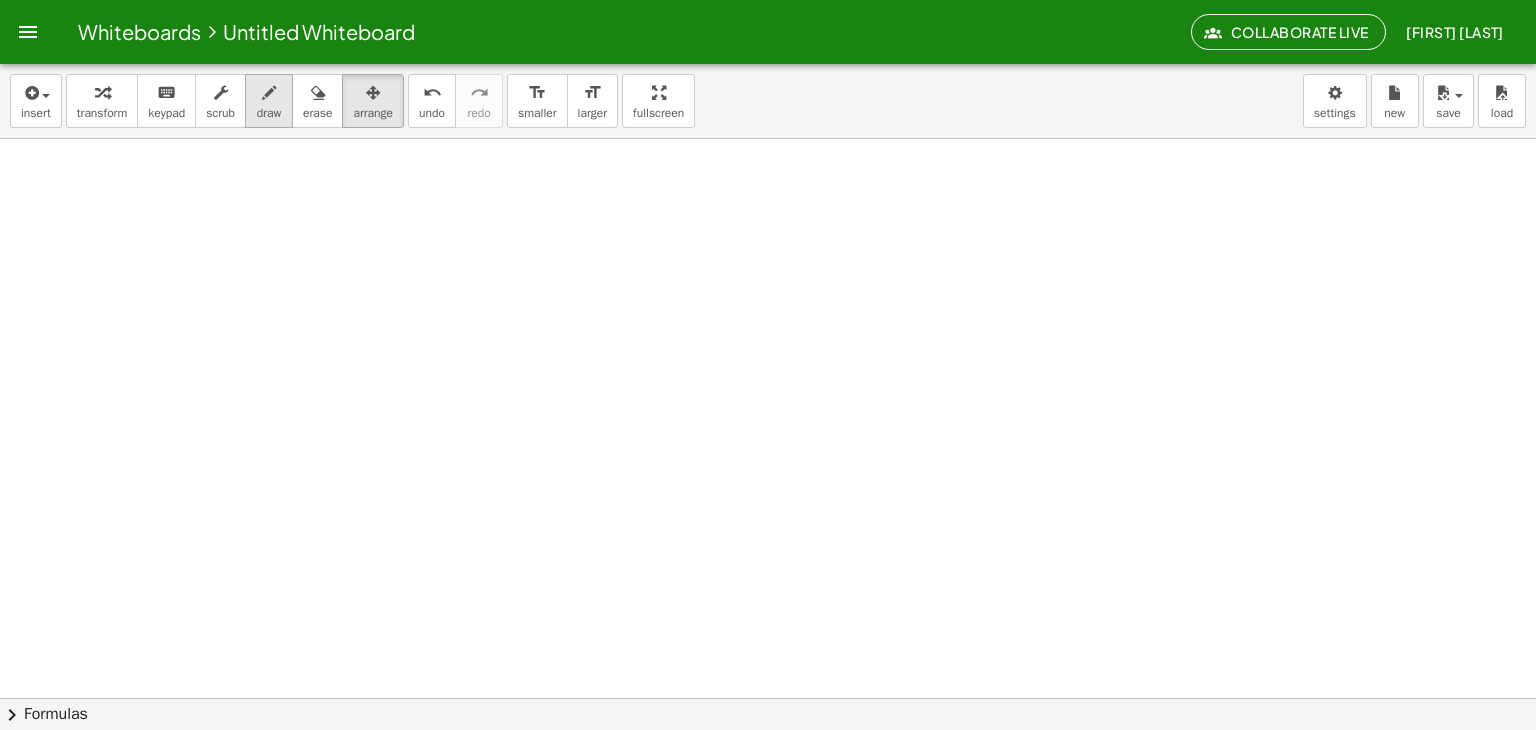 click at bounding box center (269, 93) 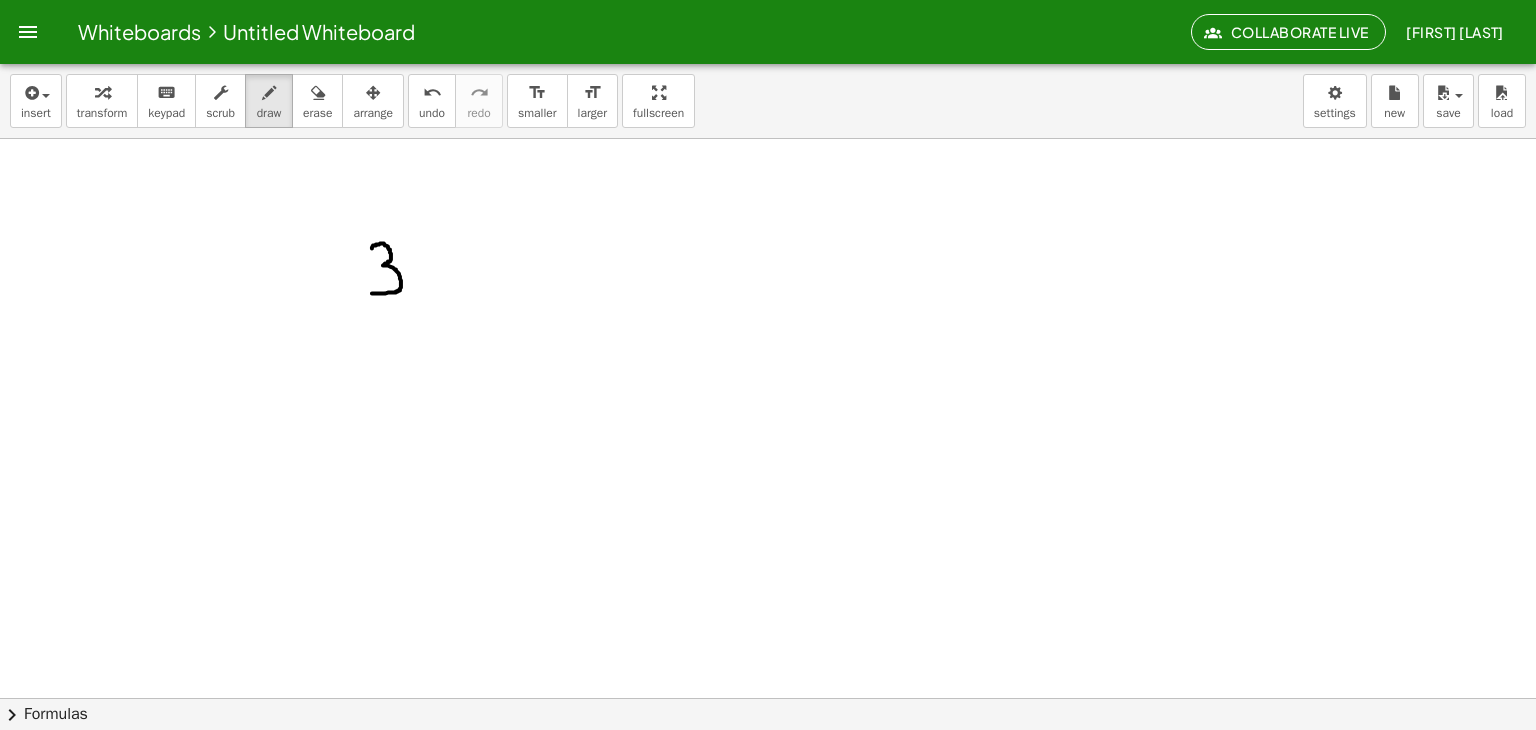 drag, startPoint x: 372, startPoint y: 248, endPoint x: 372, endPoint y: 293, distance: 45 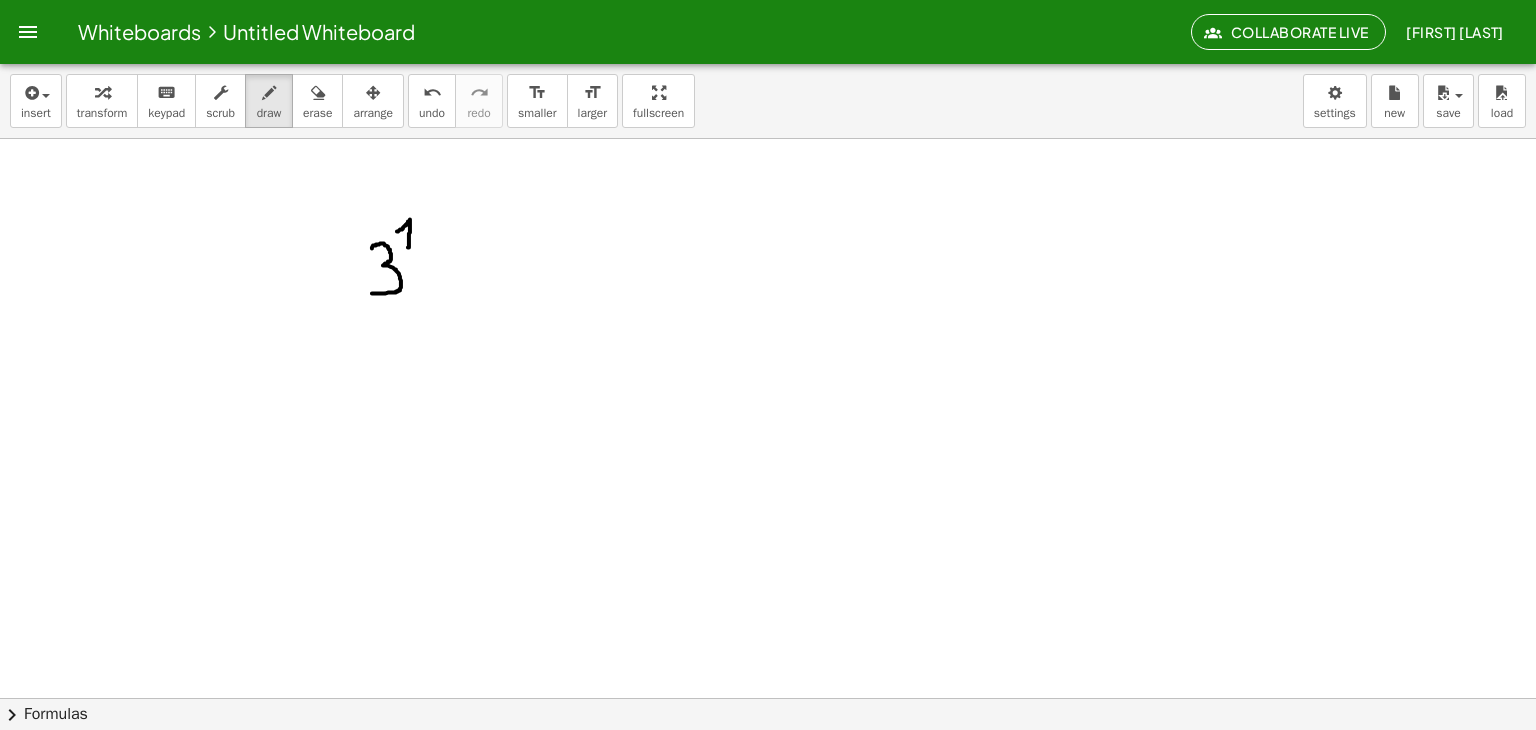 drag, startPoint x: 397, startPoint y: 231, endPoint x: 408, endPoint y: 247, distance: 19.416489 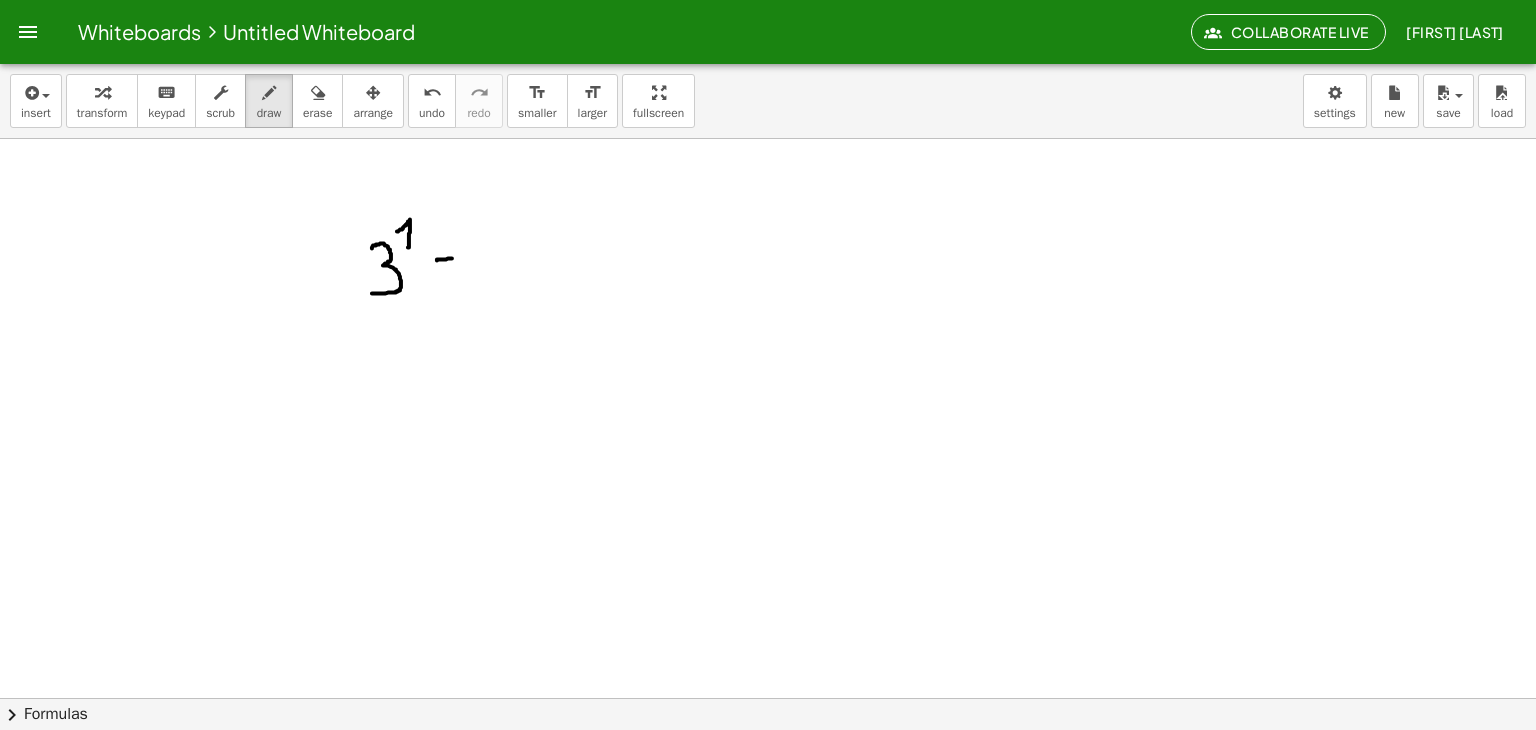 drag, startPoint x: 437, startPoint y: 260, endPoint x: 452, endPoint y: 258, distance: 15.132746 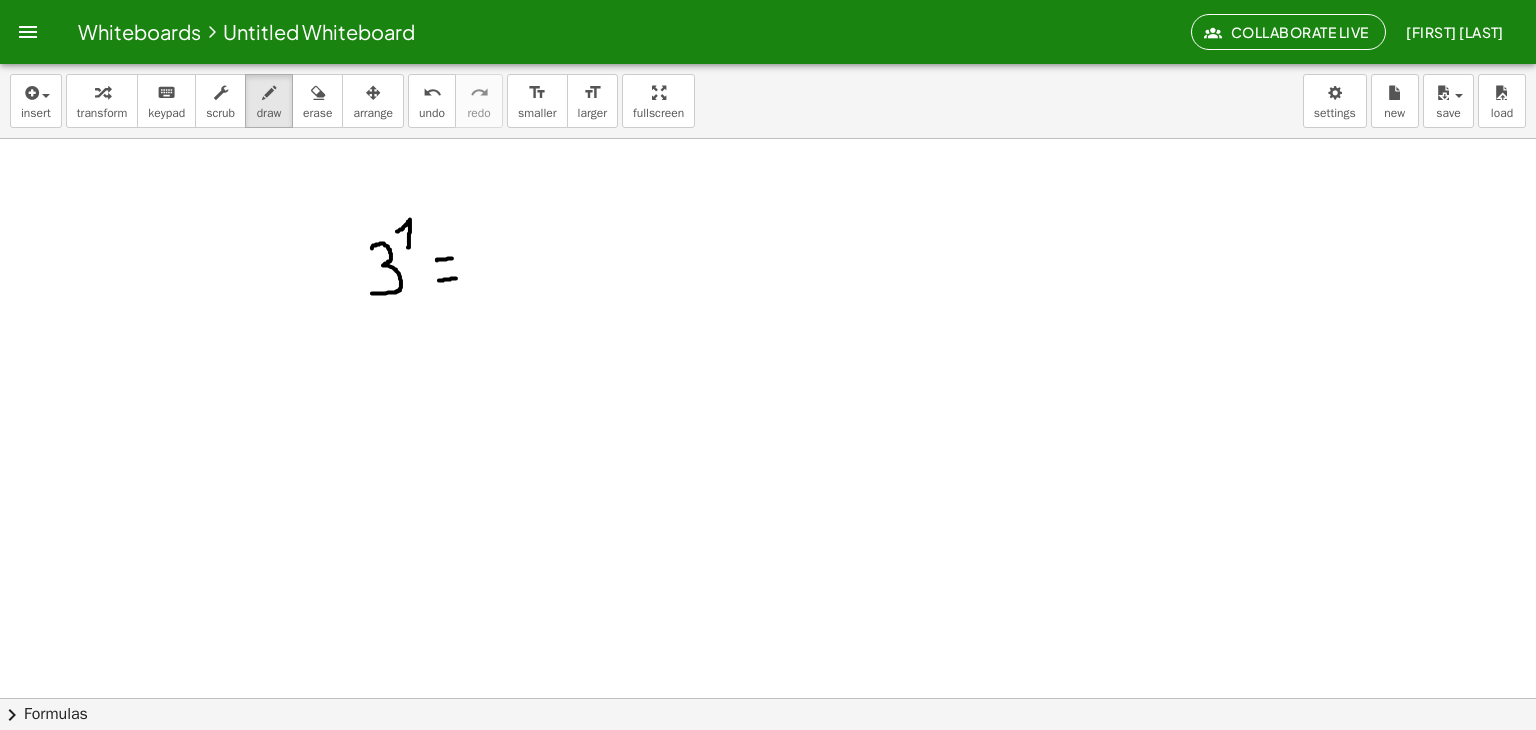 drag, startPoint x: 439, startPoint y: 280, endPoint x: 456, endPoint y: 278, distance: 17.117243 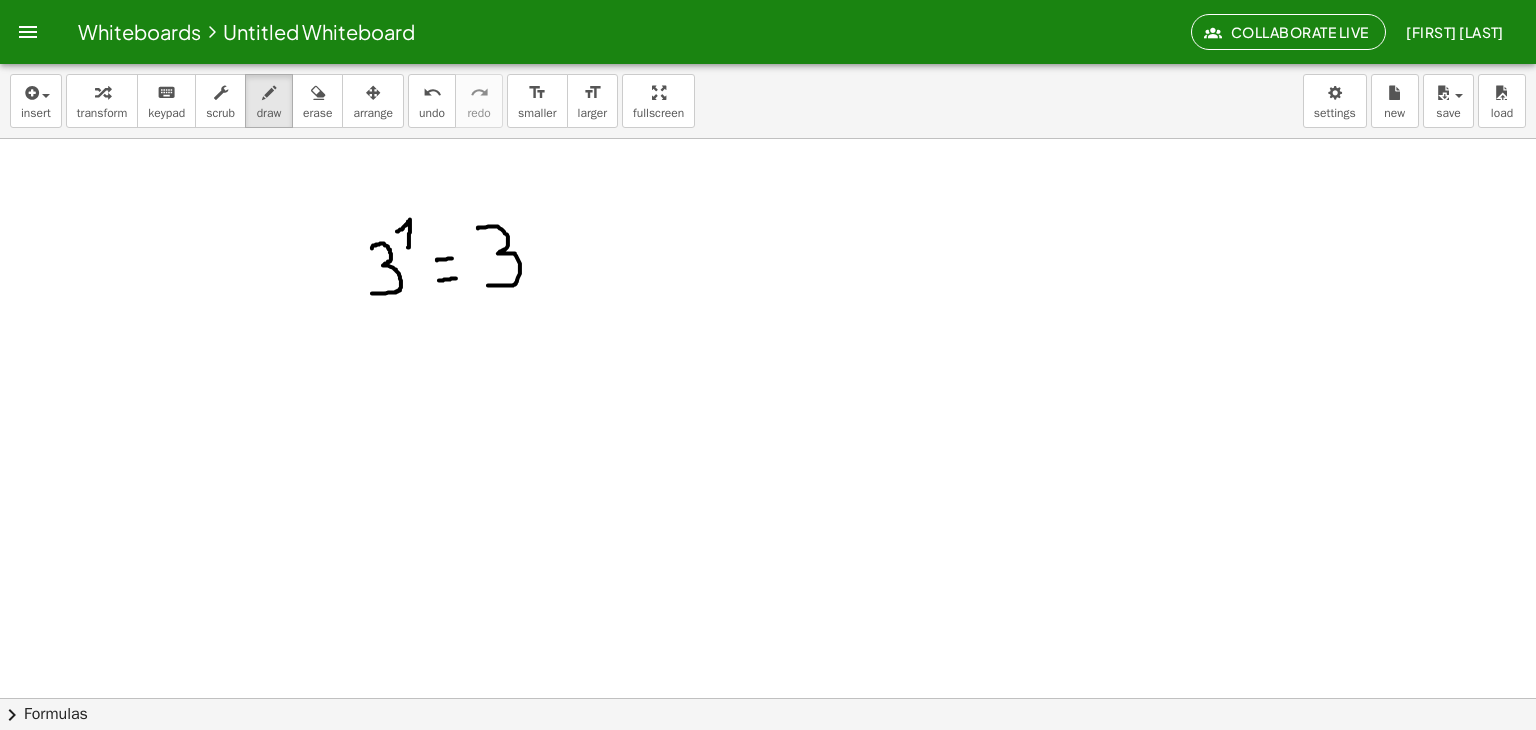 drag, startPoint x: 478, startPoint y: 228, endPoint x: 491, endPoint y: 297, distance: 70.21396 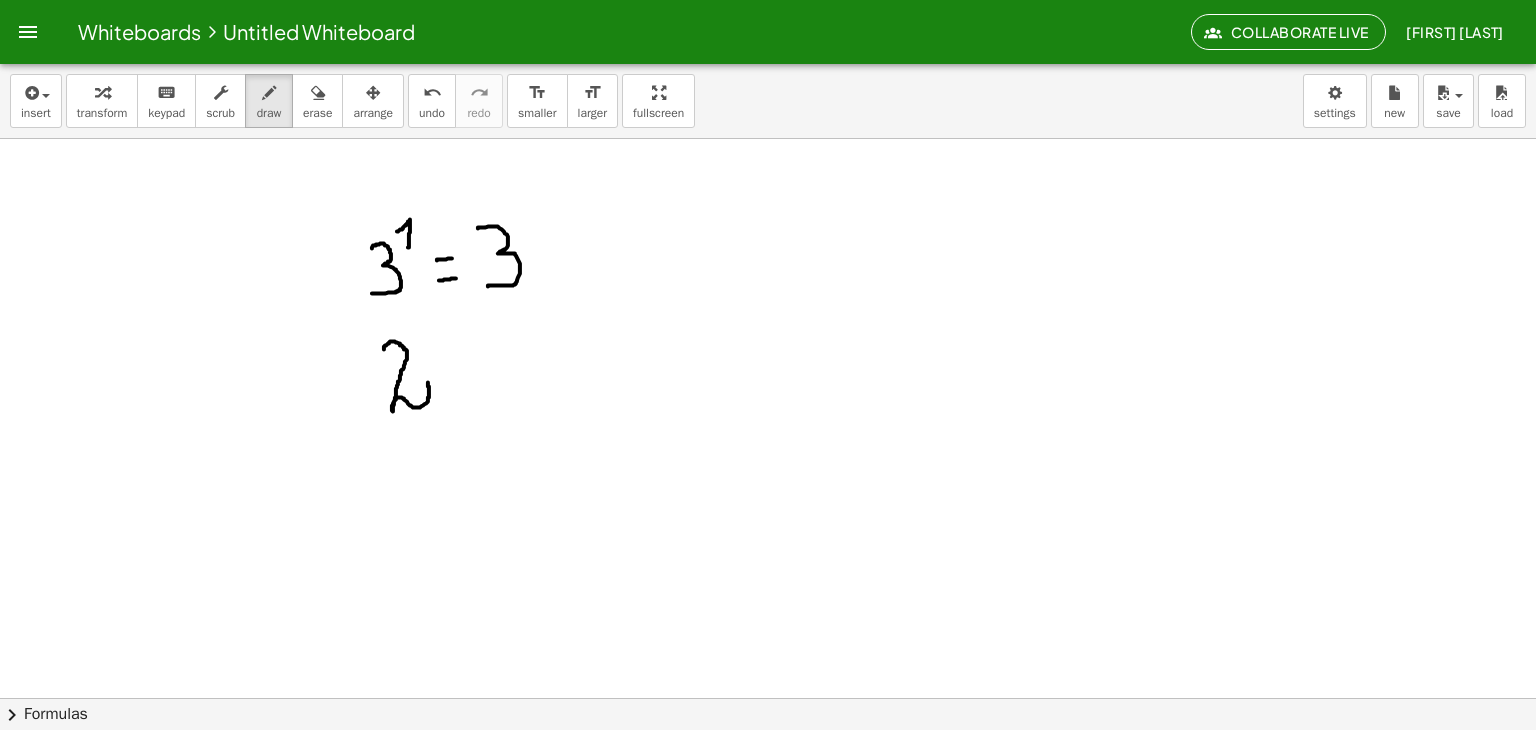 drag, startPoint x: 384, startPoint y: 349, endPoint x: 428, endPoint y: 382, distance: 55 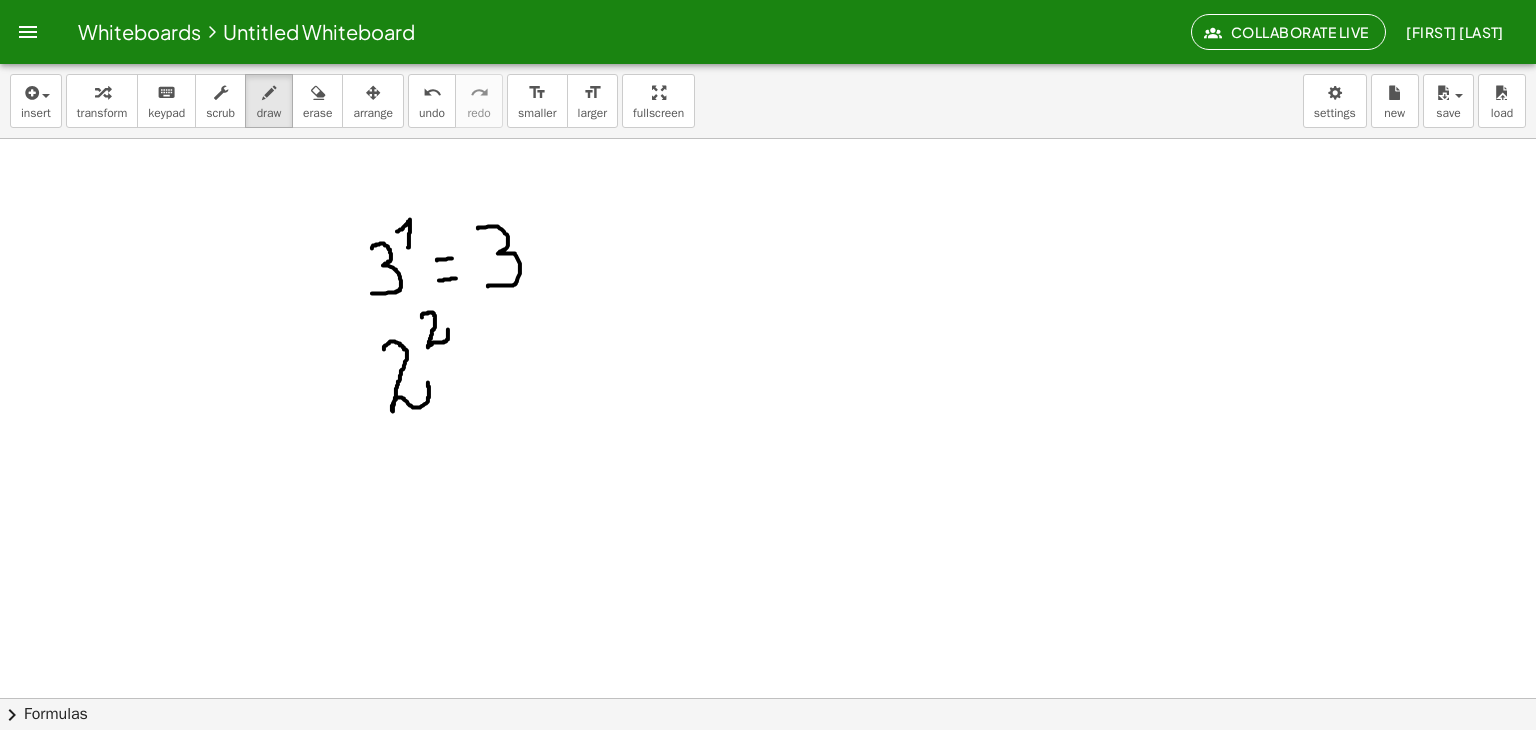drag, startPoint x: 422, startPoint y: 317, endPoint x: 448, endPoint y: 329, distance: 28.635643 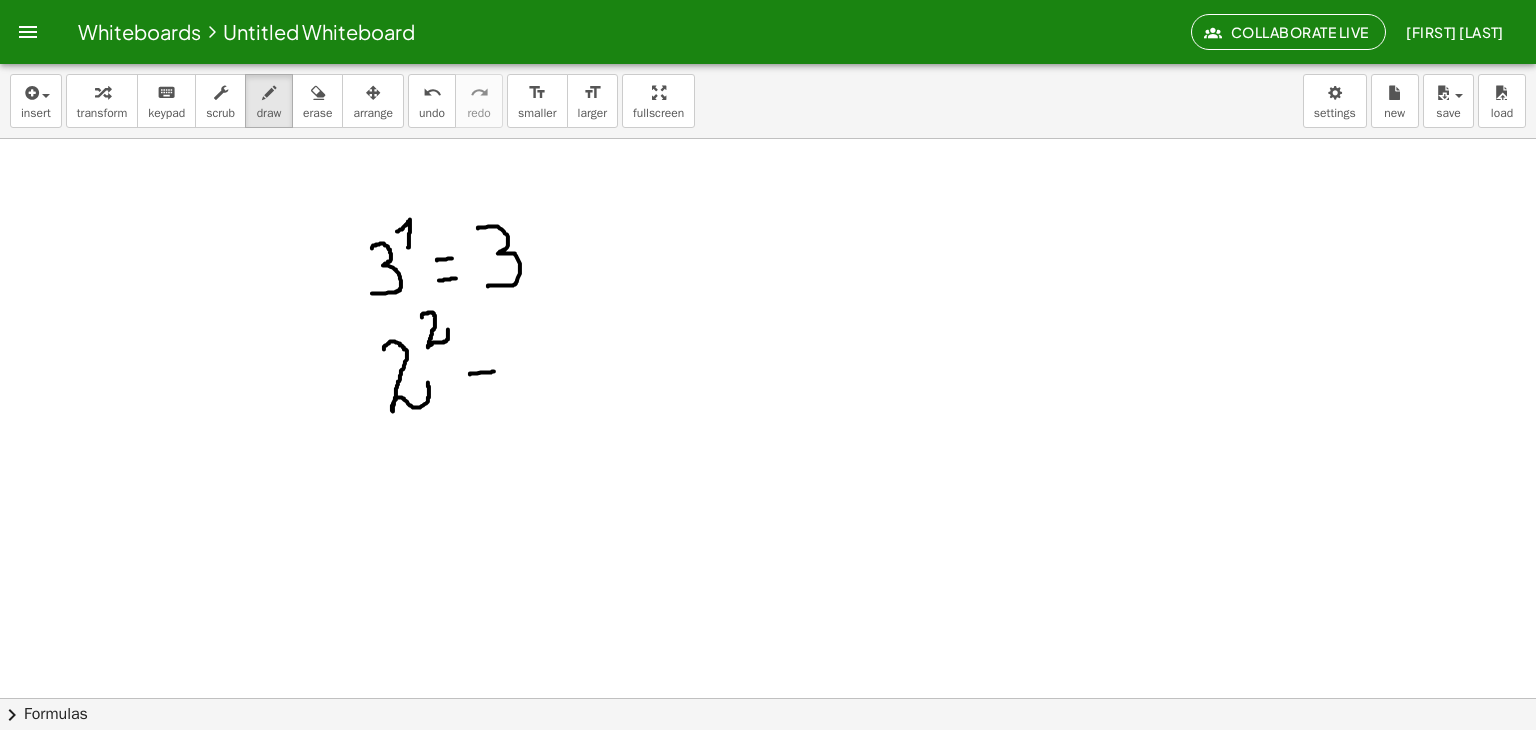 drag, startPoint x: 470, startPoint y: 374, endPoint x: 500, endPoint y: 371, distance: 30.149628 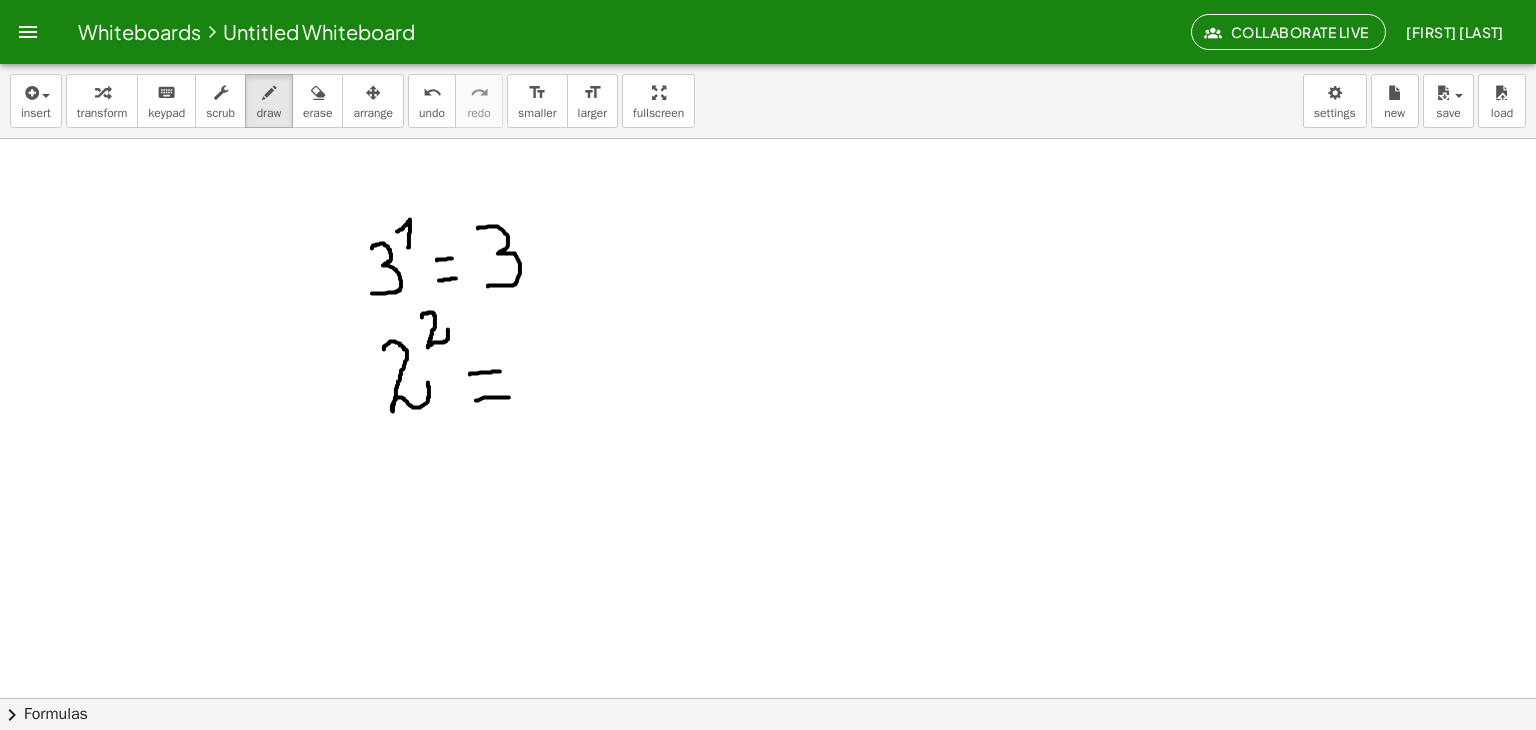 drag, startPoint x: 476, startPoint y: 400, endPoint x: 509, endPoint y: 397, distance: 33.13608 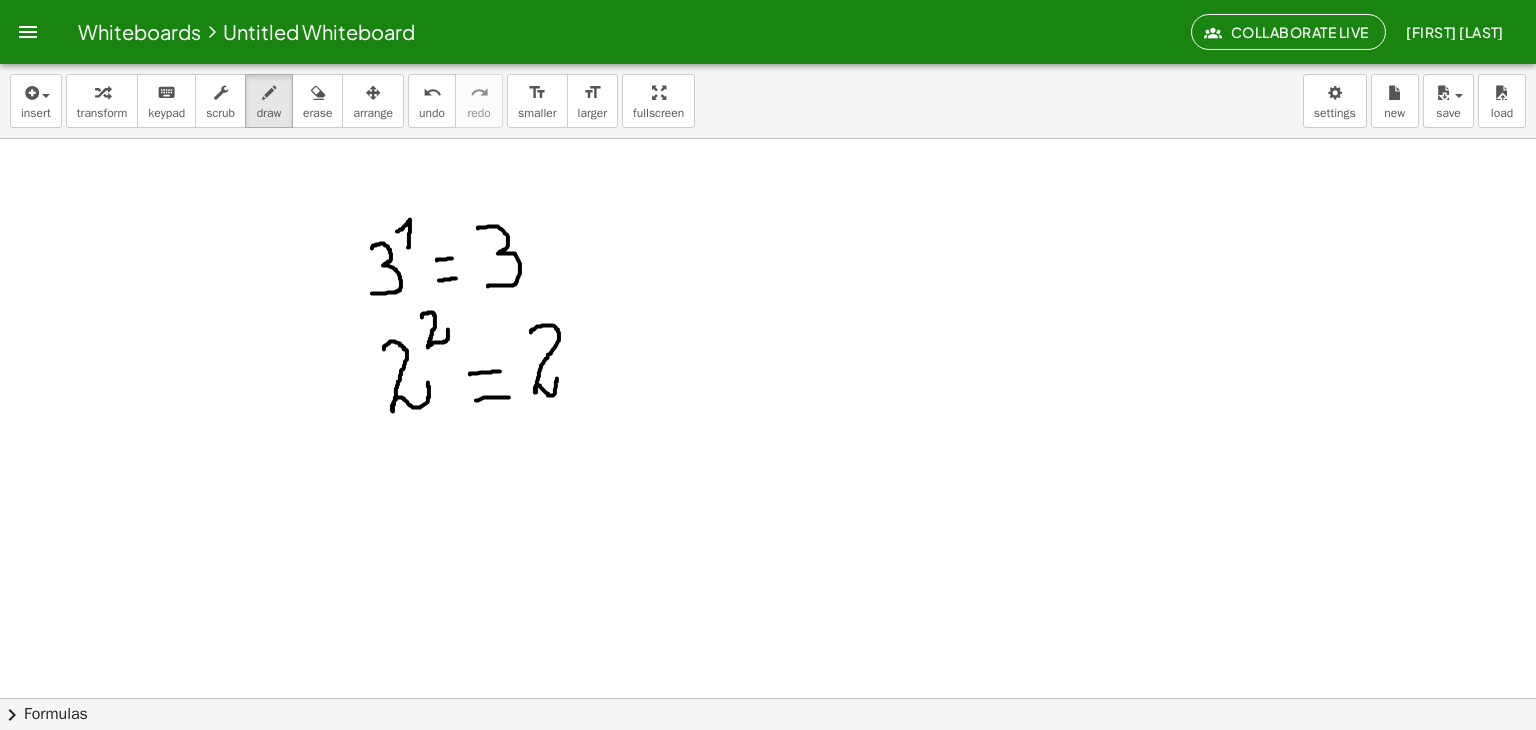 drag, startPoint x: 531, startPoint y: 332, endPoint x: 580, endPoint y: 392, distance: 77.46612 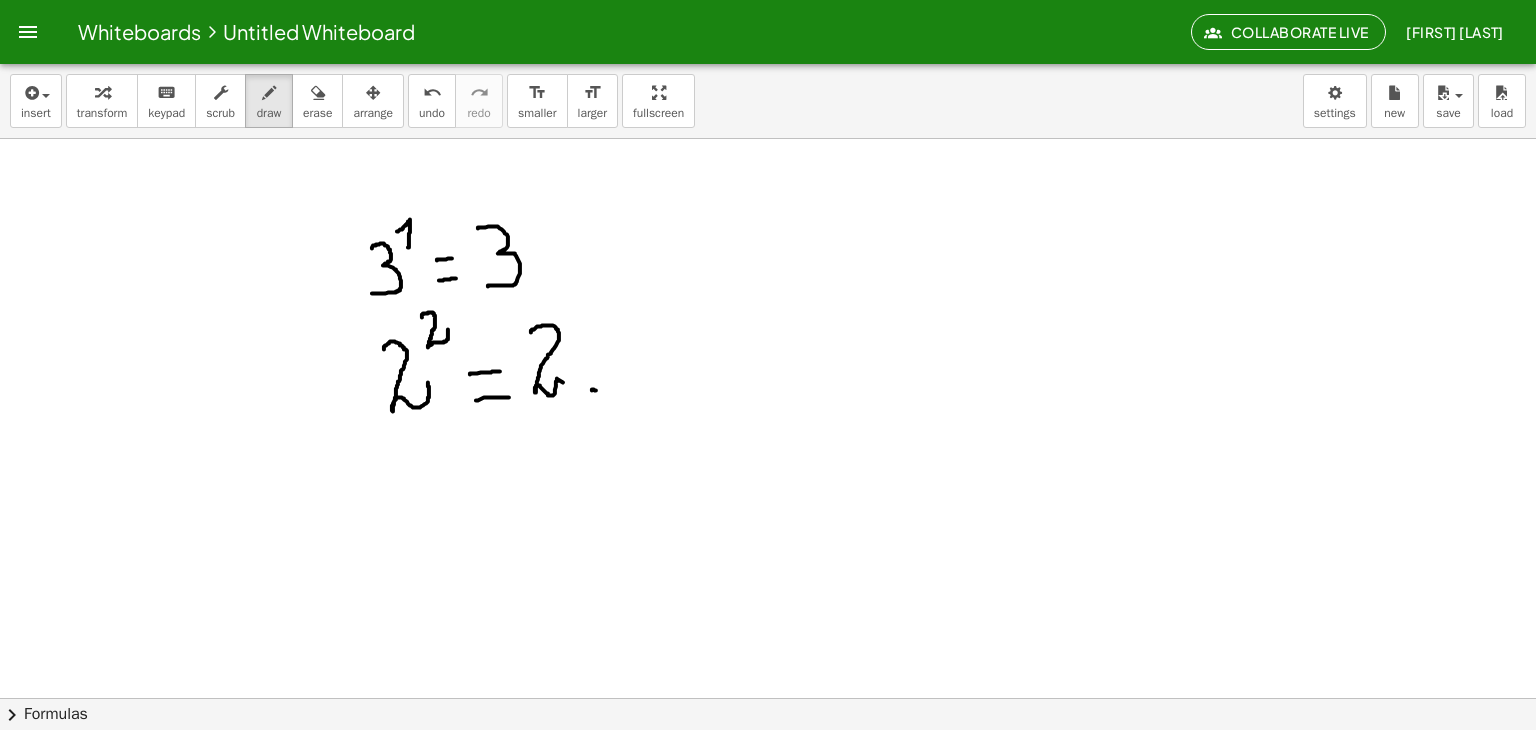 click at bounding box center [768, 762] 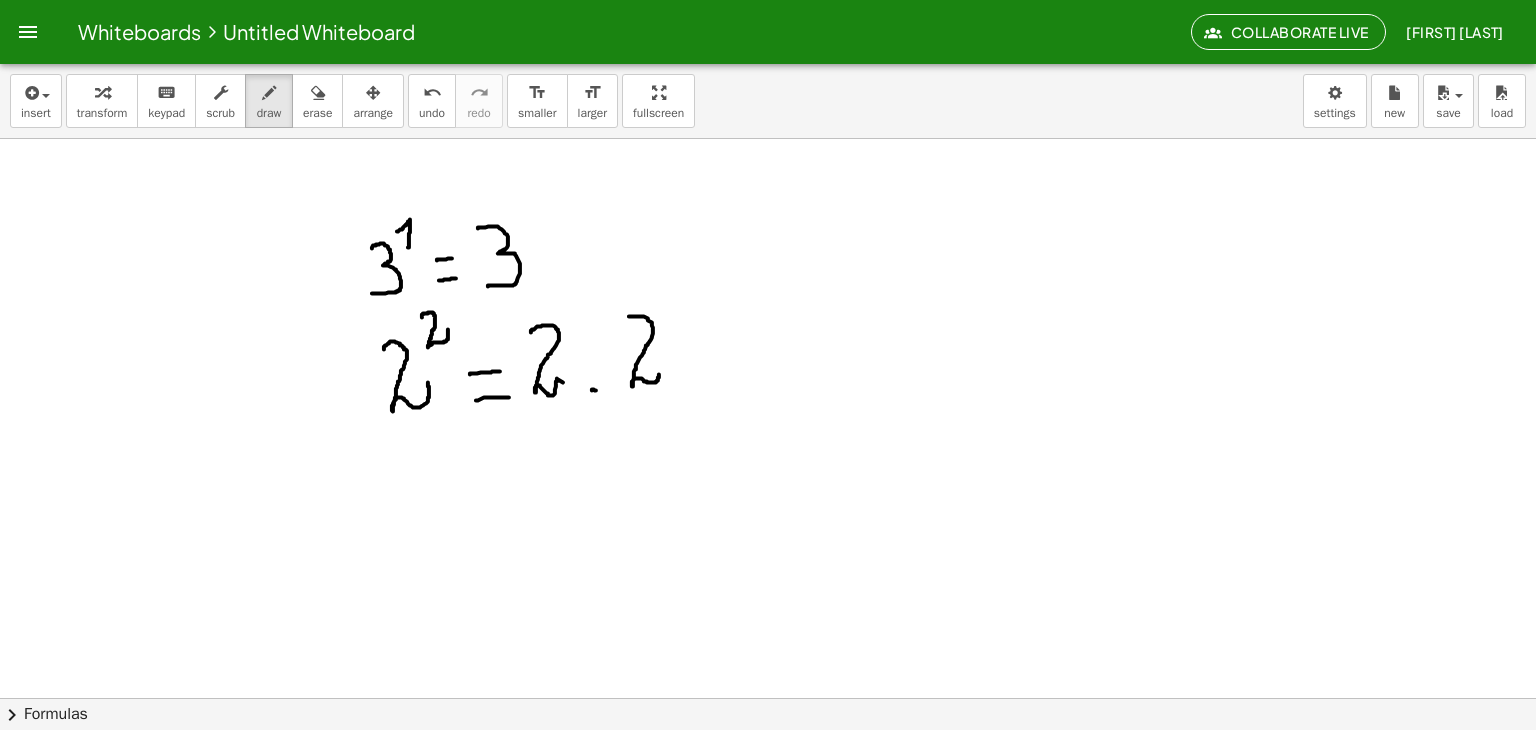 drag, startPoint x: 629, startPoint y: 316, endPoint x: 659, endPoint y: 365, distance: 57.45433 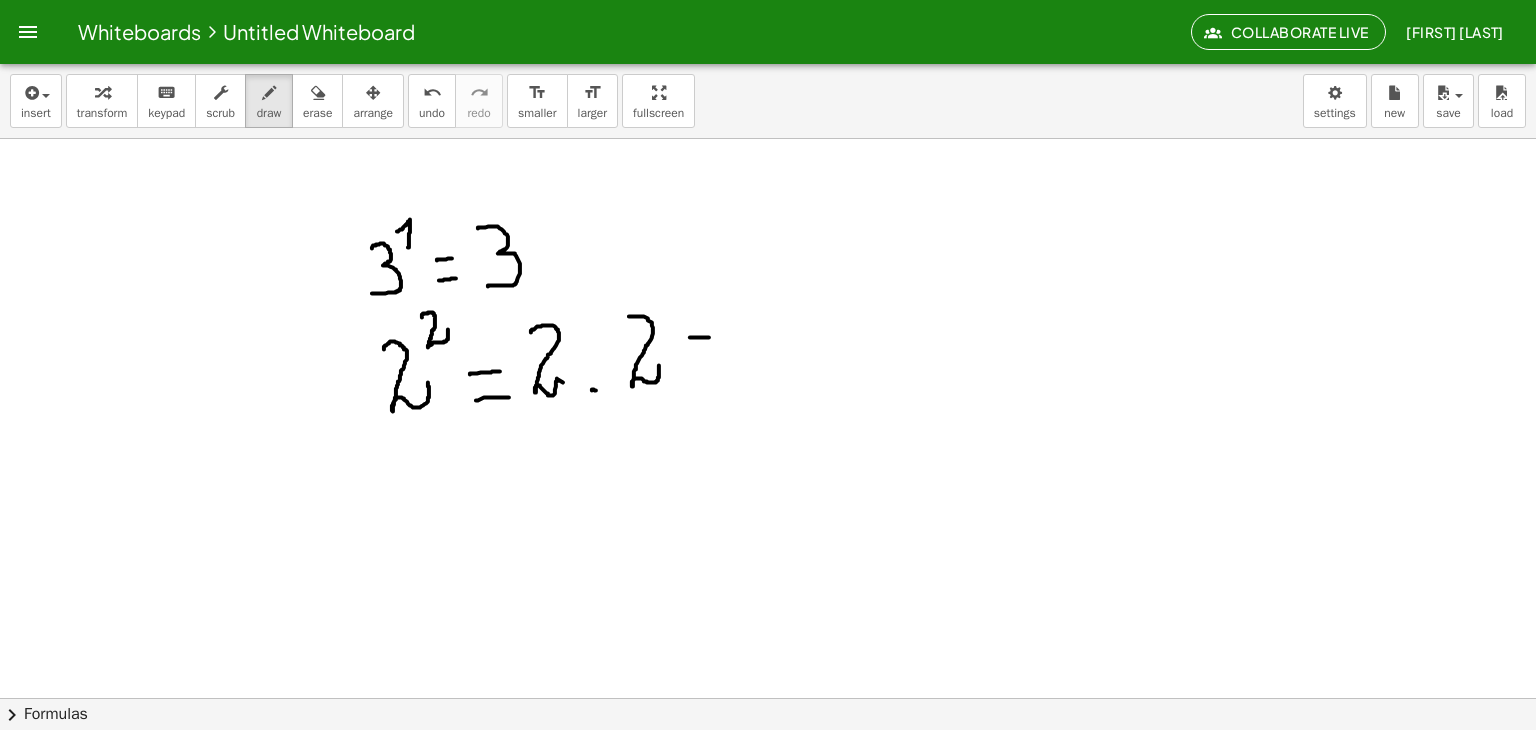 drag, startPoint x: 690, startPoint y: 337, endPoint x: 709, endPoint y: 337, distance: 19 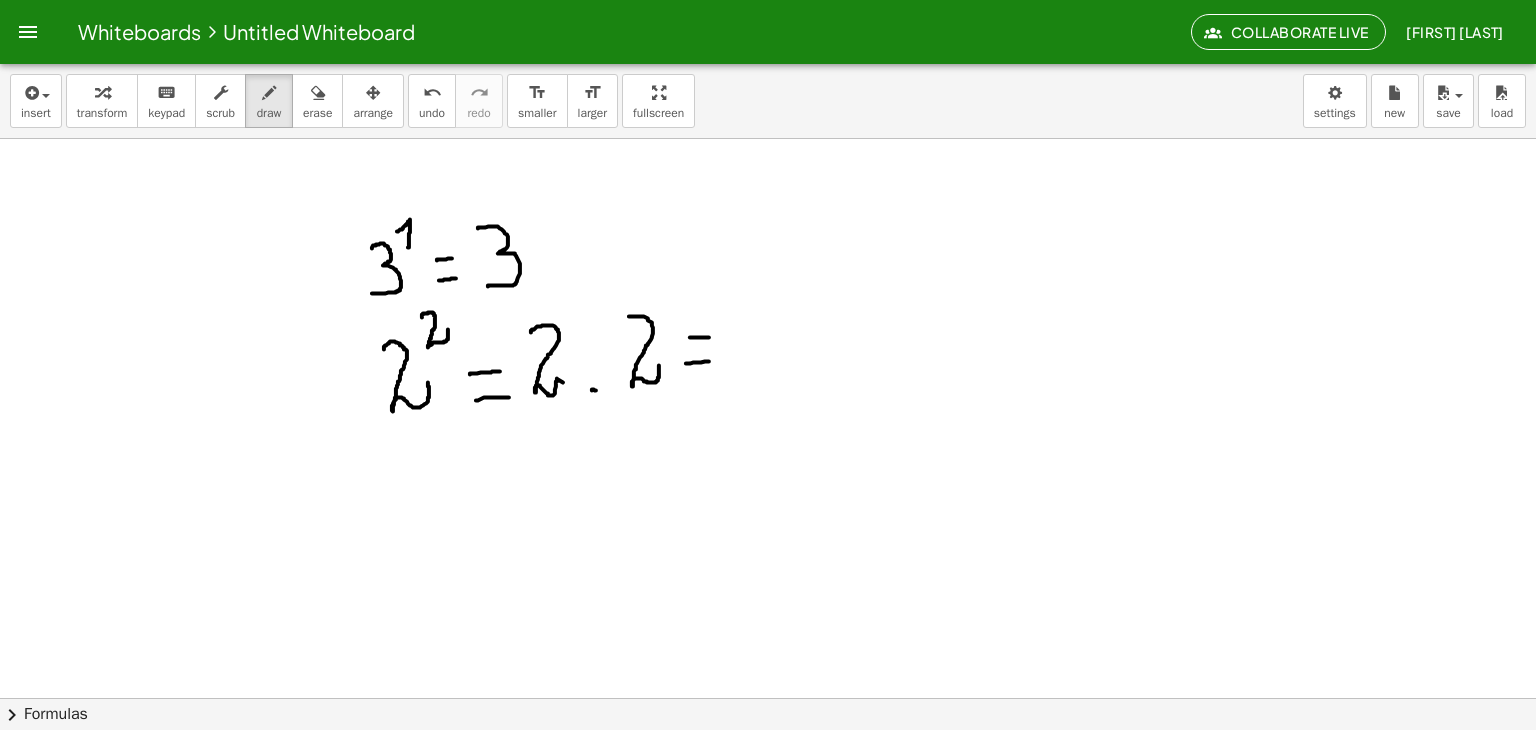 drag, startPoint x: 686, startPoint y: 363, endPoint x: 710, endPoint y: 361, distance: 24.083189 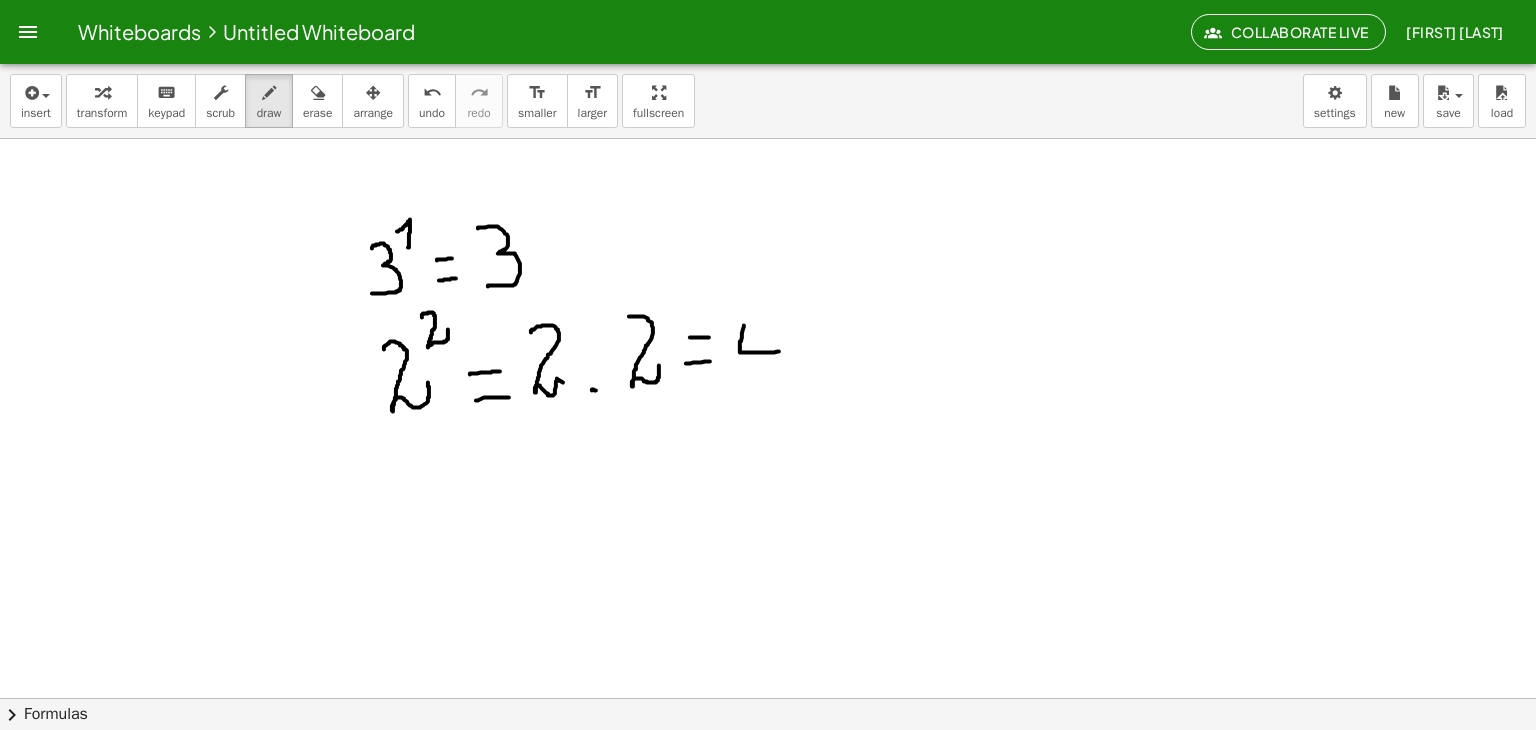 drag, startPoint x: 744, startPoint y: 325, endPoint x: 779, endPoint y: 351, distance: 43.60046 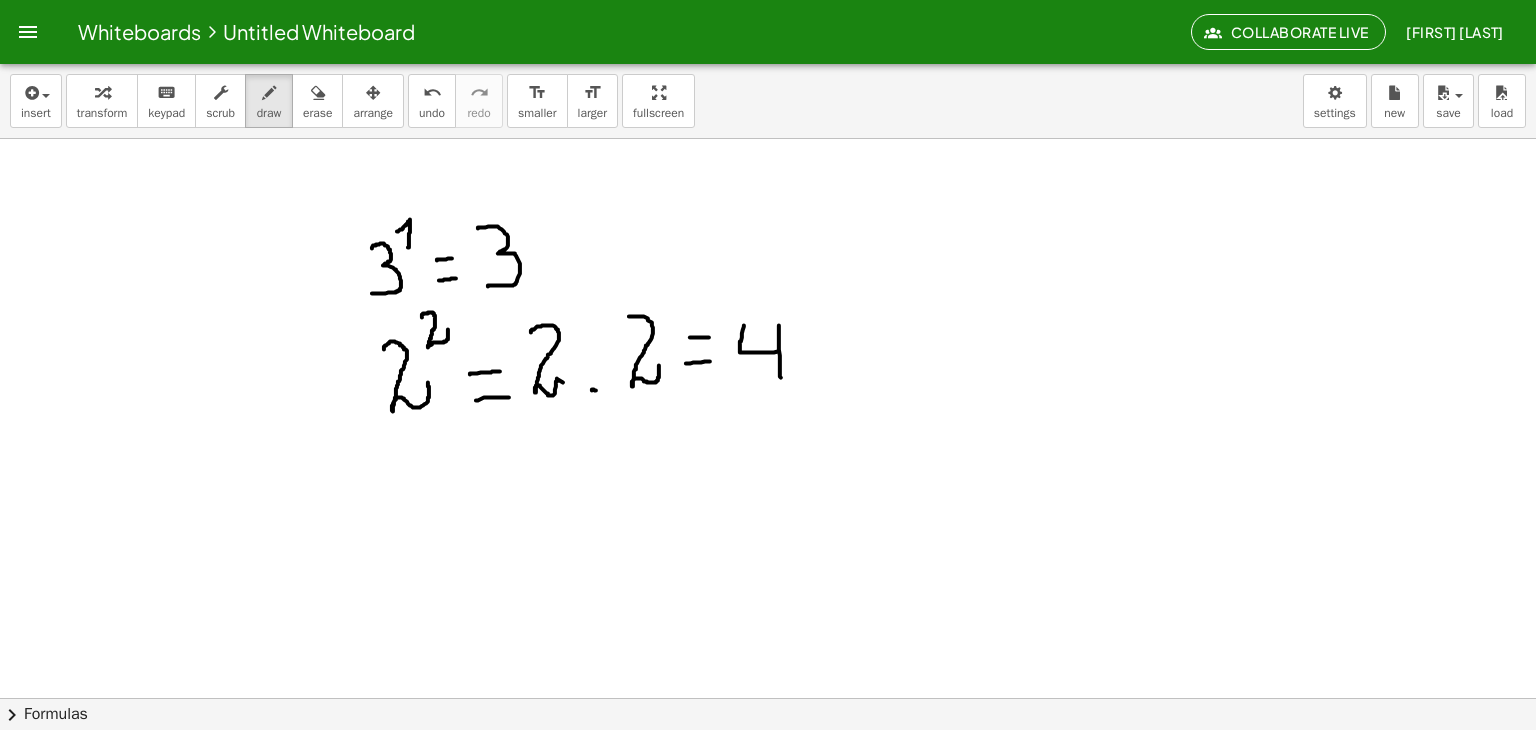 drag, startPoint x: 779, startPoint y: 325, endPoint x: 781, endPoint y: 378, distance: 53.037724 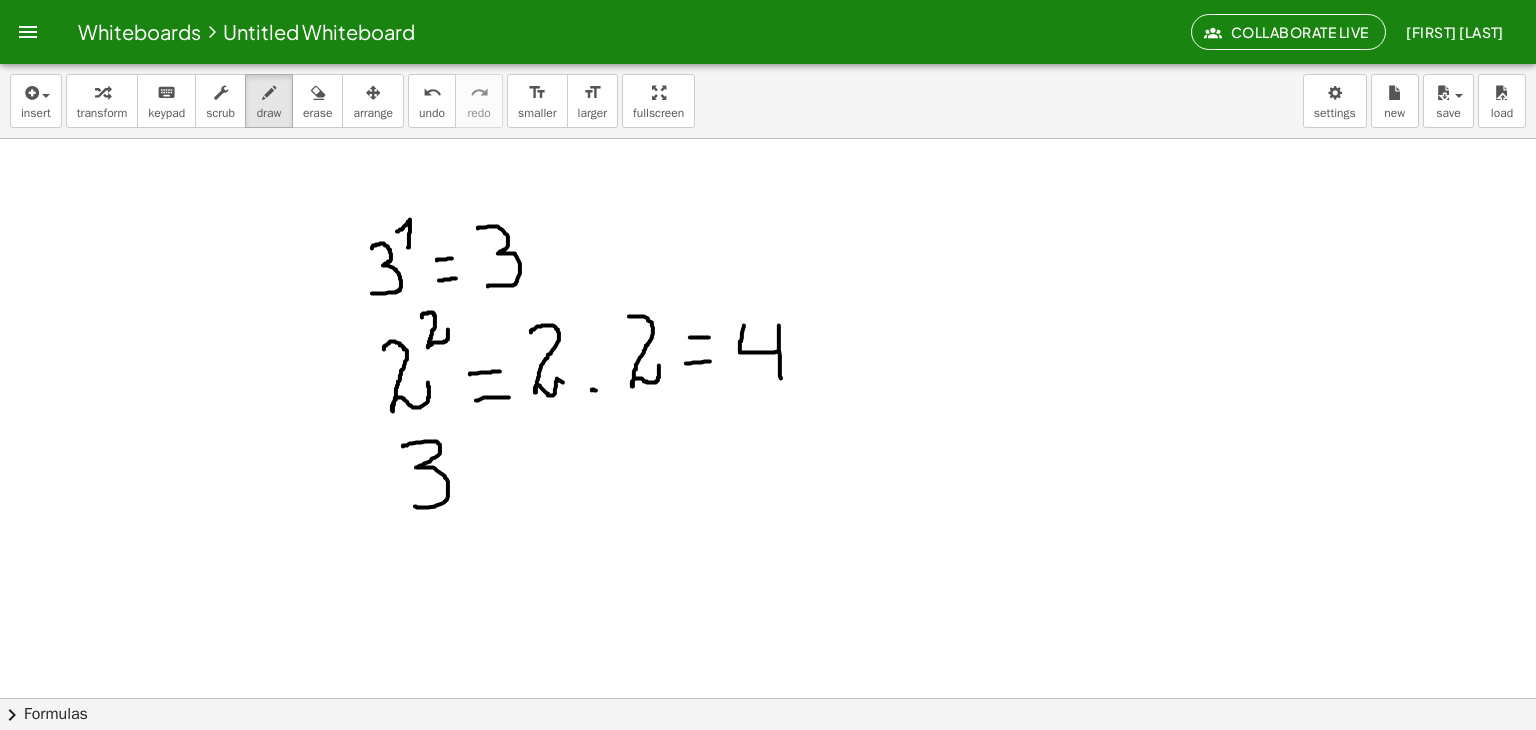 drag, startPoint x: 403, startPoint y: 446, endPoint x: 415, endPoint y: 506, distance: 61.188232 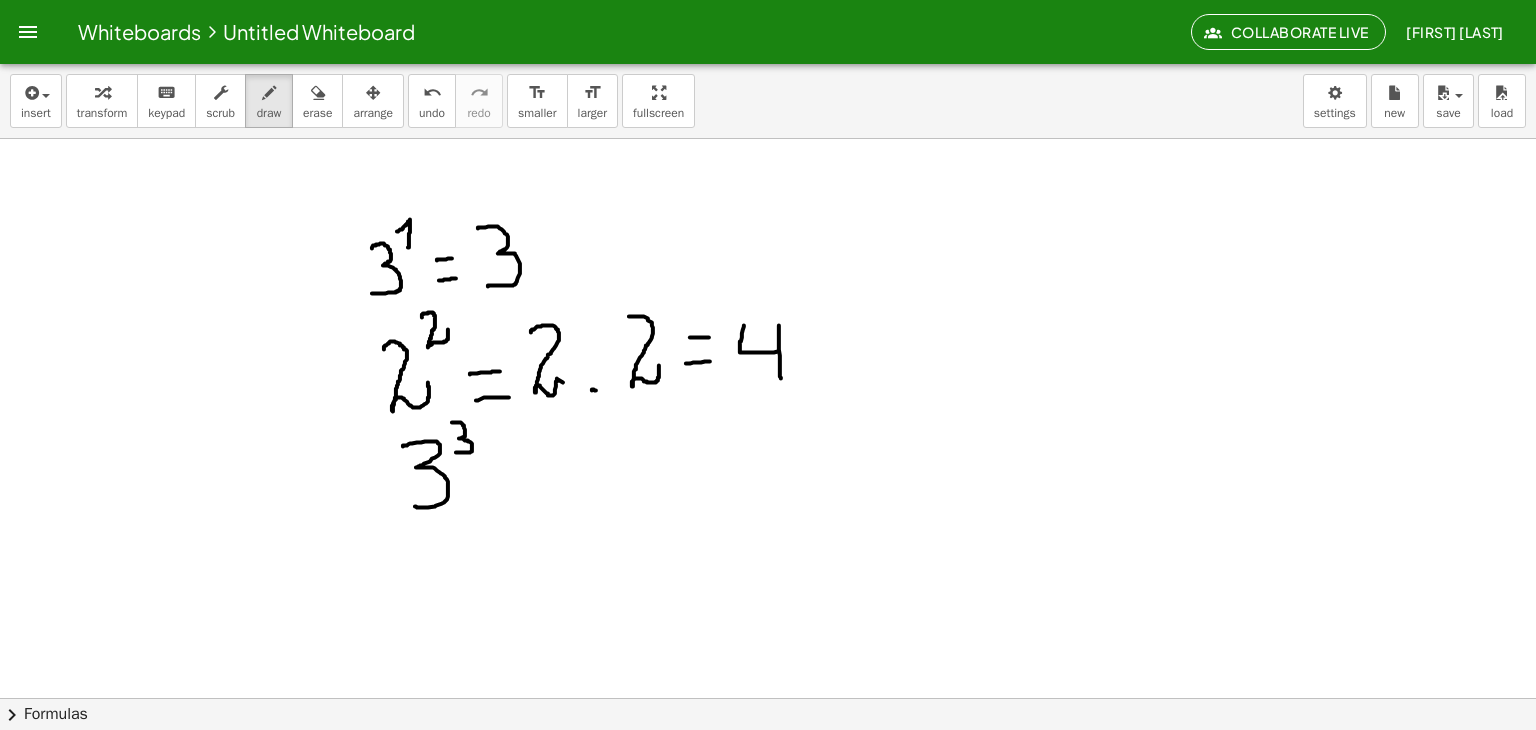 drag, startPoint x: 452, startPoint y: 422, endPoint x: 456, endPoint y: 452, distance: 30.265491 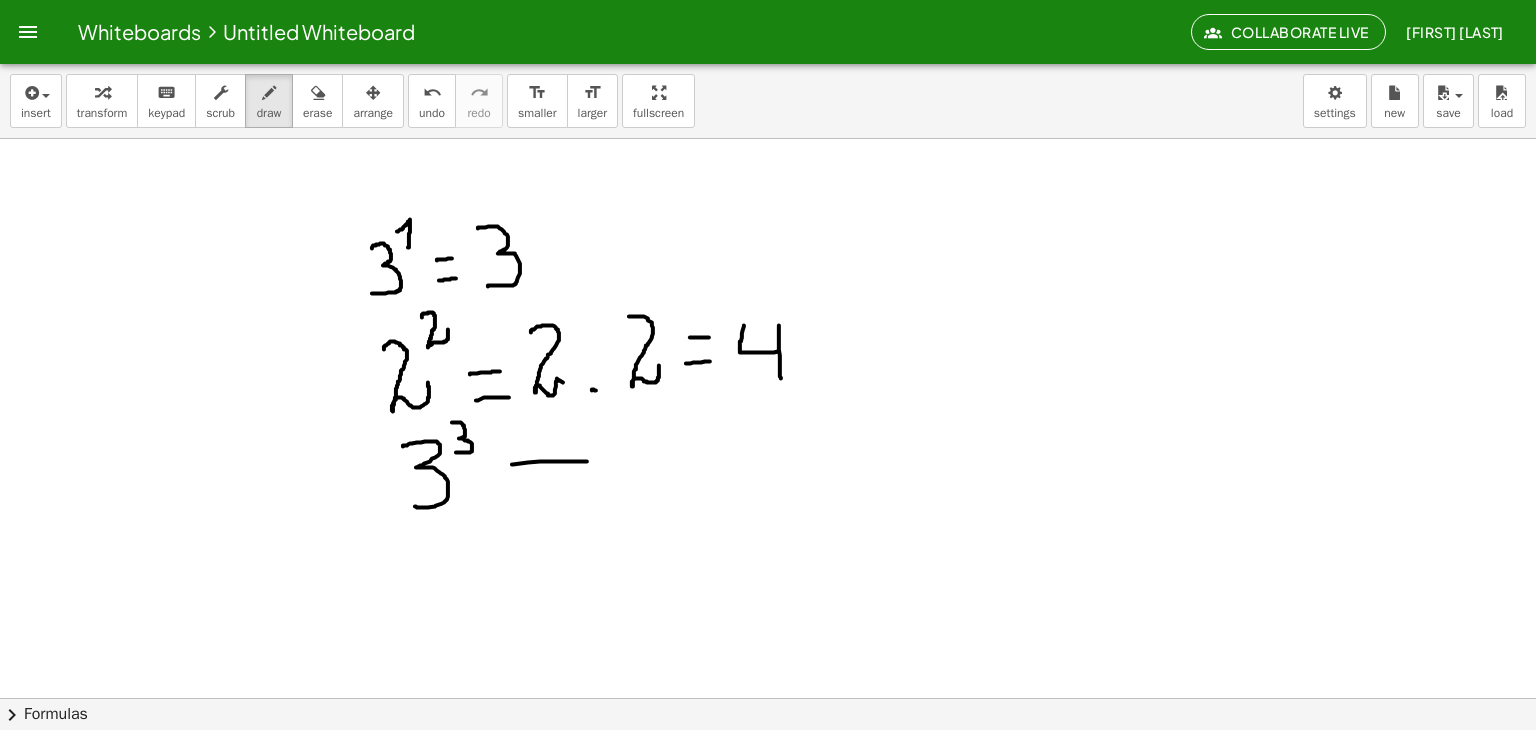 drag, startPoint x: 512, startPoint y: 464, endPoint x: 587, endPoint y: 461, distance: 75.059975 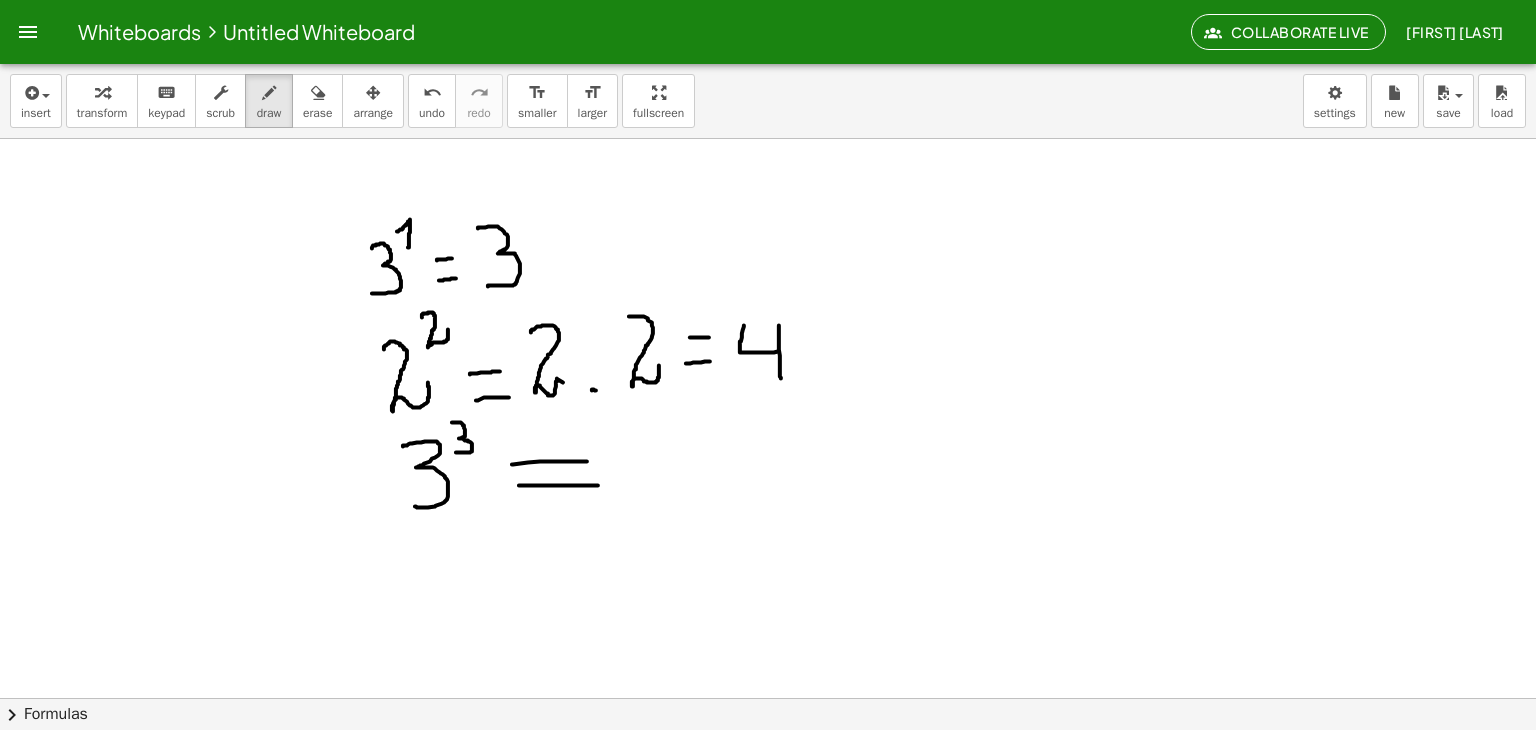 drag, startPoint x: 519, startPoint y: 485, endPoint x: 597, endPoint y: 485, distance: 78 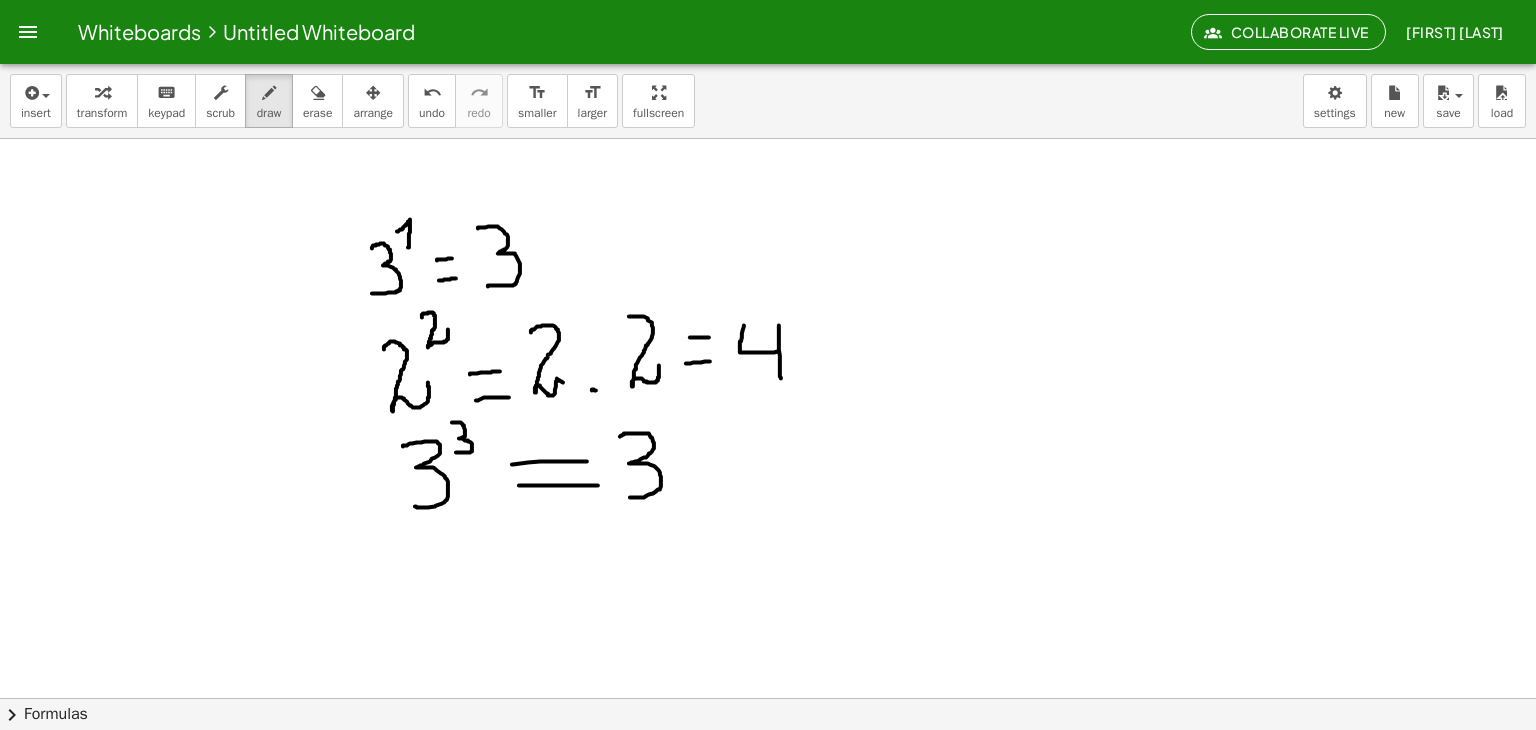 drag, startPoint x: 620, startPoint y: 436, endPoint x: 630, endPoint y: 497, distance: 61.81424 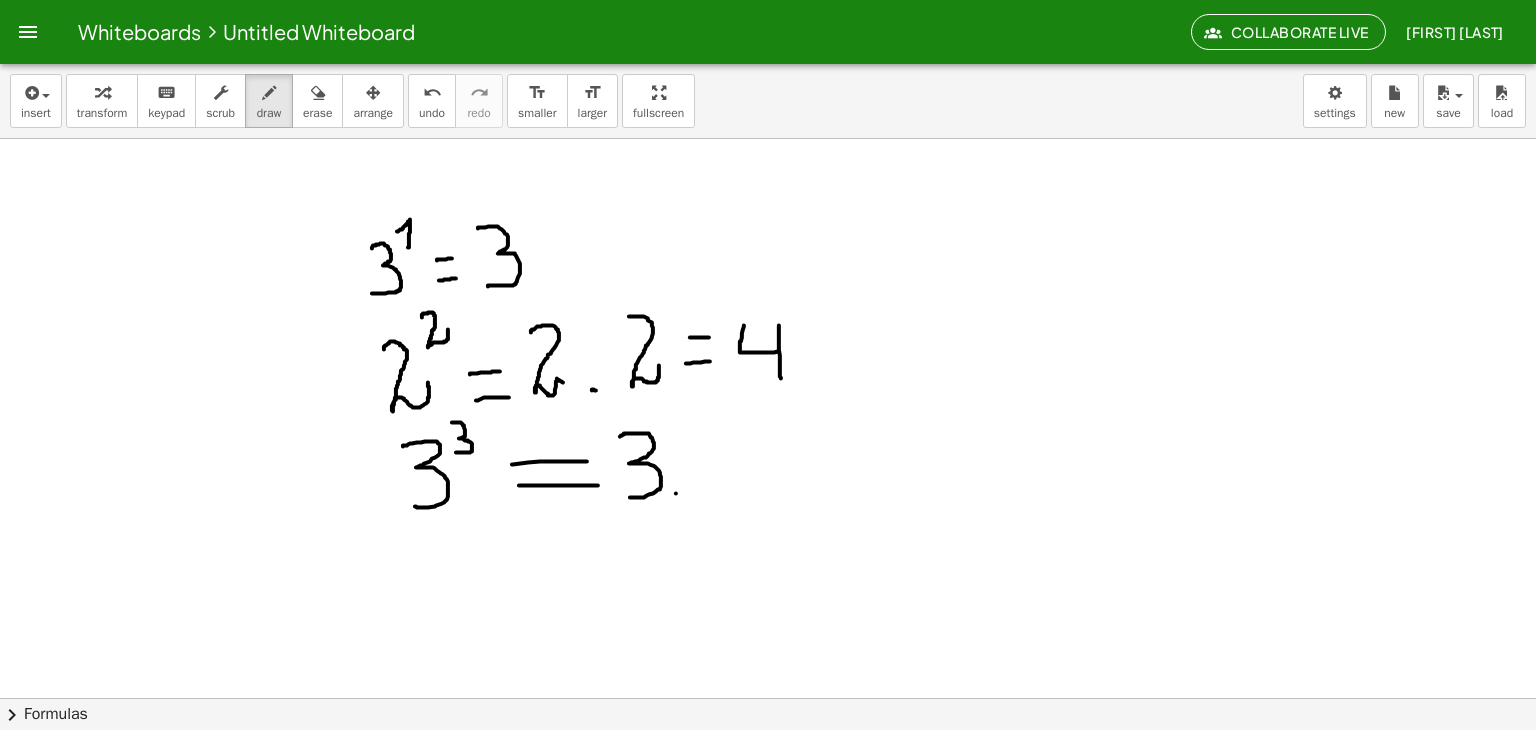 click at bounding box center (768, 762) 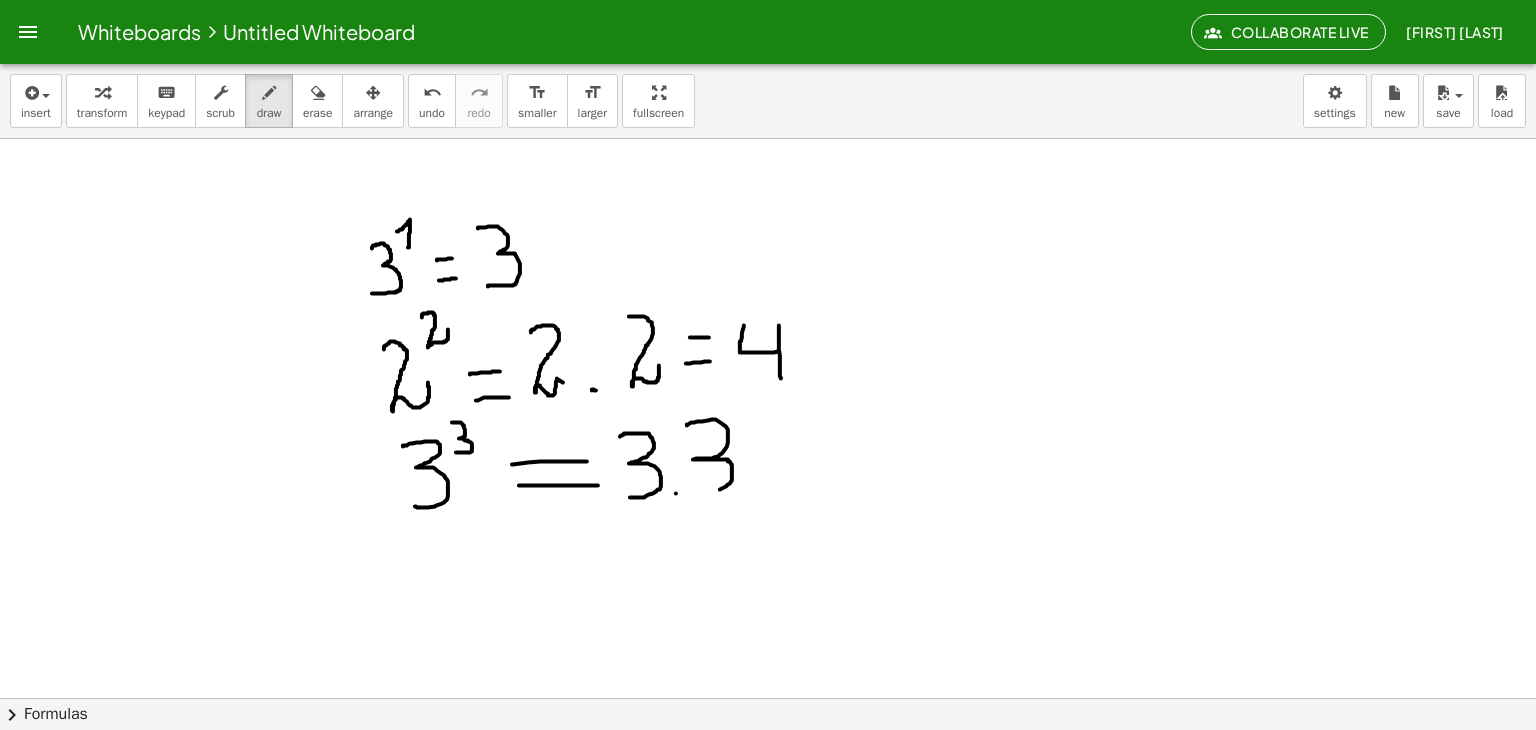 drag, startPoint x: 687, startPoint y: 424, endPoint x: 706, endPoint y: 487, distance: 65.802734 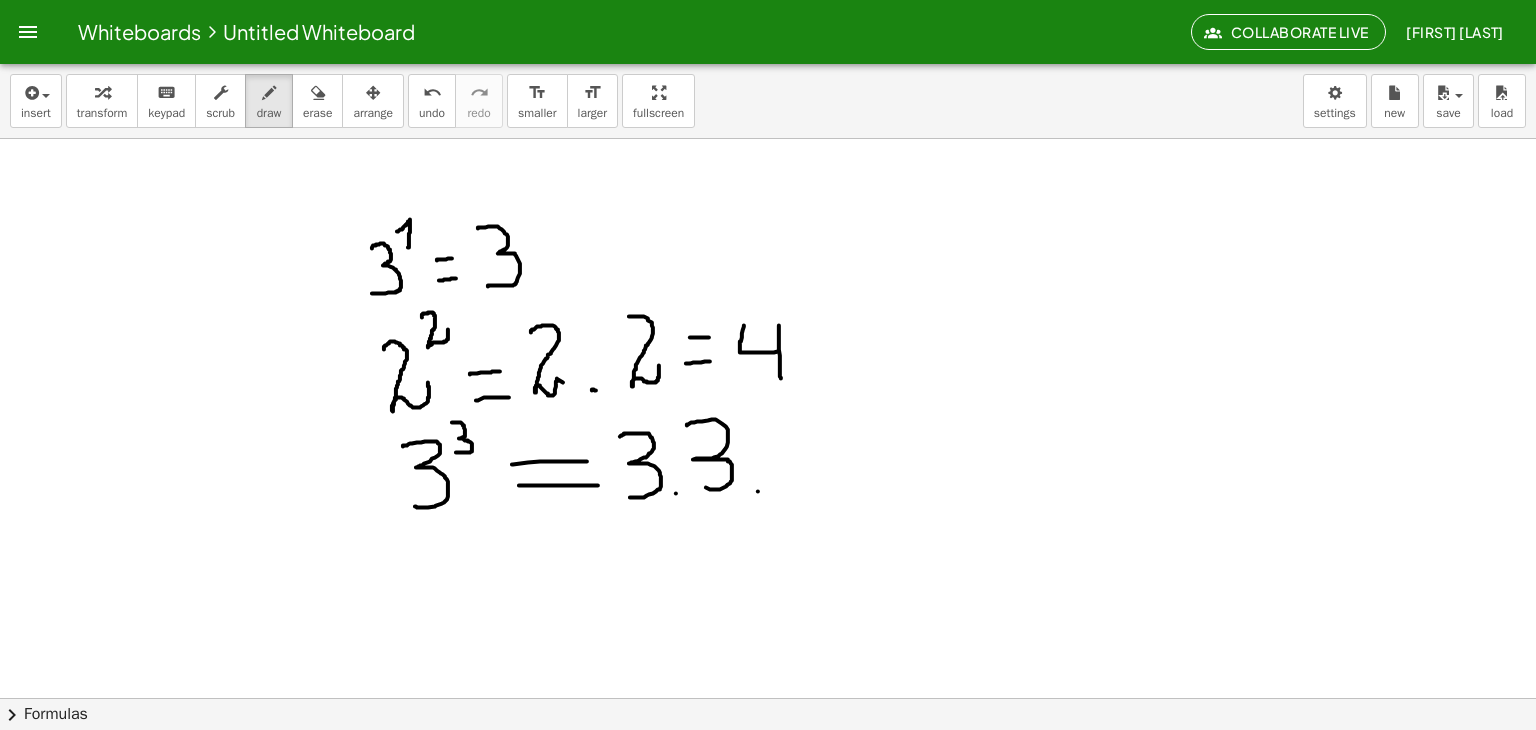 click at bounding box center [768, 762] 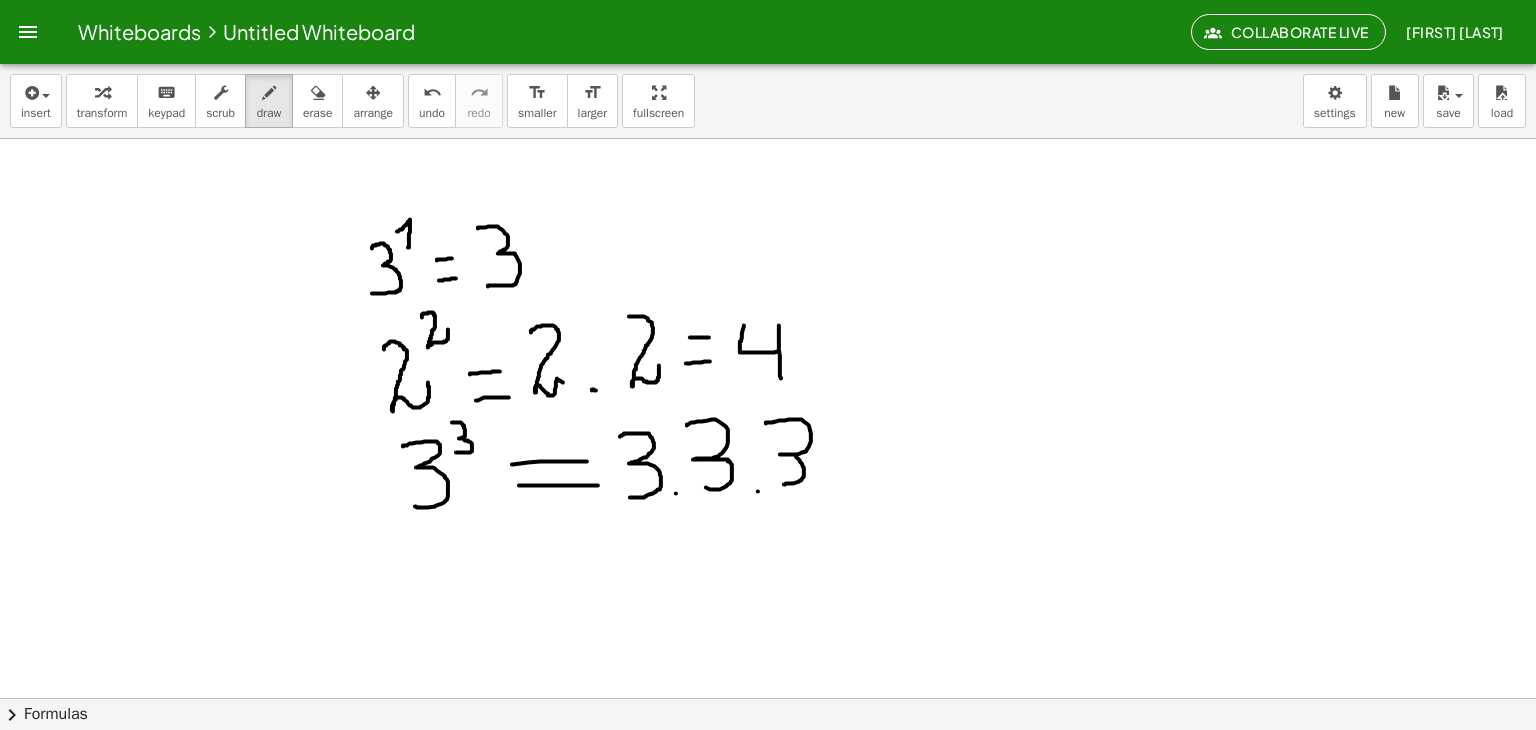 drag, startPoint x: 768, startPoint y: 422, endPoint x: 776, endPoint y: 488, distance: 66.48308 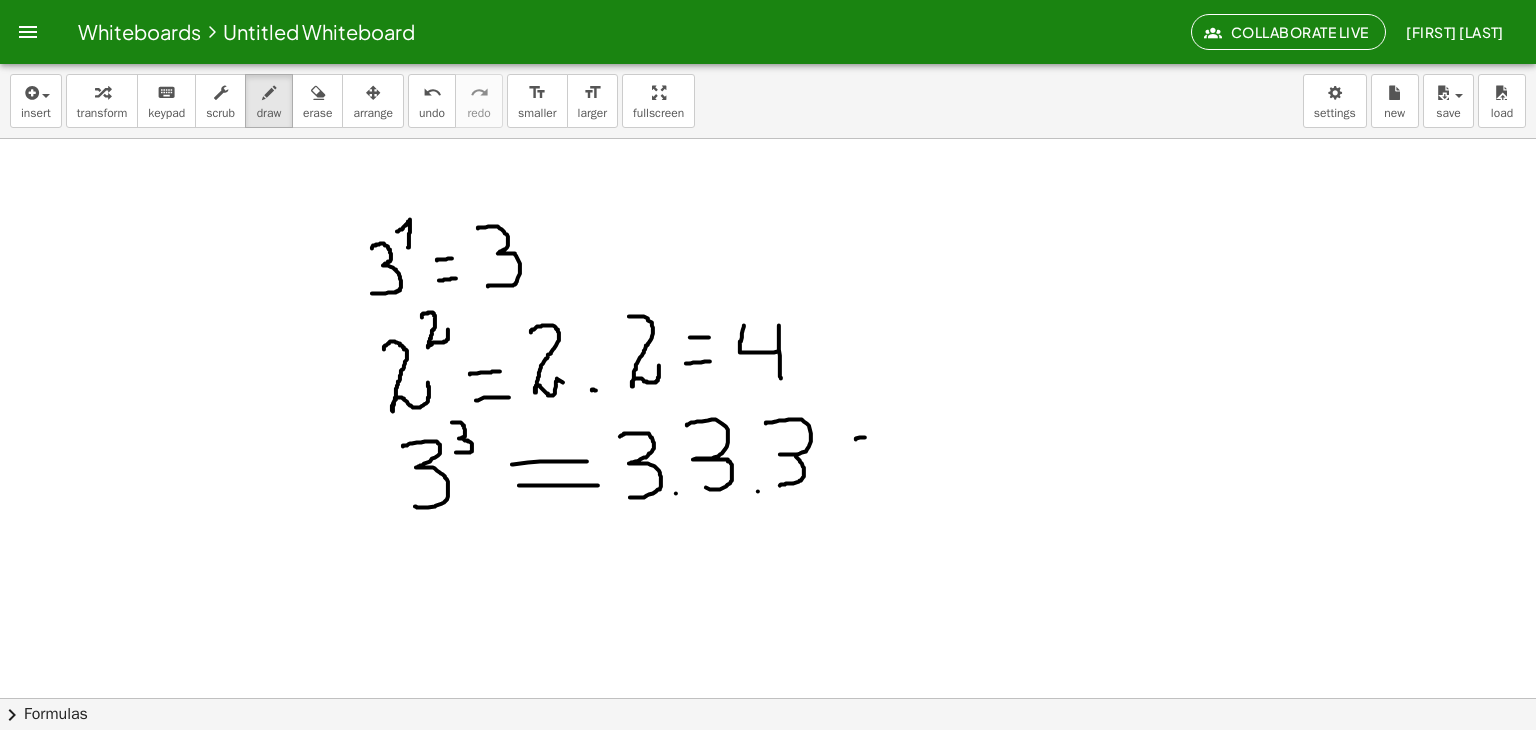 drag, startPoint x: 856, startPoint y: 439, endPoint x: 892, endPoint y: 436, distance: 36.124783 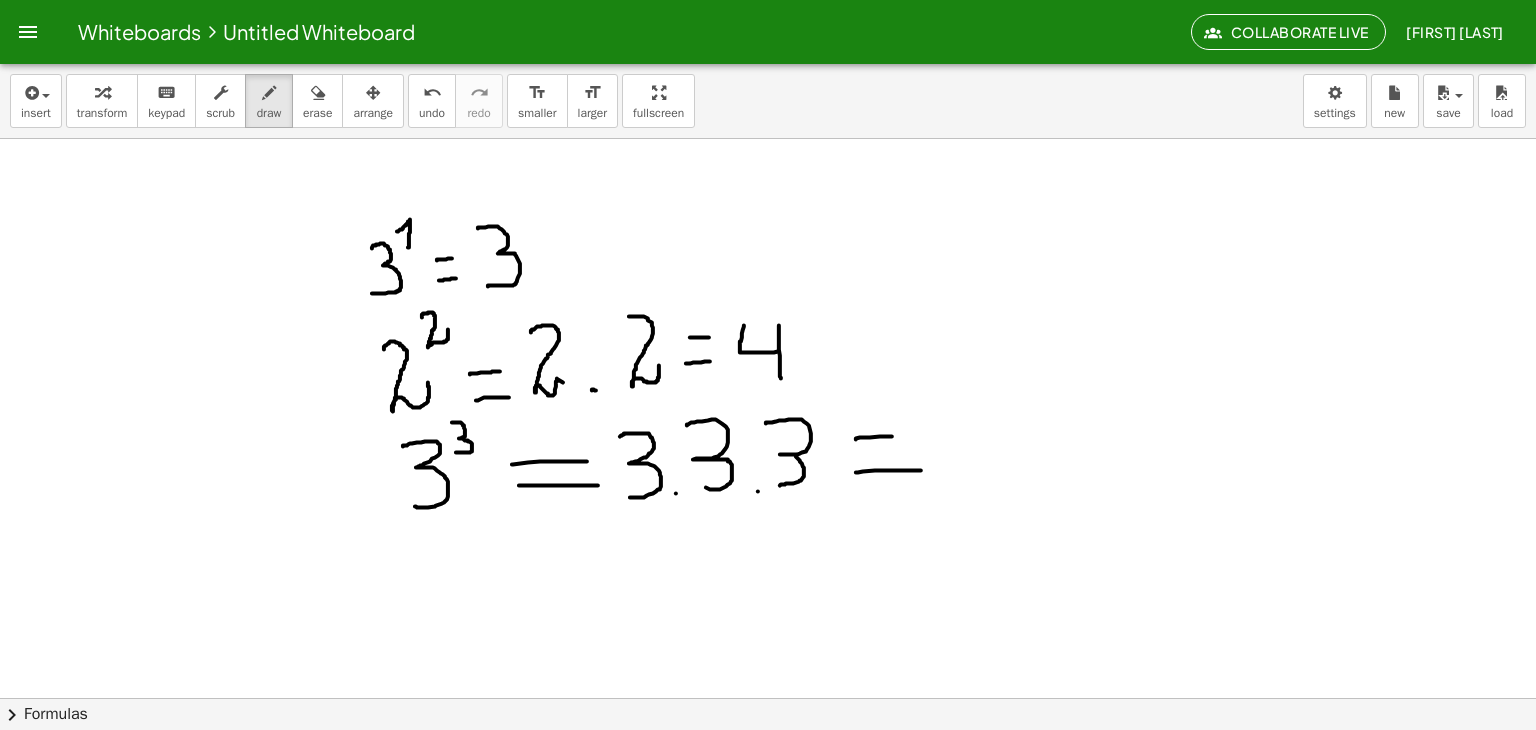 drag, startPoint x: 856, startPoint y: 472, endPoint x: 921, endPoint y: 470, distance: 65.03076 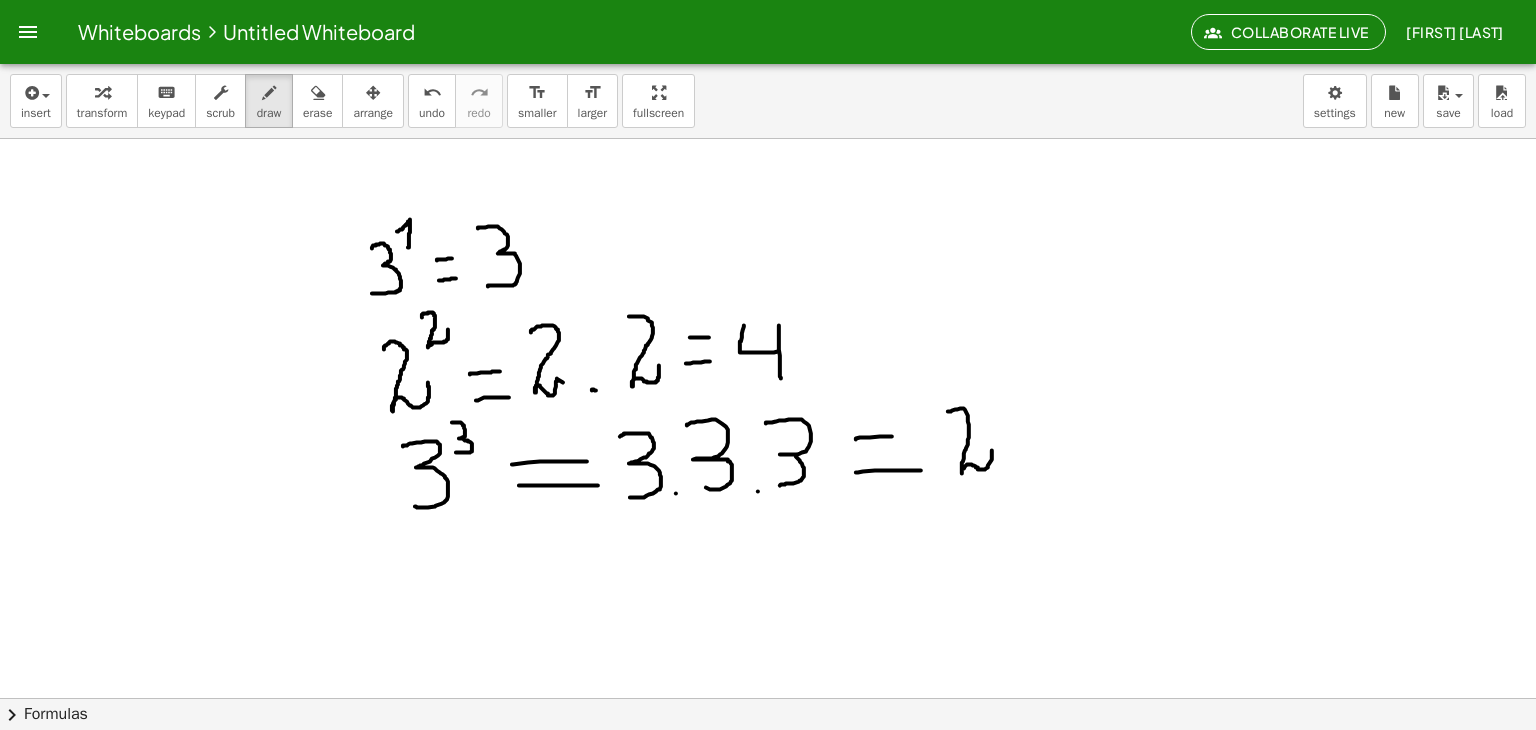 drag, startPoint x: 948, startPoint y: 411, endPoint x: 989, endPoint y: 444, distance: 52.63079 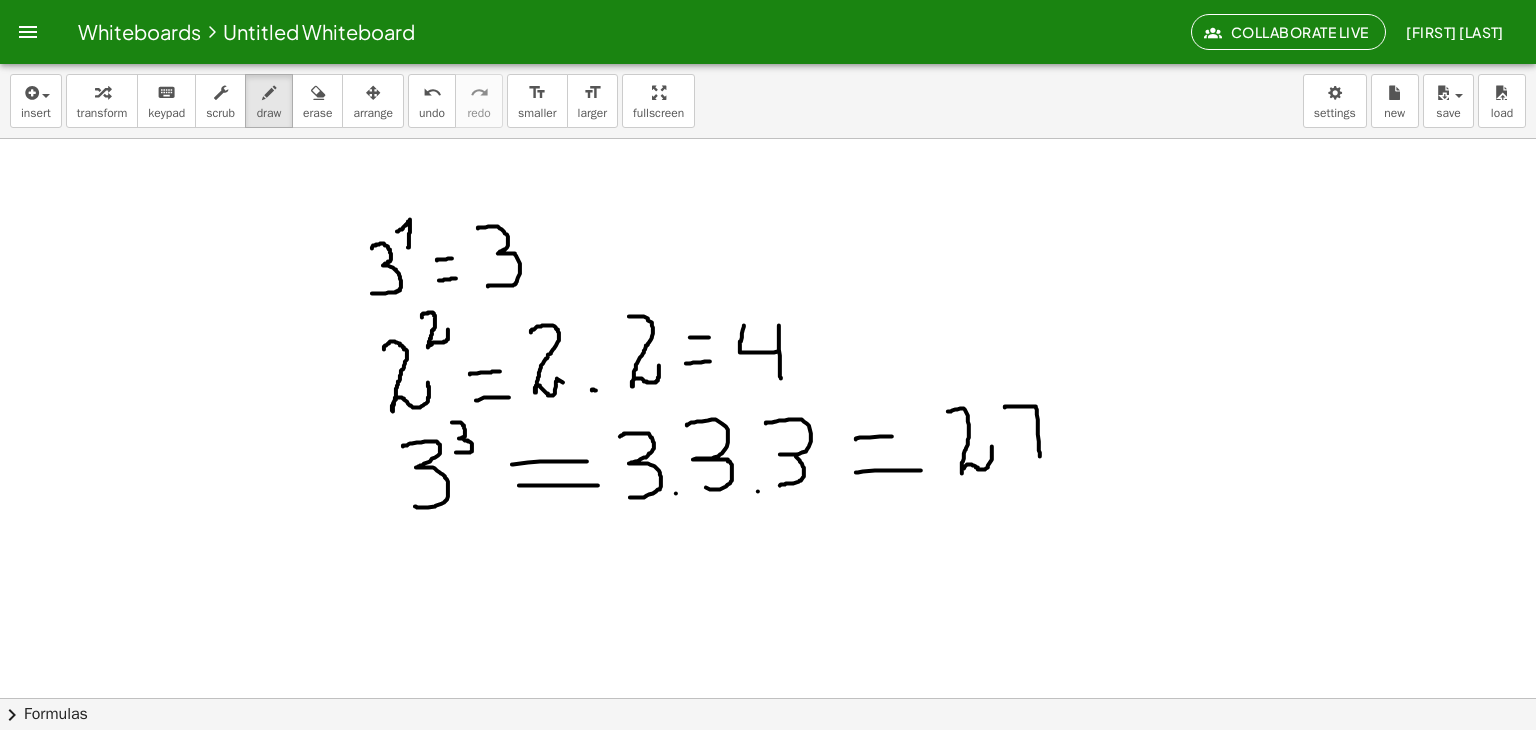 drag, startPoint x: 1007, startPoint y: 406, endPoint x: 1026, endPoint y: 448, distance: 46.09772 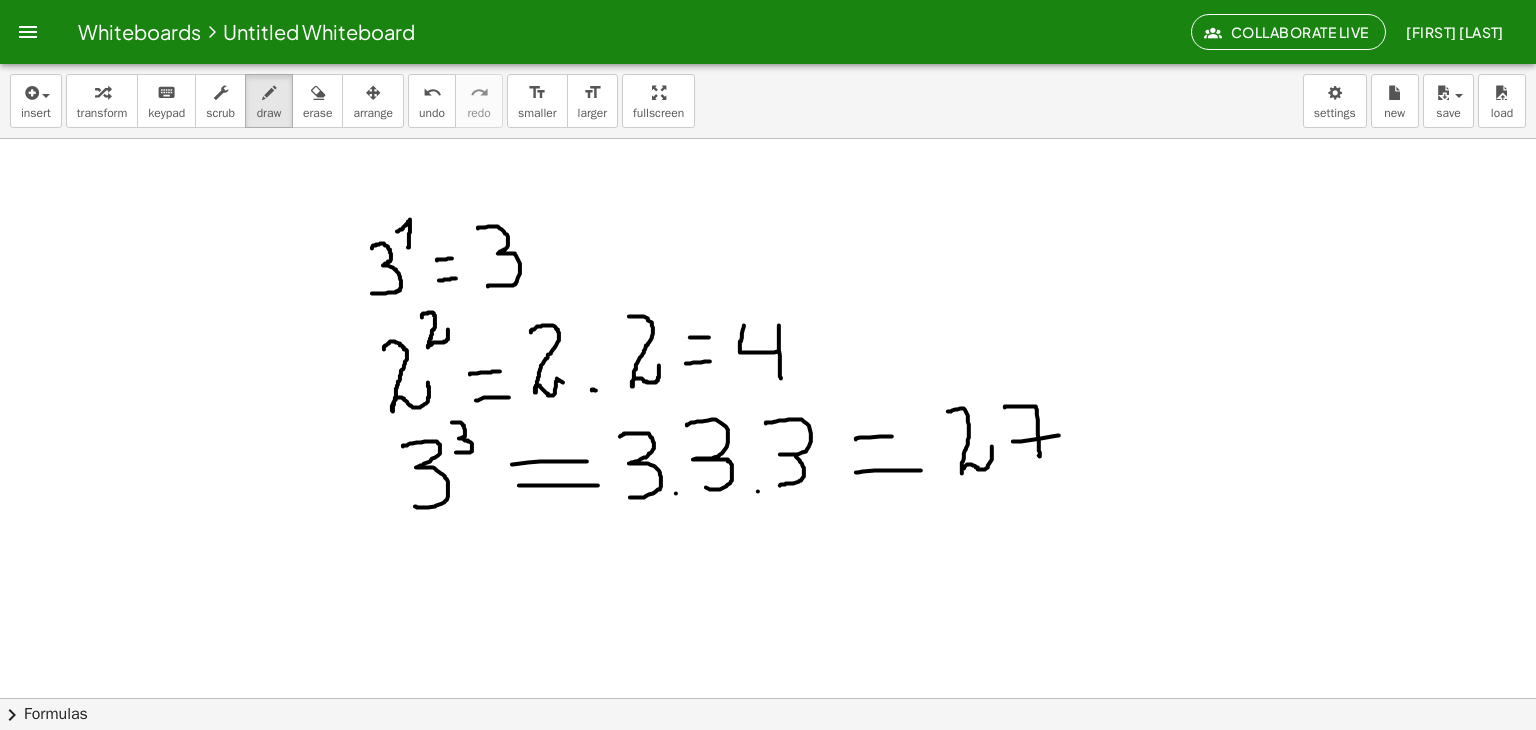 drag, startPoint x: 1013, startPoint y: 441, endPoint x: 1059, endPoint y: 435, distance: 46.389652 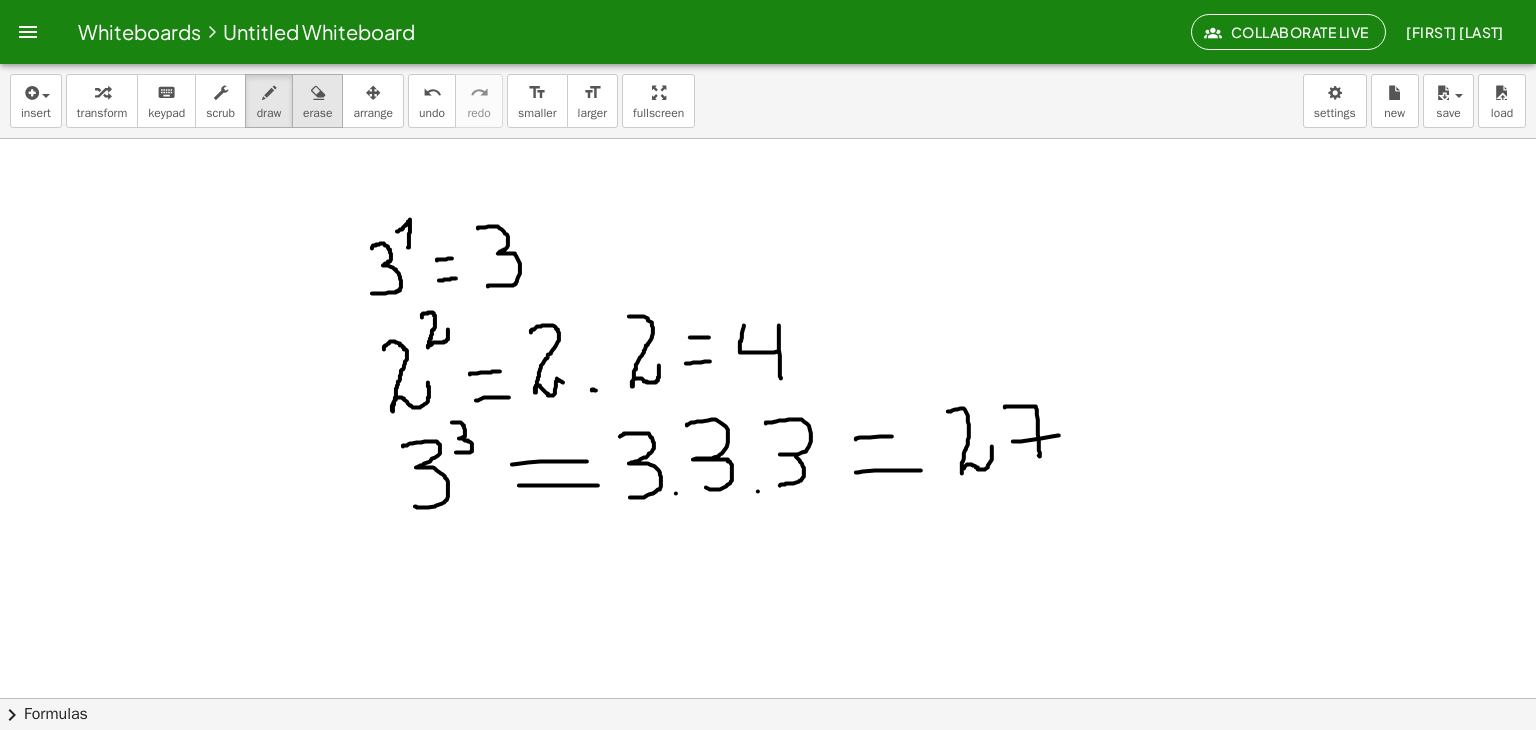 click on "erase" at bounding box center (317, 101) 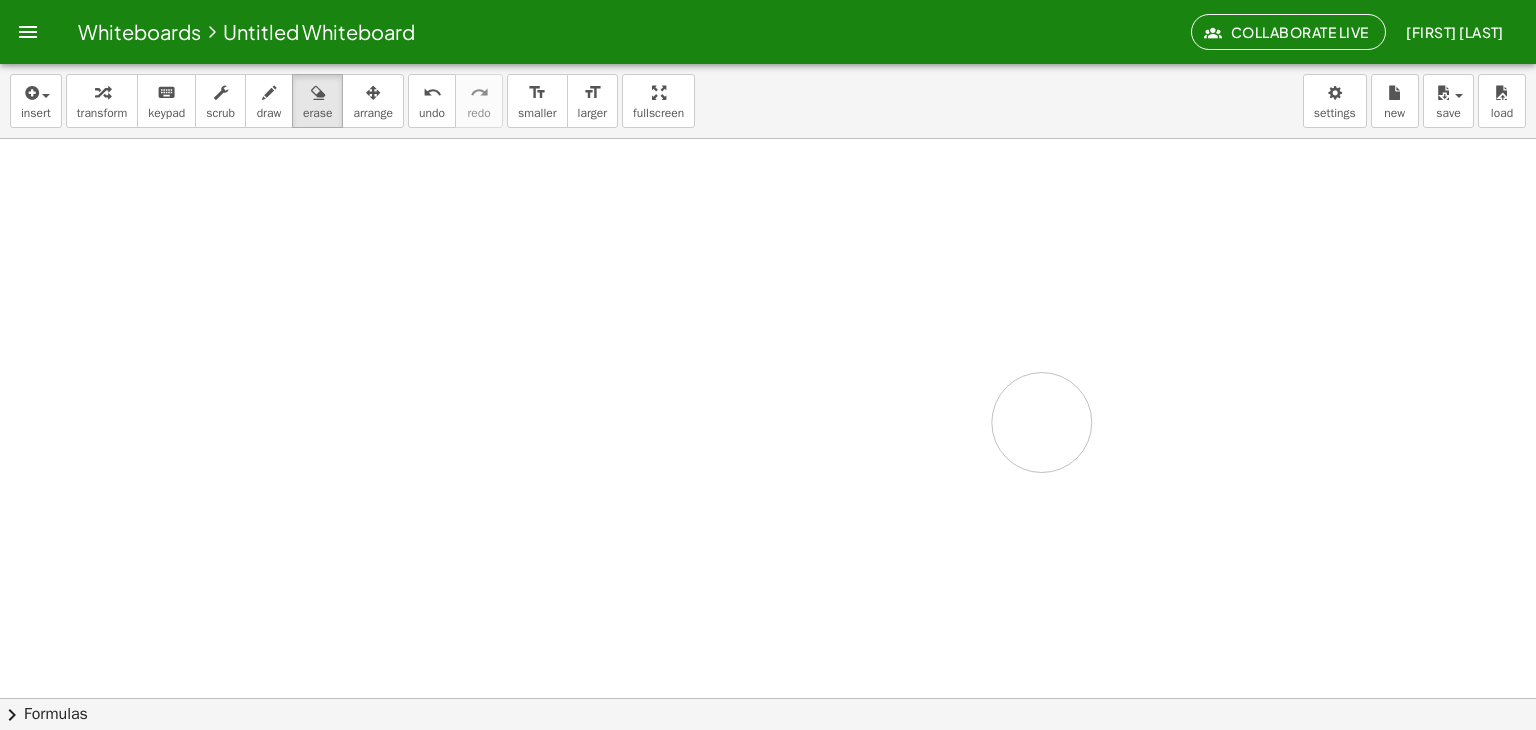 drag, startPoint x: 322, startPoint y: 222, endPoint x: 304, endPoint y: 131, distance: 92.76314 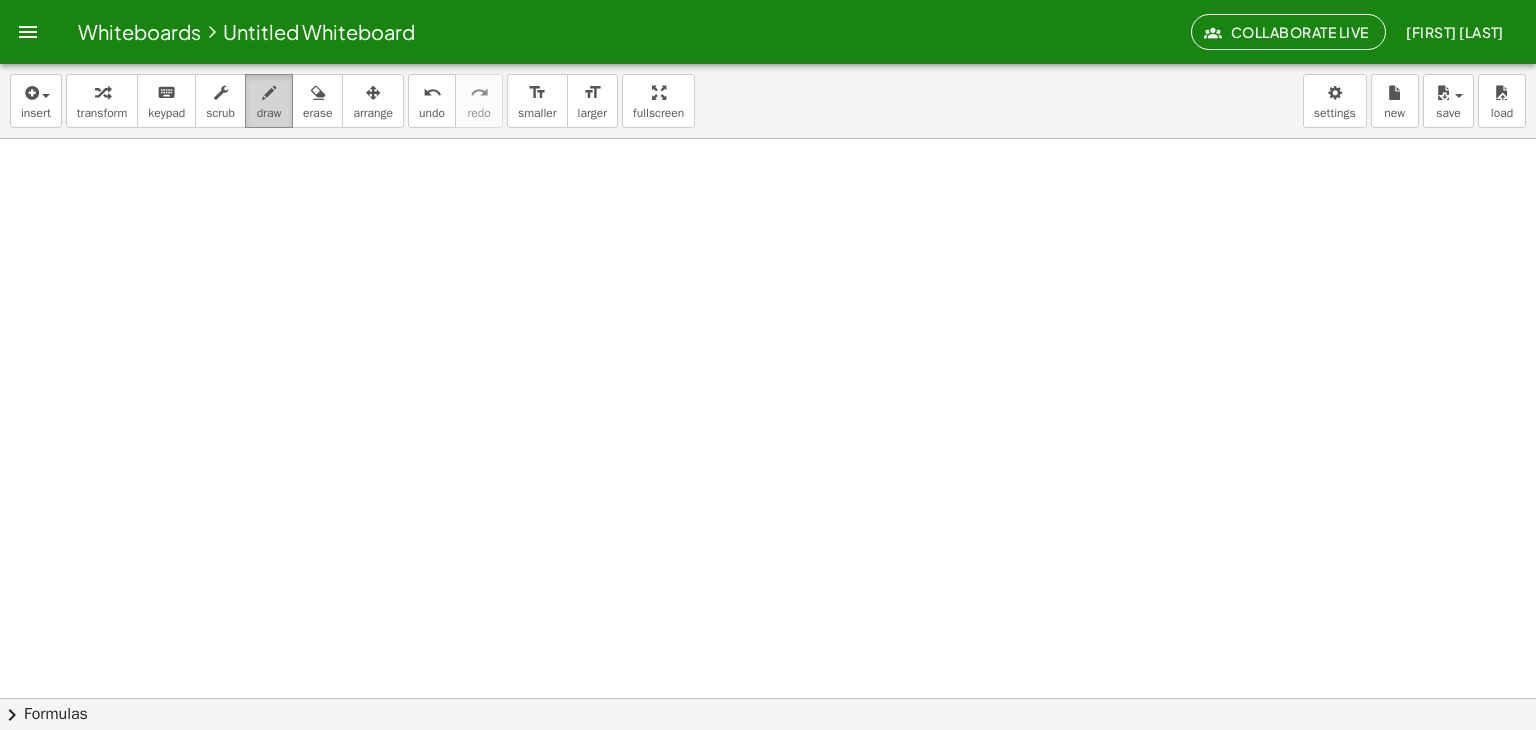 click at bounding box center (269, 93) 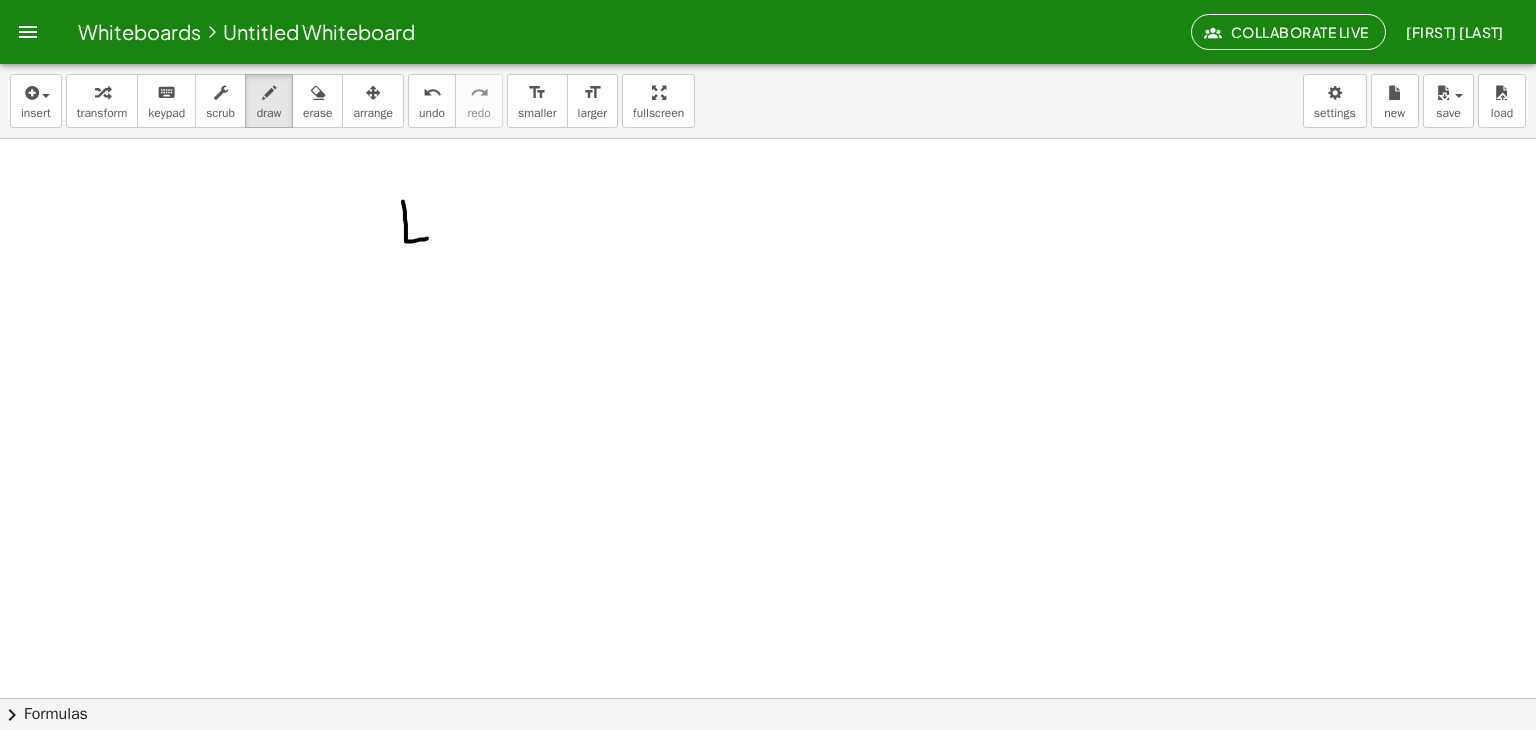 drag, startPoint x: 403, startPoint y: 201, endPoint x: 440, endPoint y: 237, distance: 51.62364 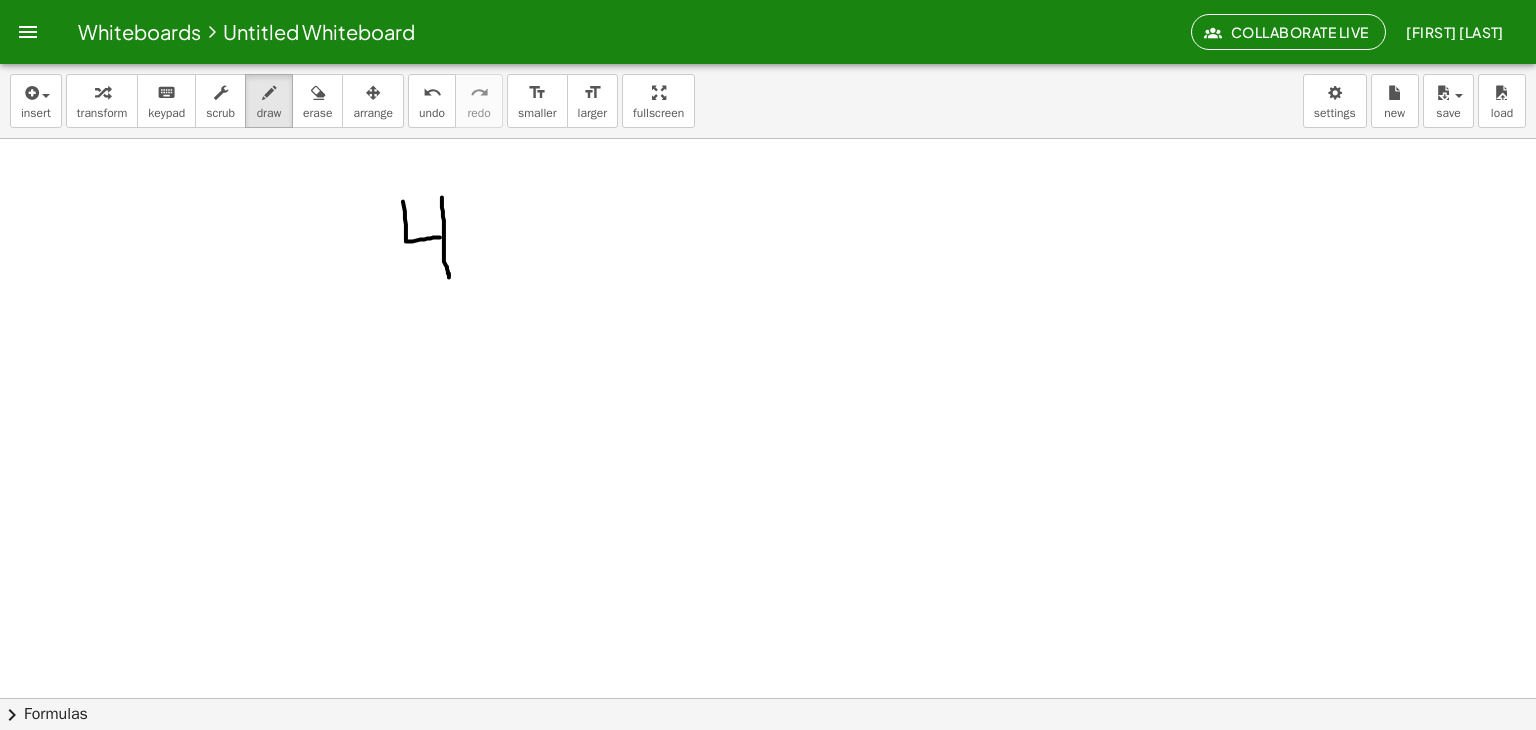 drag, startPoint x: 442, startPoint y: 197, endPoint x: 449, endPoint y: 277, distance: 80.305664 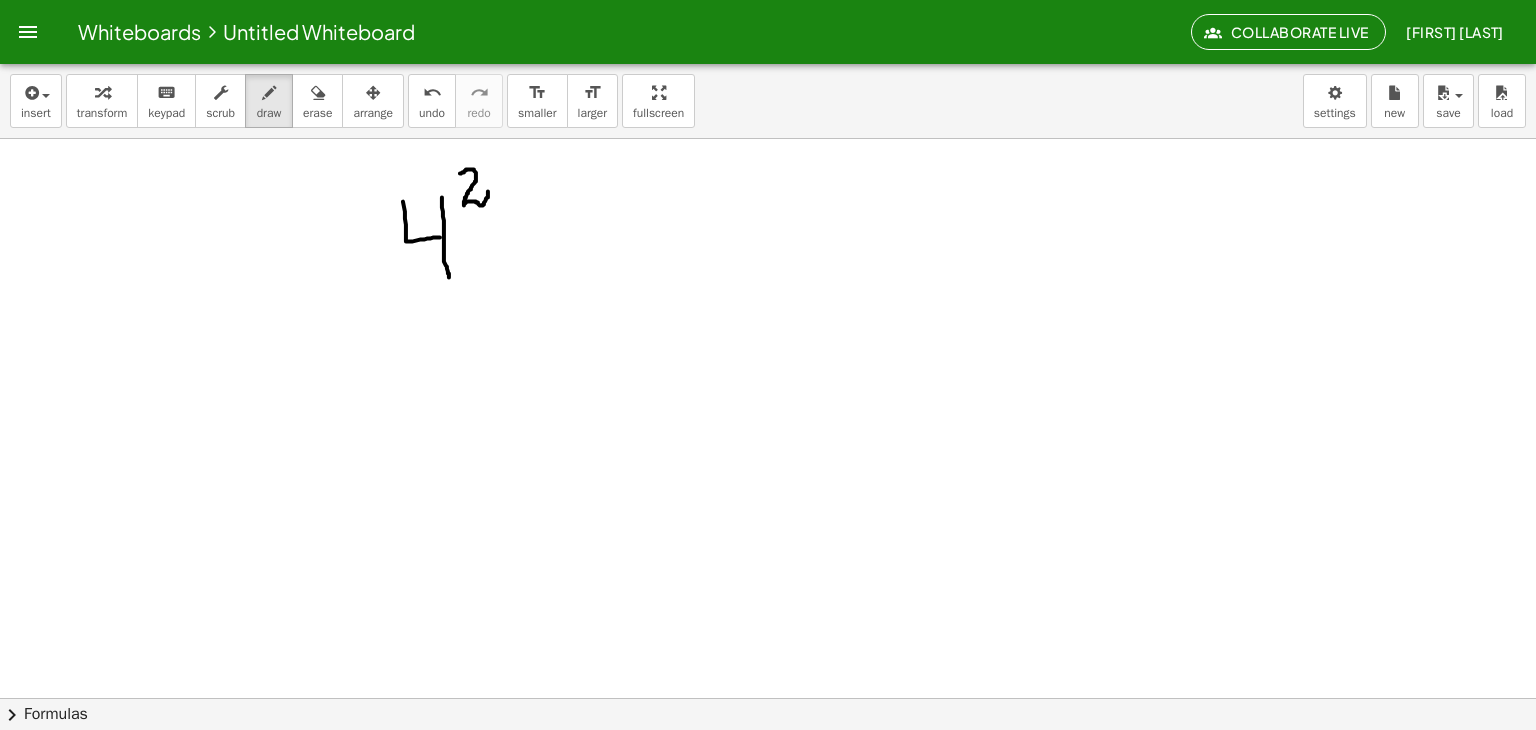 drag, startPoint x: 460, startPoint y: 173, endPoint x: 488, endPoint y: 191, distance: 33.286633 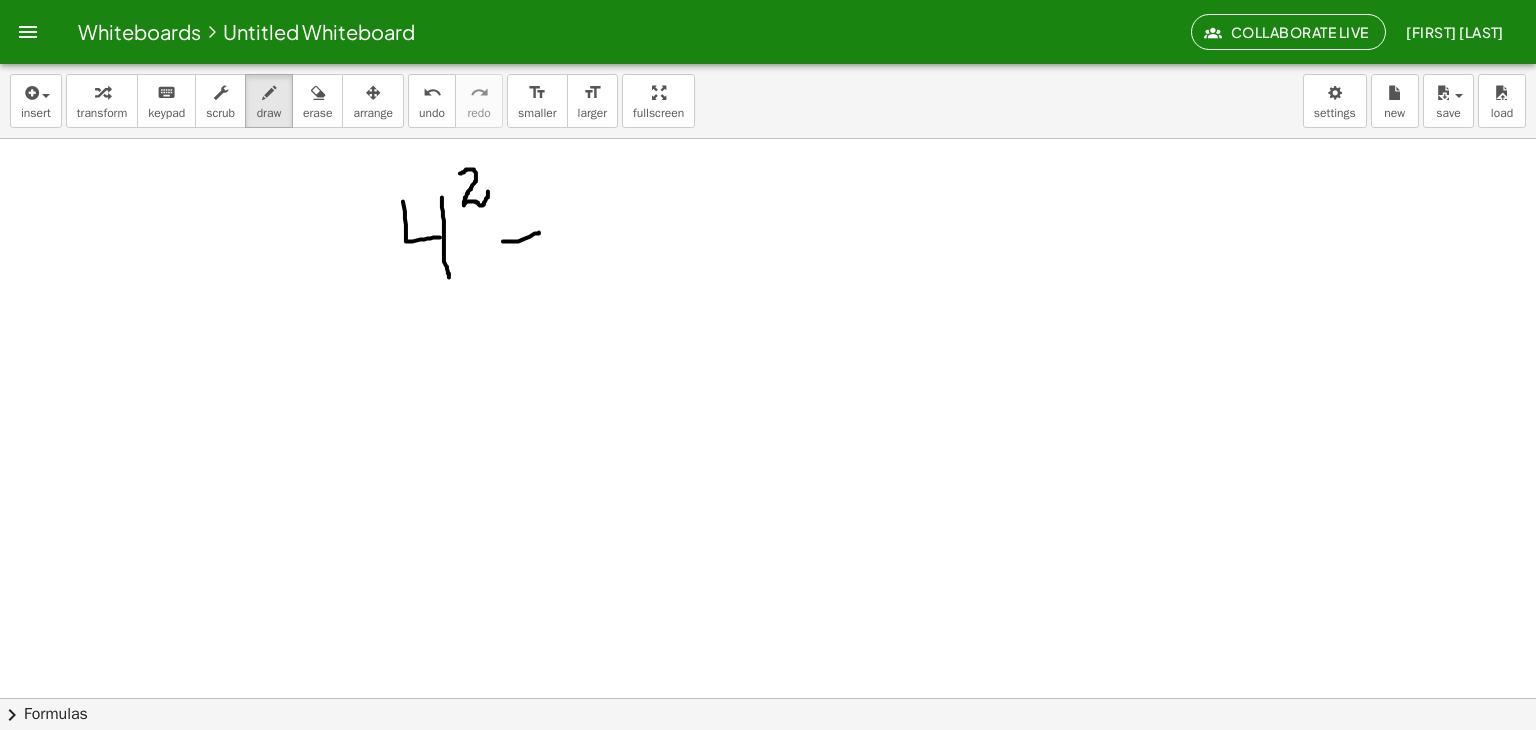 drag, startPoint x: 503, startPoint y: 241, endPoint x: 539, endPoint y: 232, distance: 37.107952 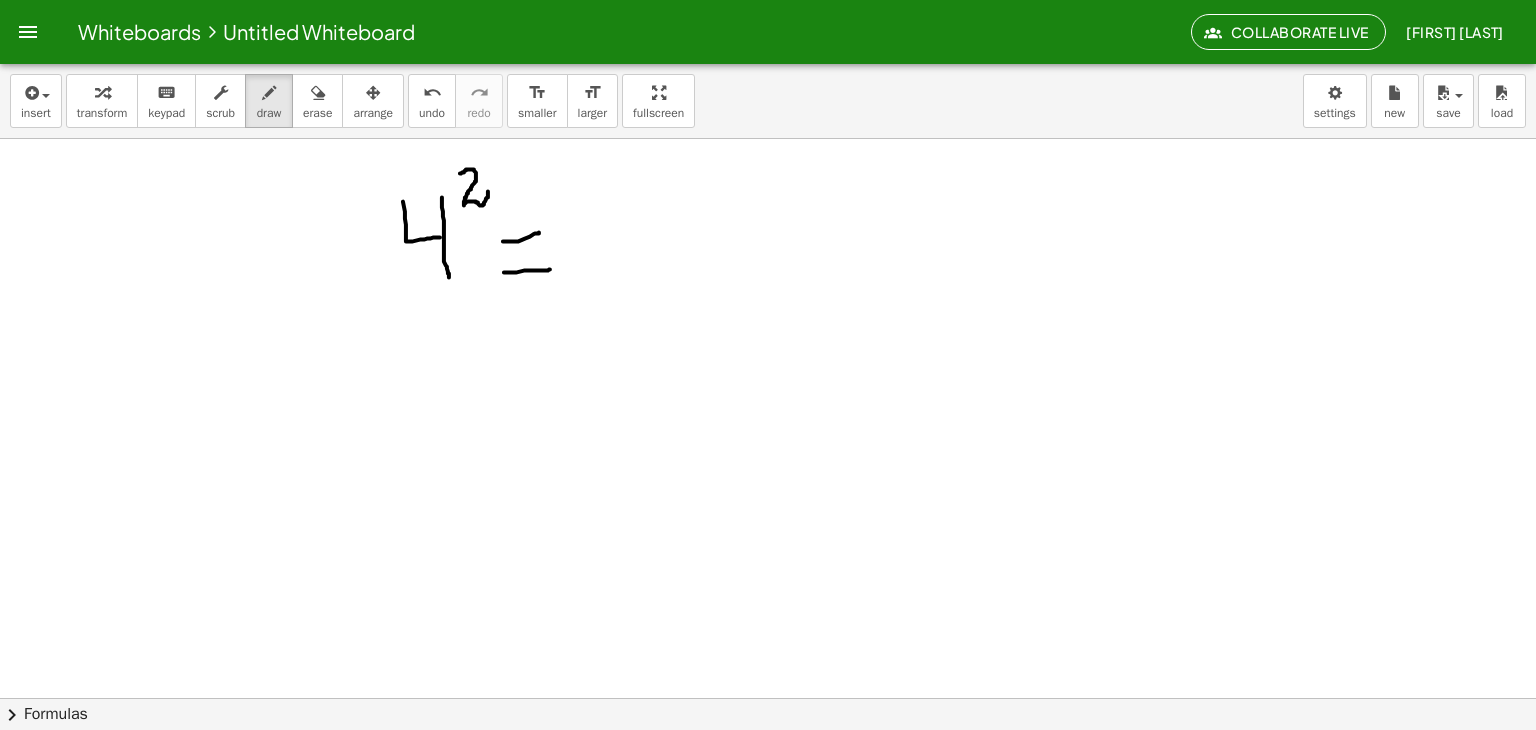 drag, startPoint x: 504, startPoint y: 272, endPoint x: 550, endPoint y: 269, distance: 46.09772 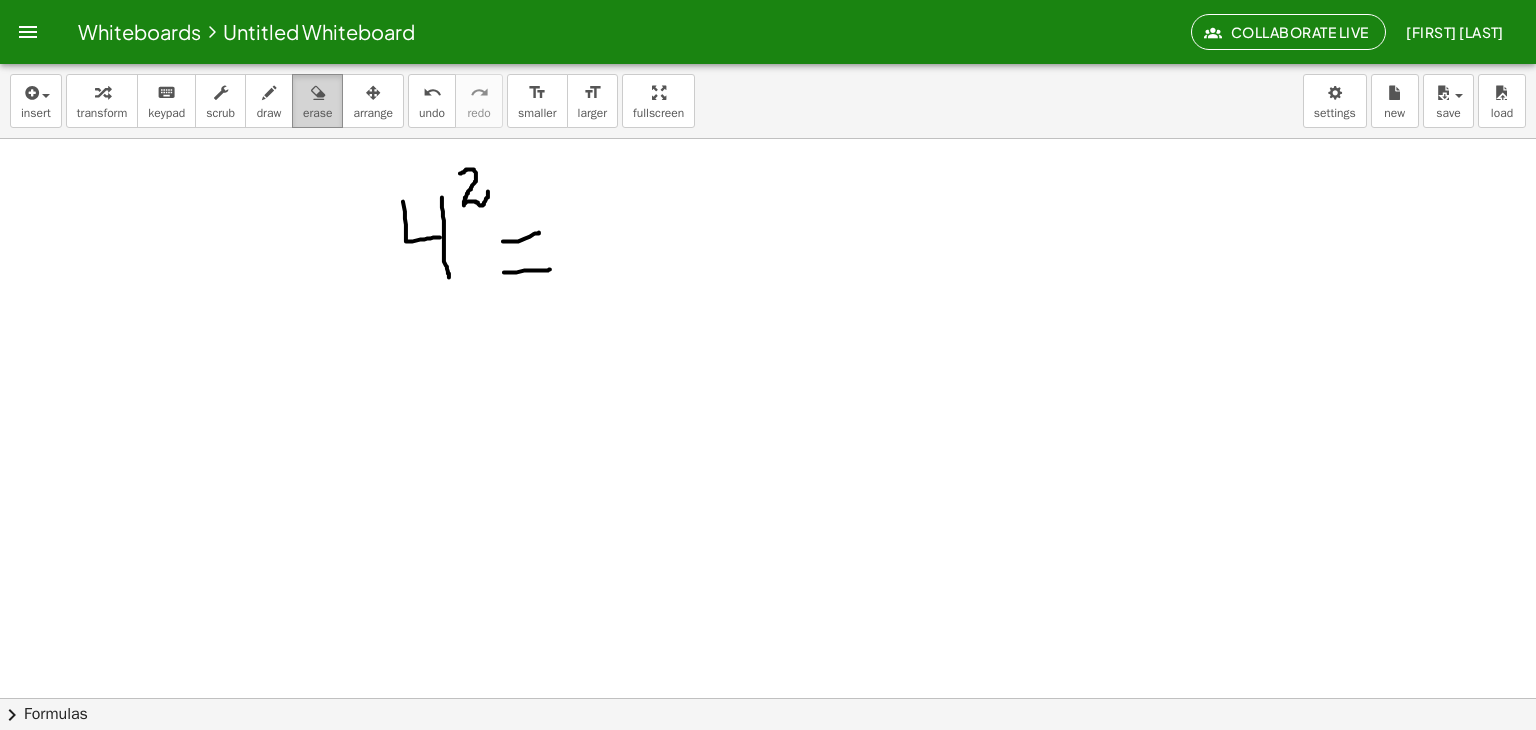 click on "erase" at bounding box center (317, 113) 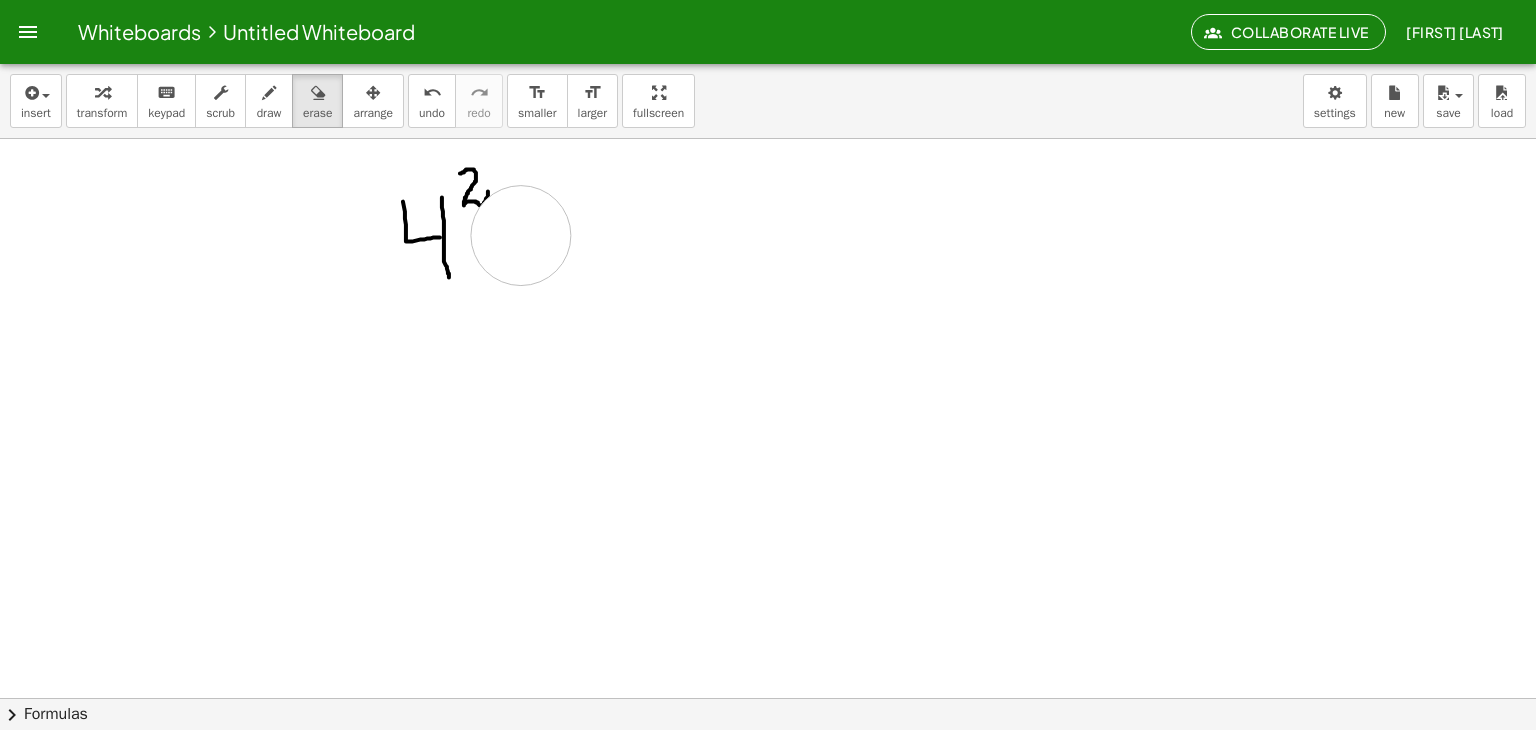 click at bounding box center [768, 762] 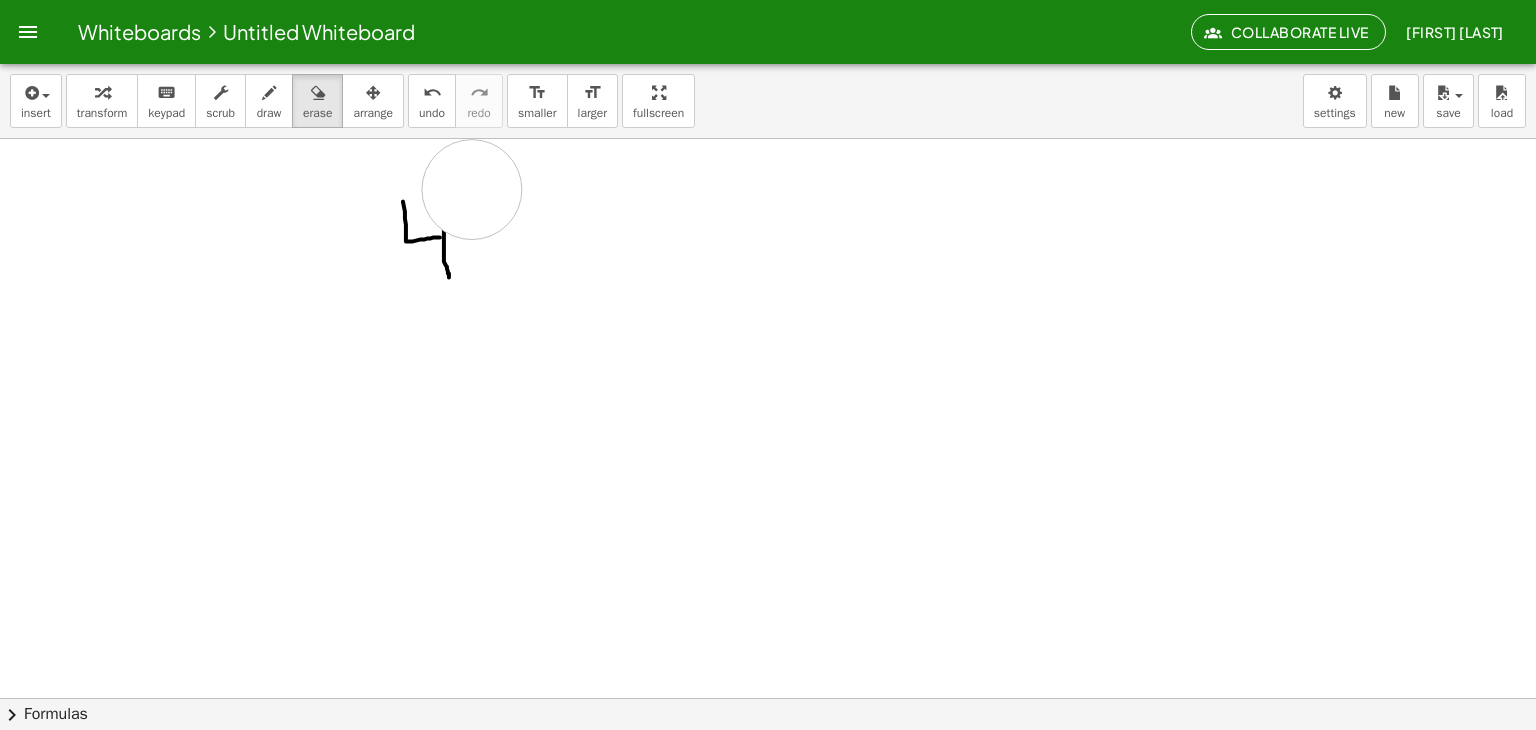 click at bounding box center [768, 762] 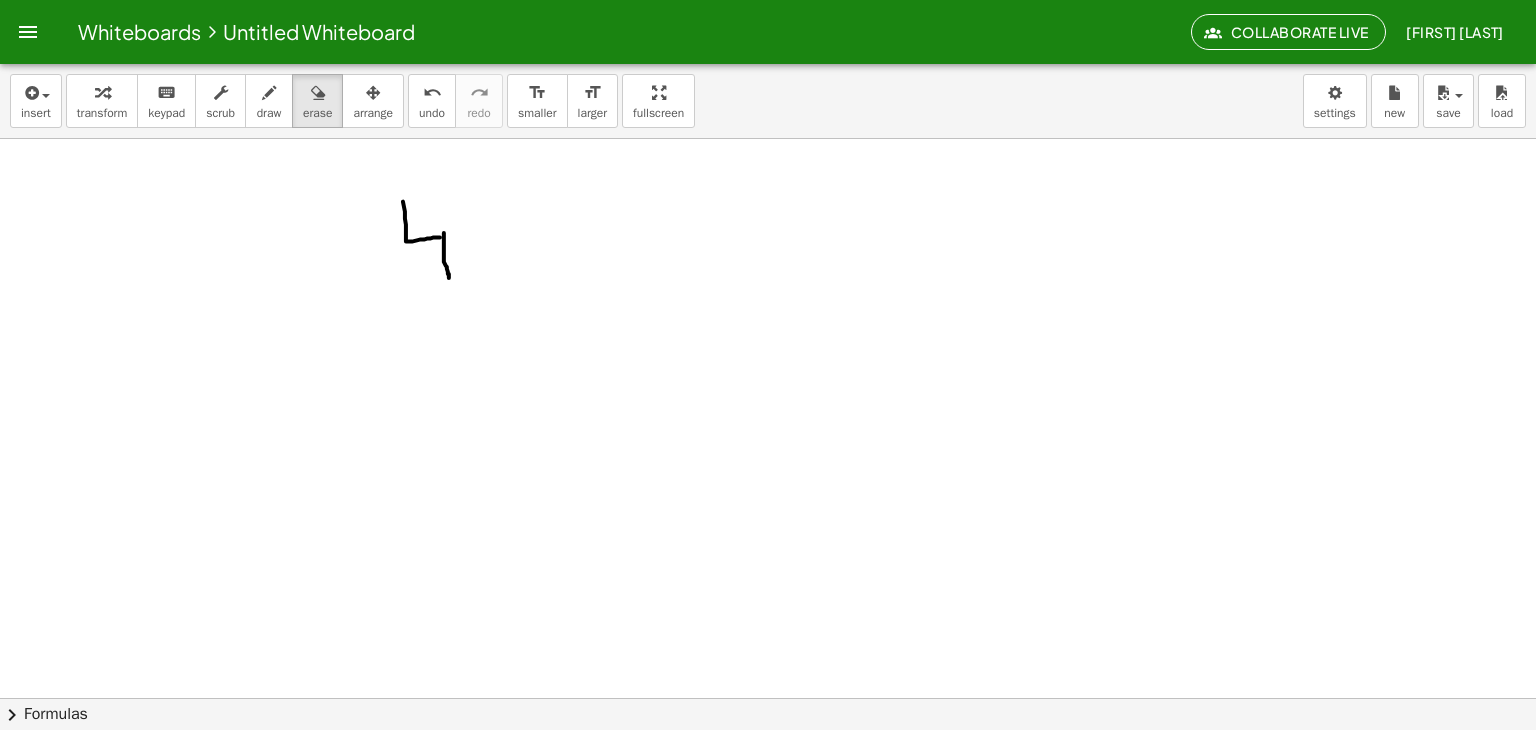 click at bounding box center (768, 762) 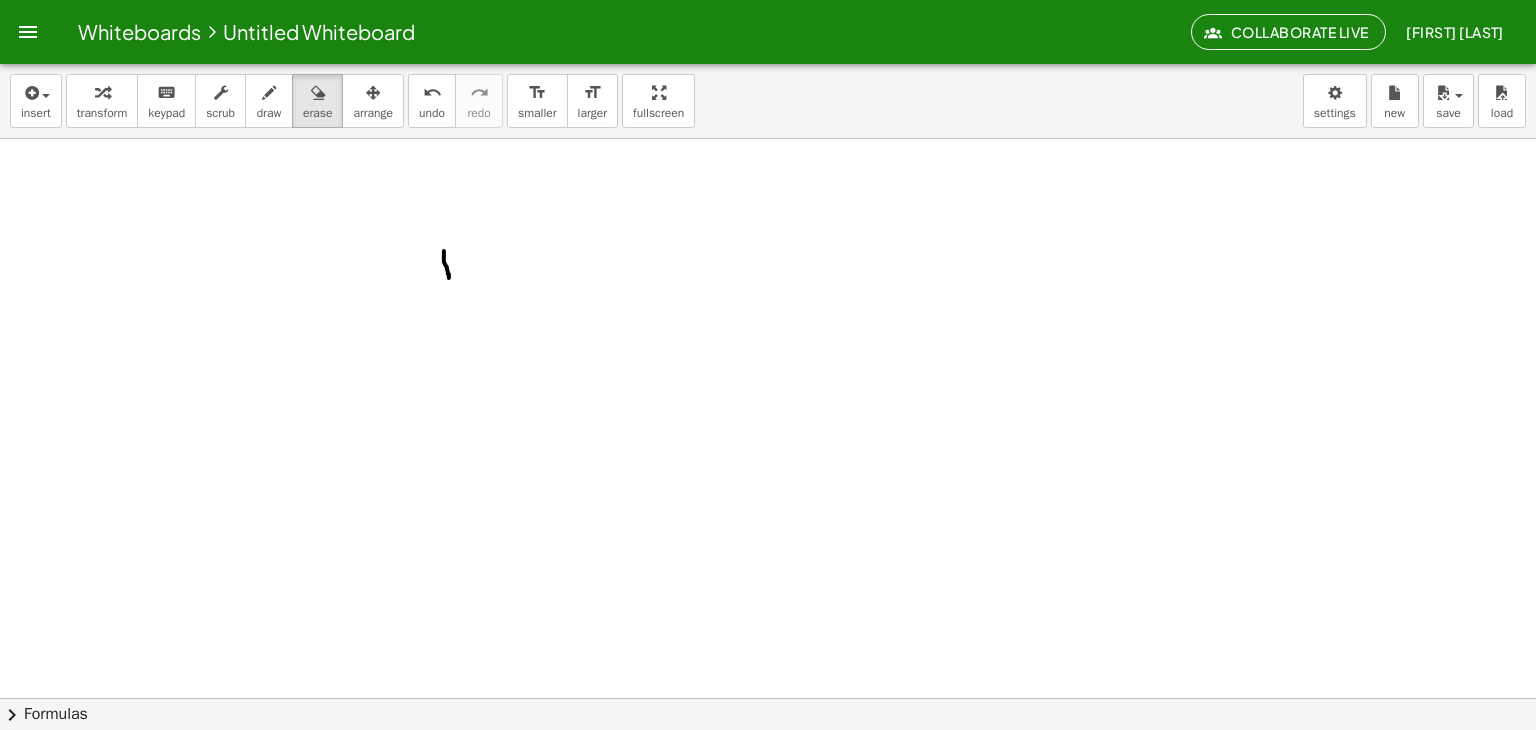 click at bounding box center (768, 762) 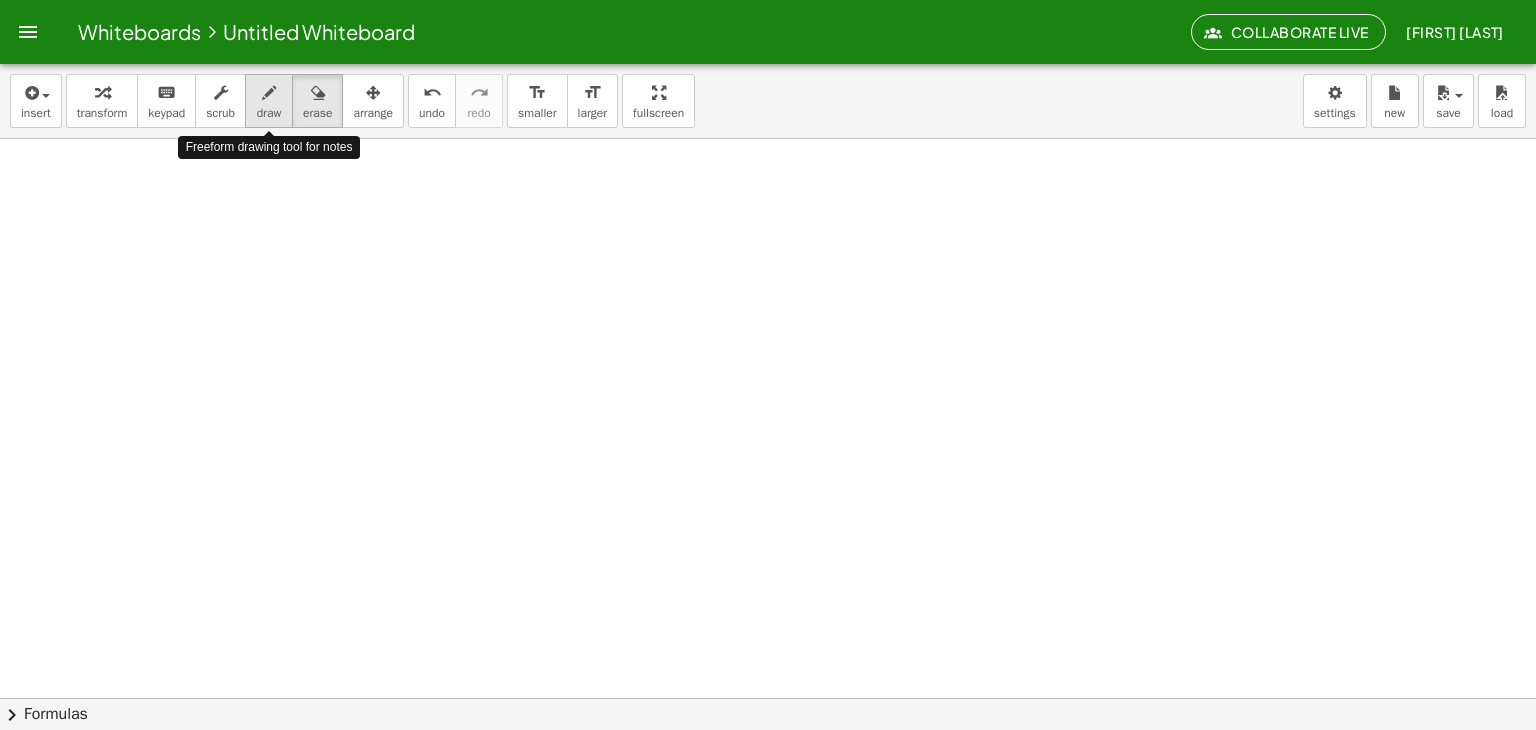 click on "draw" at bounding box center [269, 113] 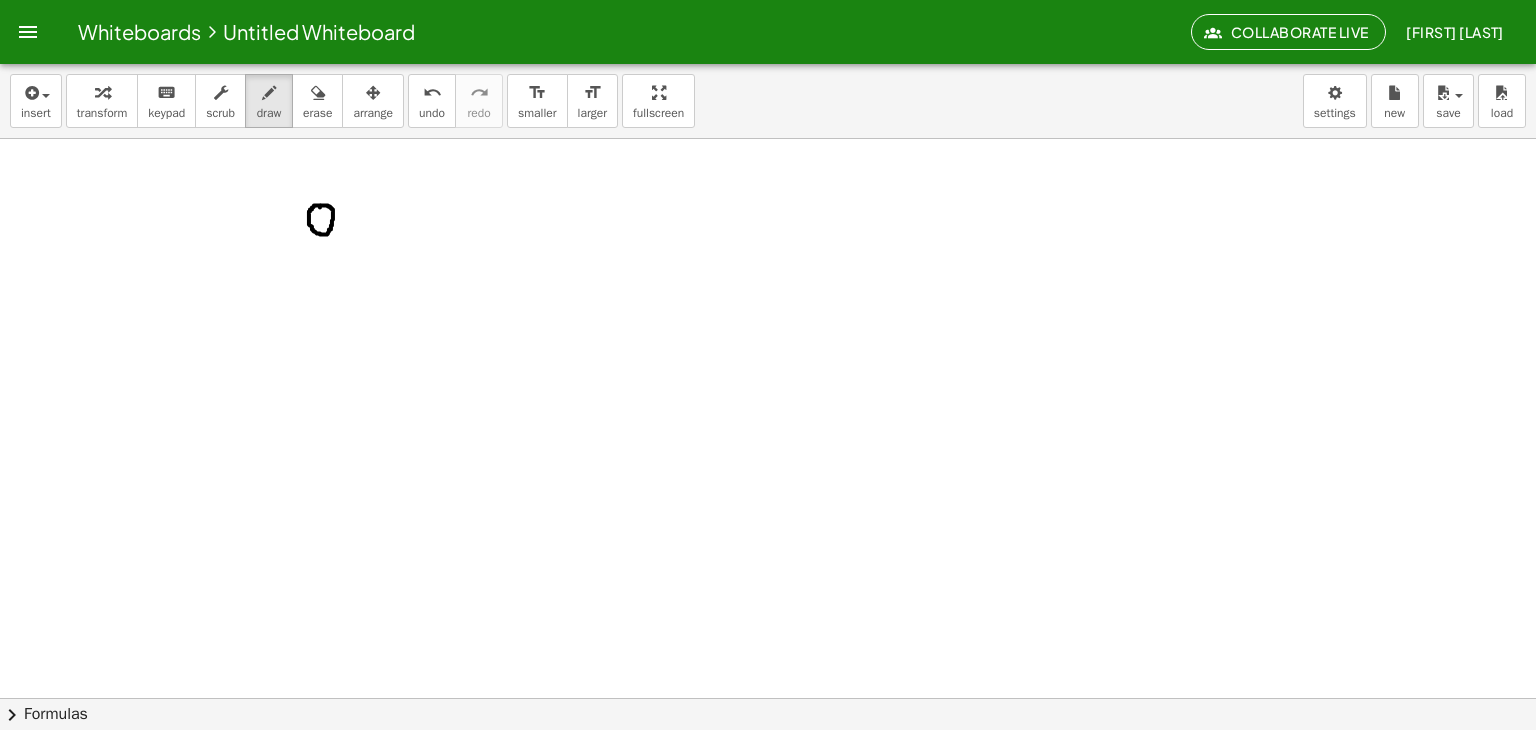 click at bounding box center (768, 762) 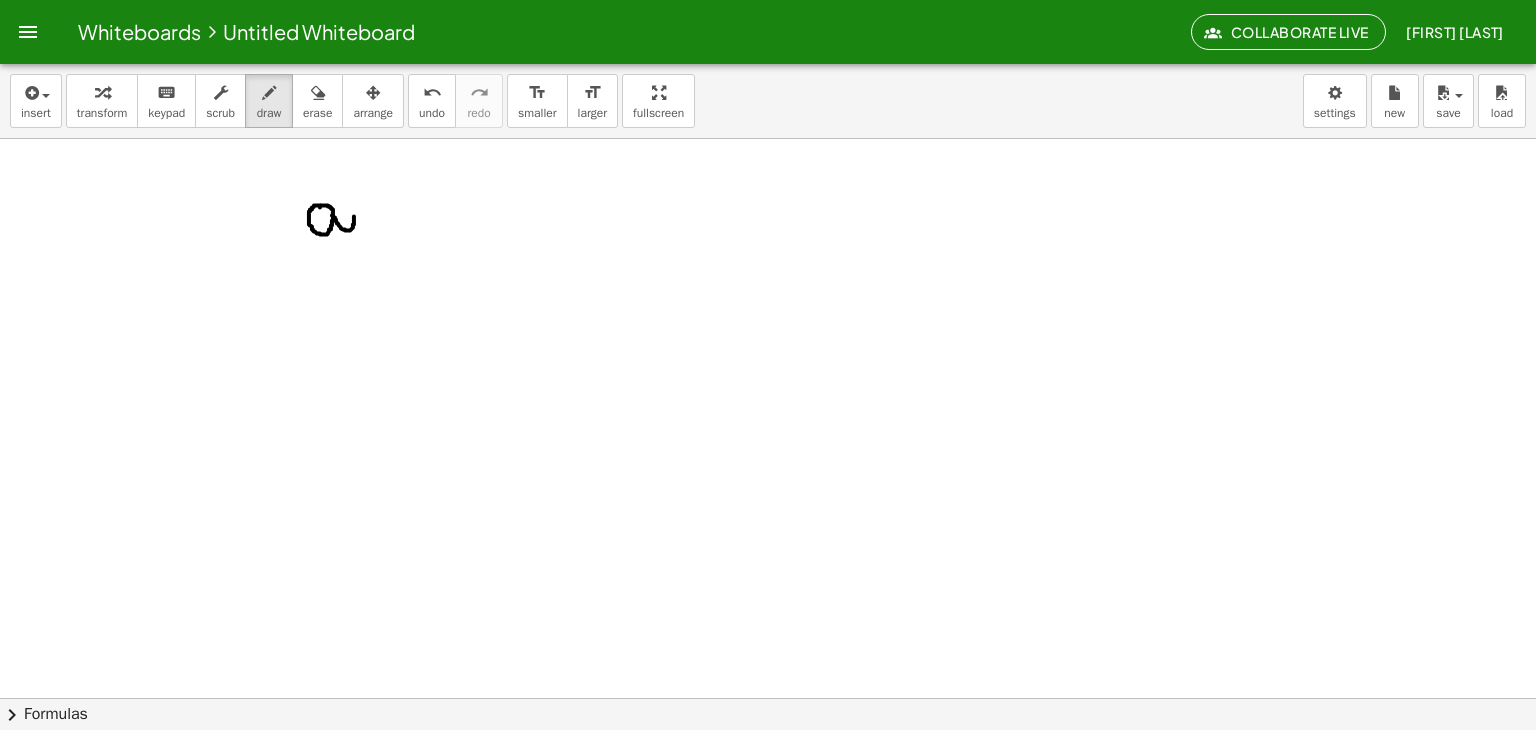 drag, startPoint x: 332, startPoint y: 215, endPoint x: 354, endPoint y: 213, distance: 22.090721 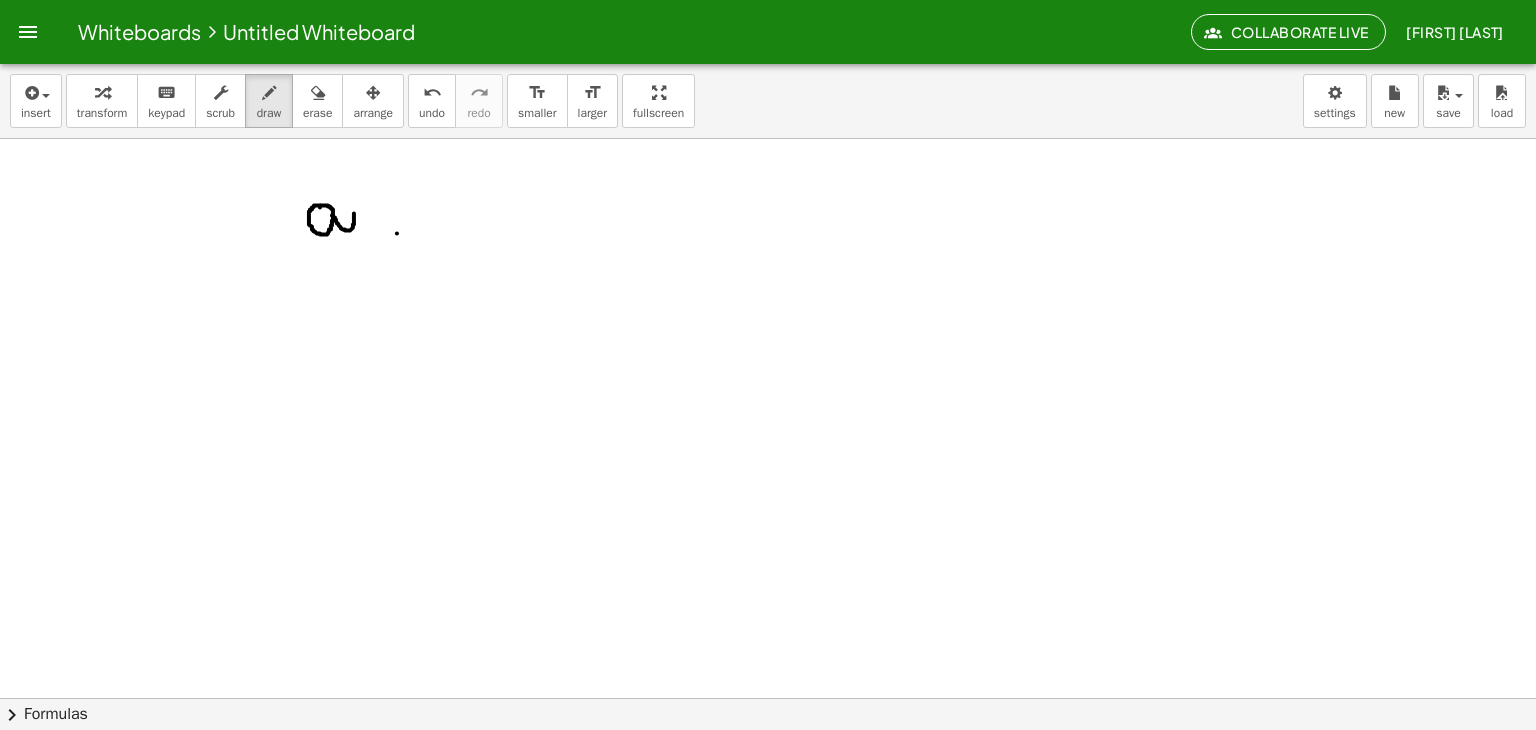 click at bounding box center [768, 762] 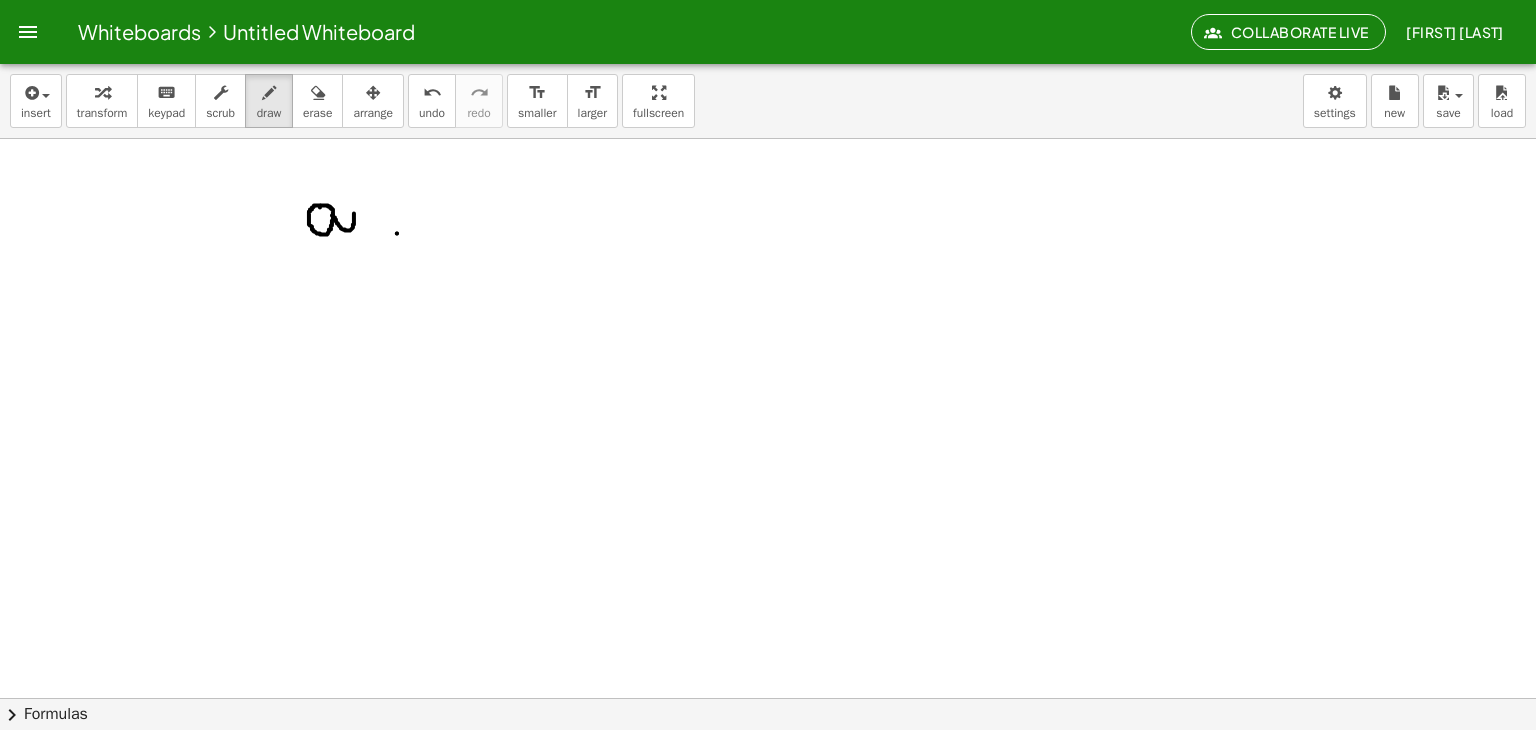 click at bounding box center [768, 762] 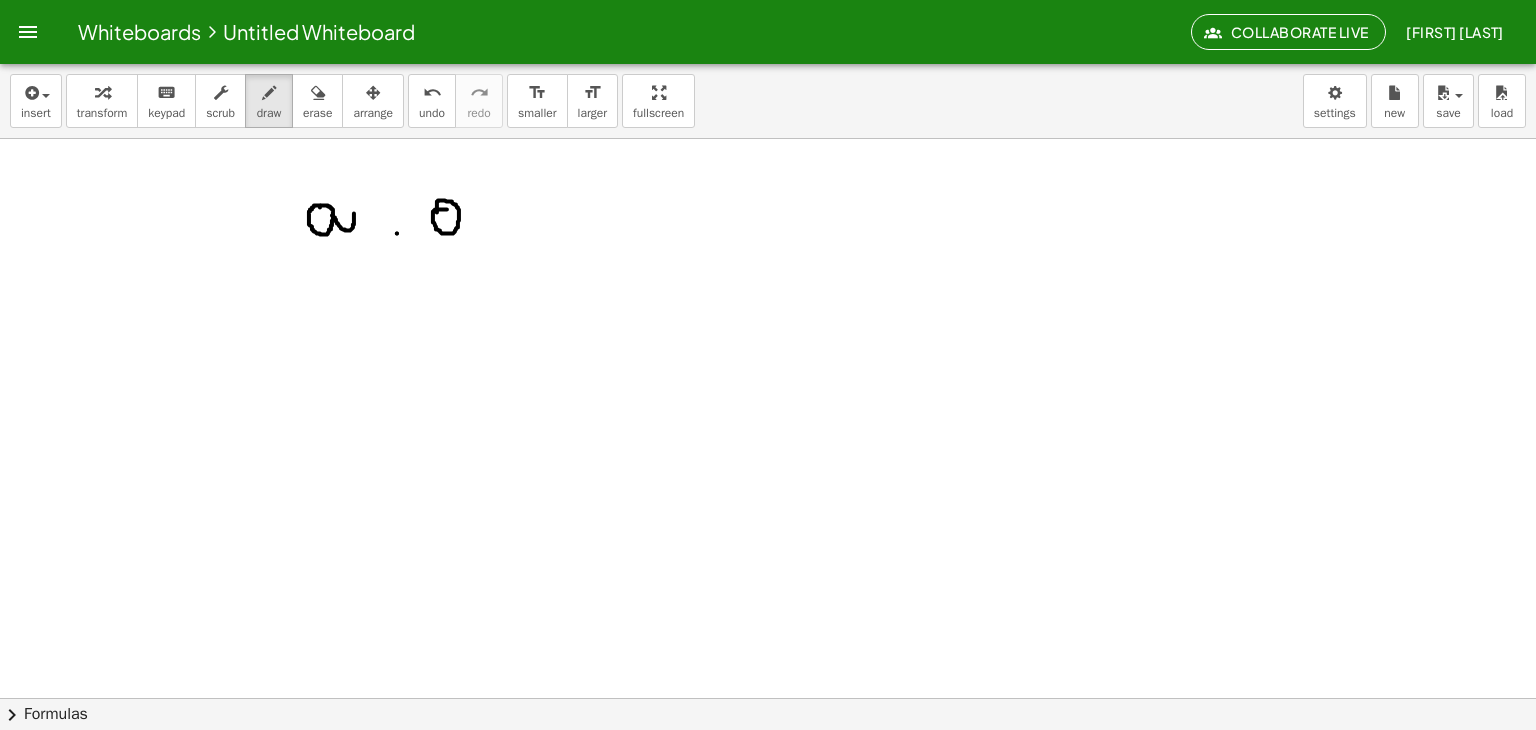 click at bounding box center (768, 762) 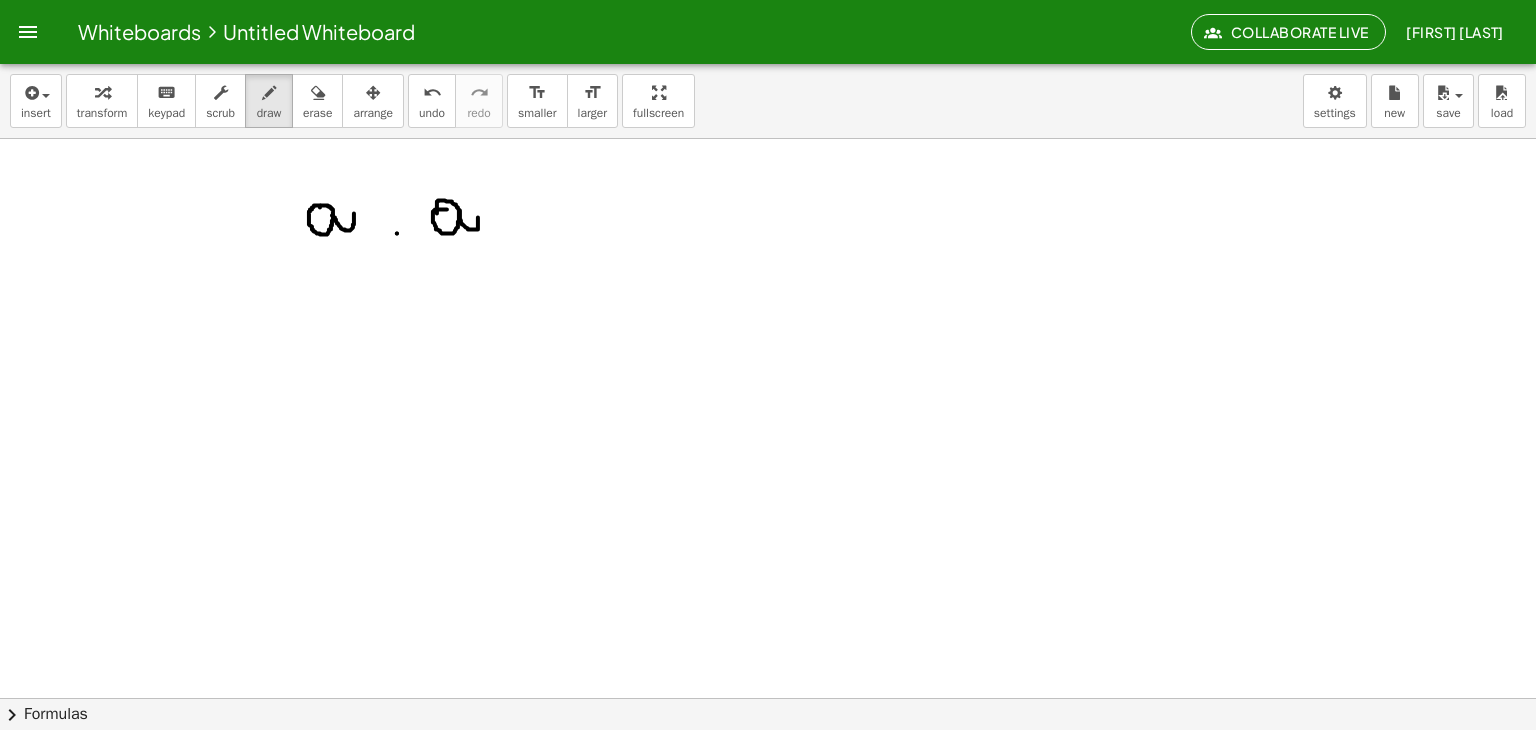 drag, startPoint x: 460, startPoint y: 210, endPoint x: 478, endPoint y: 217, distance: 19.313208 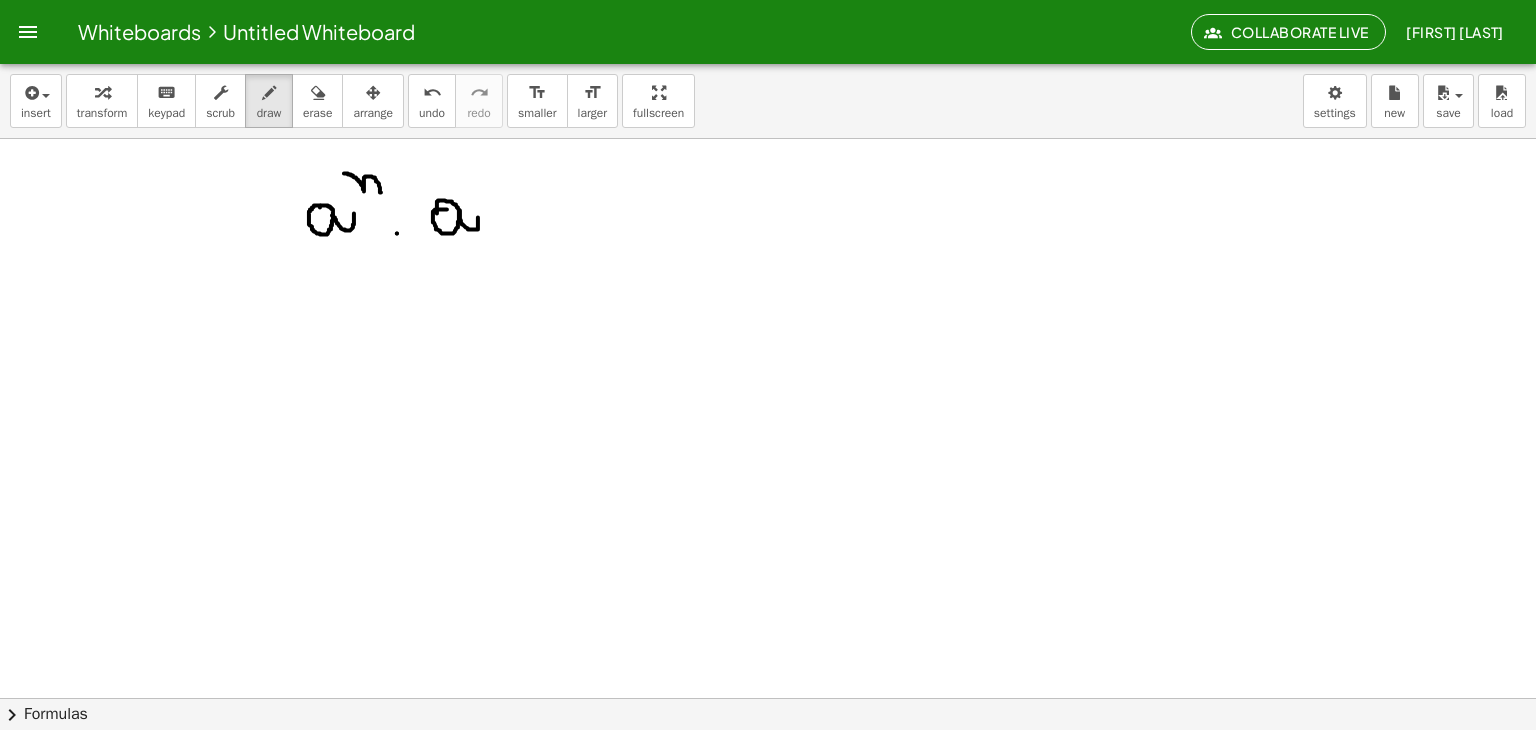 drag, startPoint x: 344, startPoint y: 173, endPoint x: 401, endPoint y: 181, distance: 57.558666 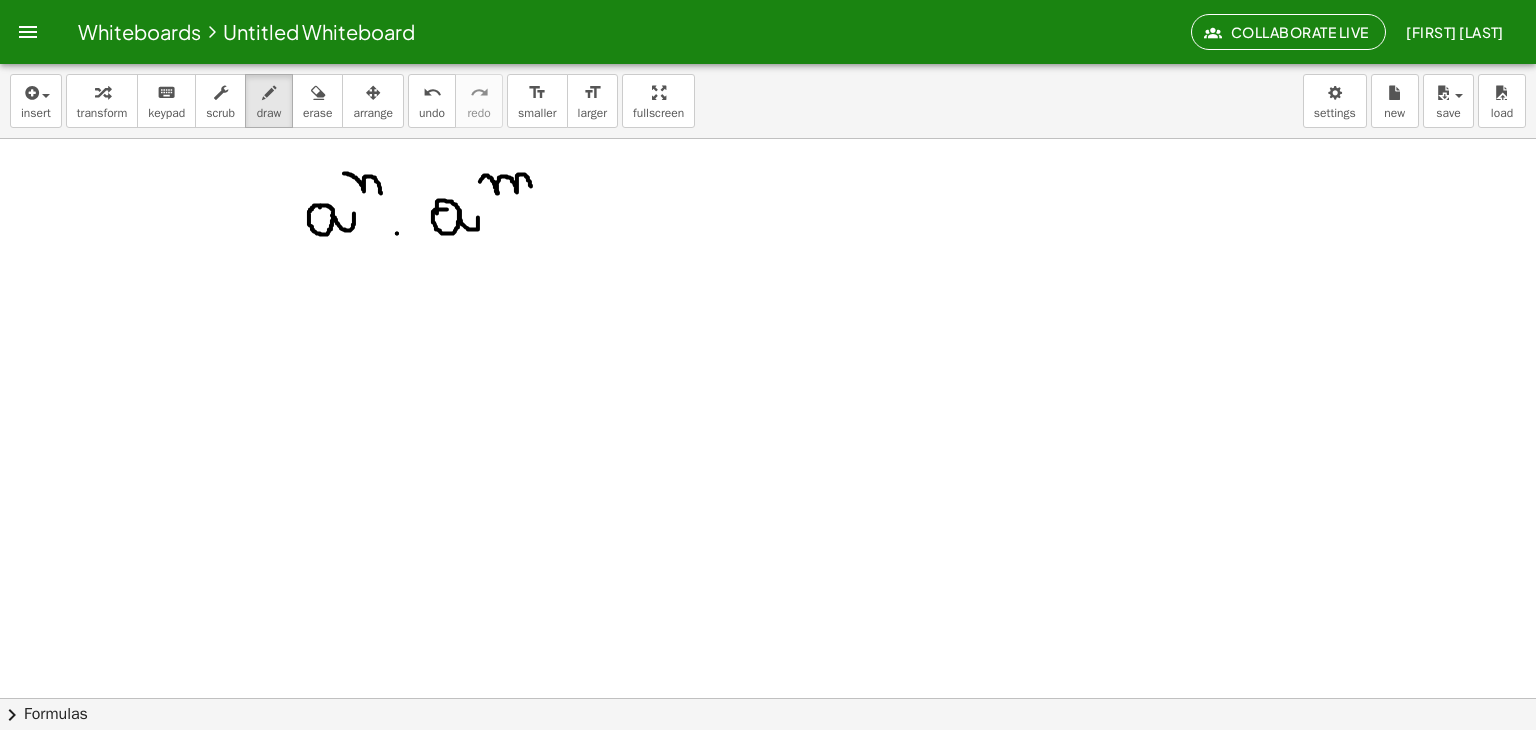 drag, startPoint x: 480, startPoint y: 181, endPoint x: 532, endPoint y: 188, distance: 52.46904 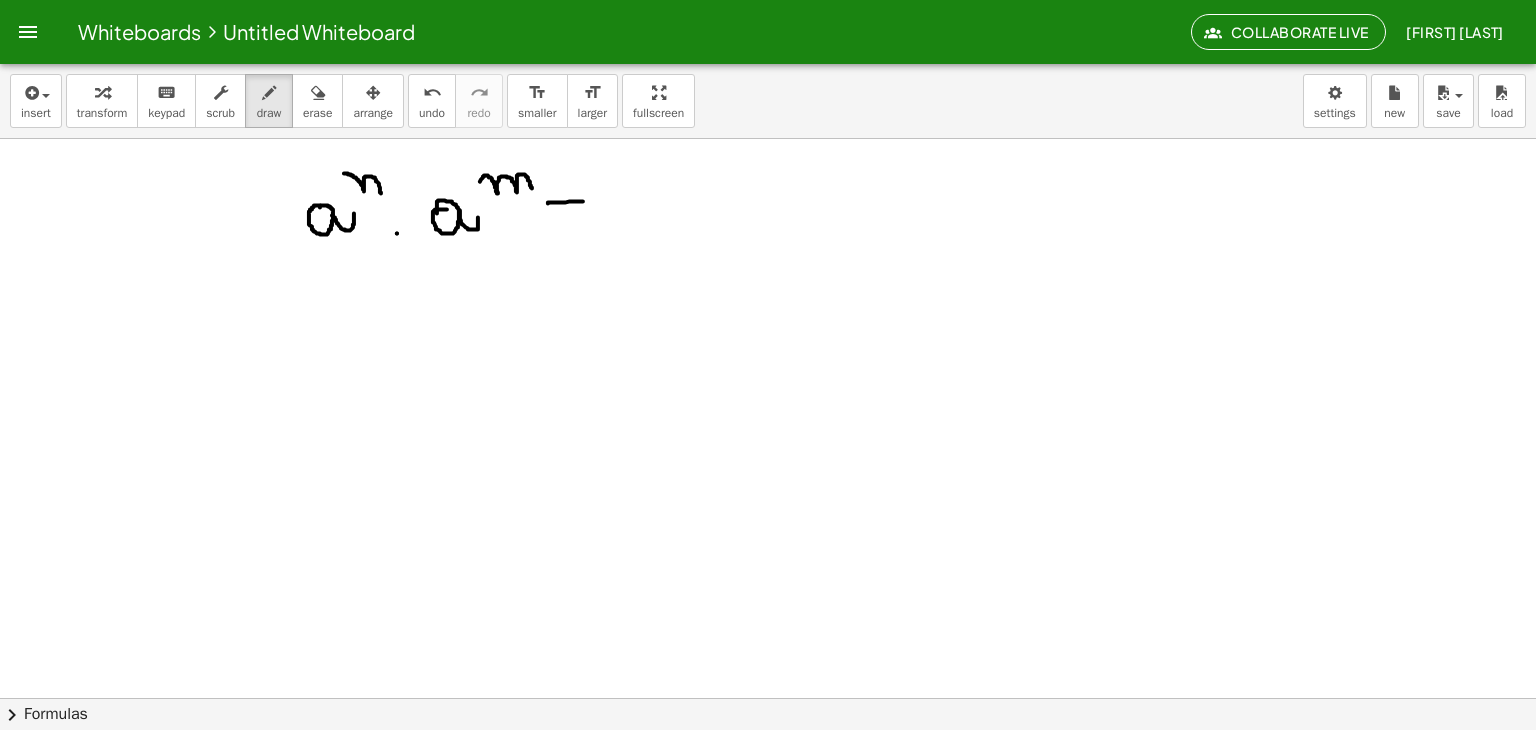 drag, startPoint x: 549, startPoint y: 202, endPoint x: 583, endPoint y: 201, distance: 34.0147 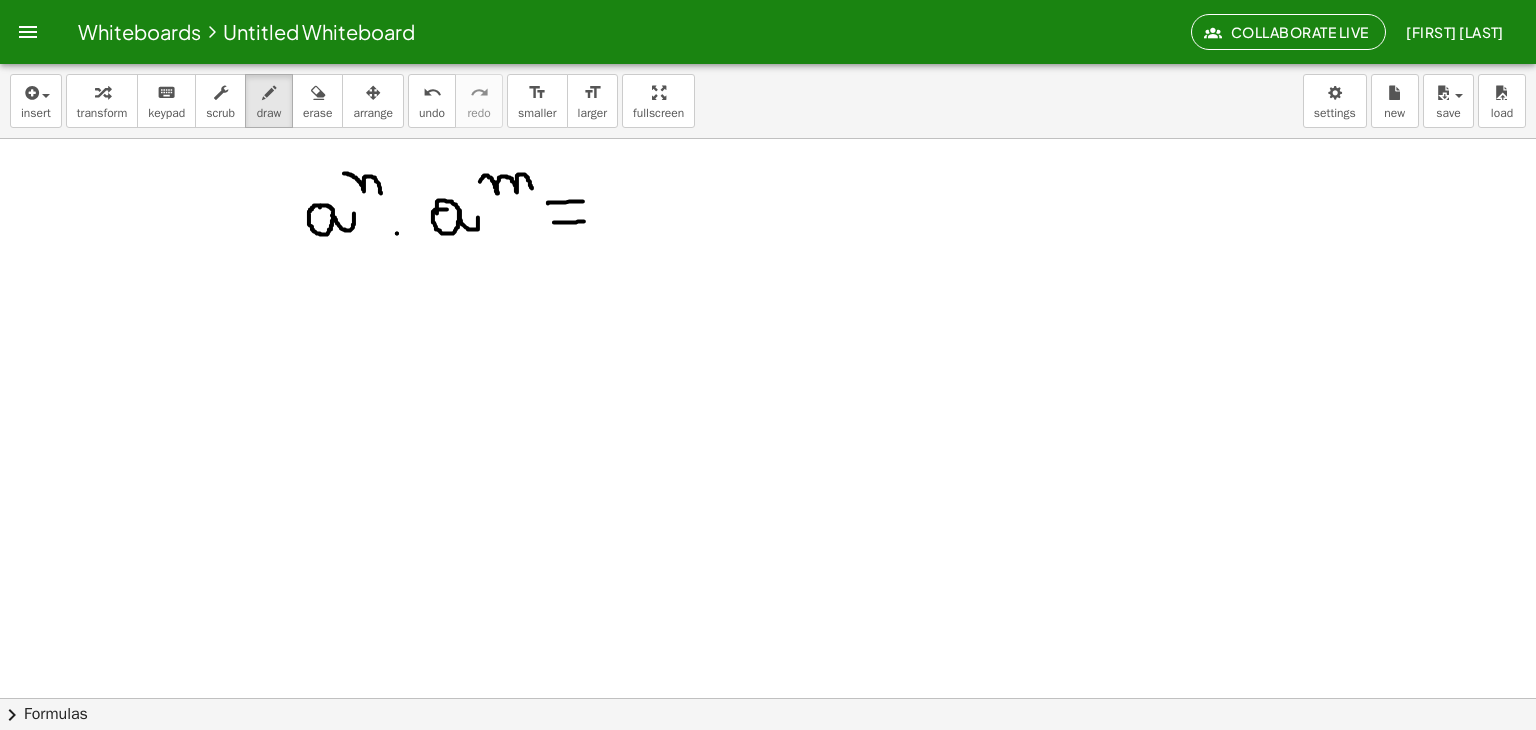 drag, startPoint x: 554, startPoint y: 222, endPoint x: 584, endPoint y: 221, distance: 30.016663 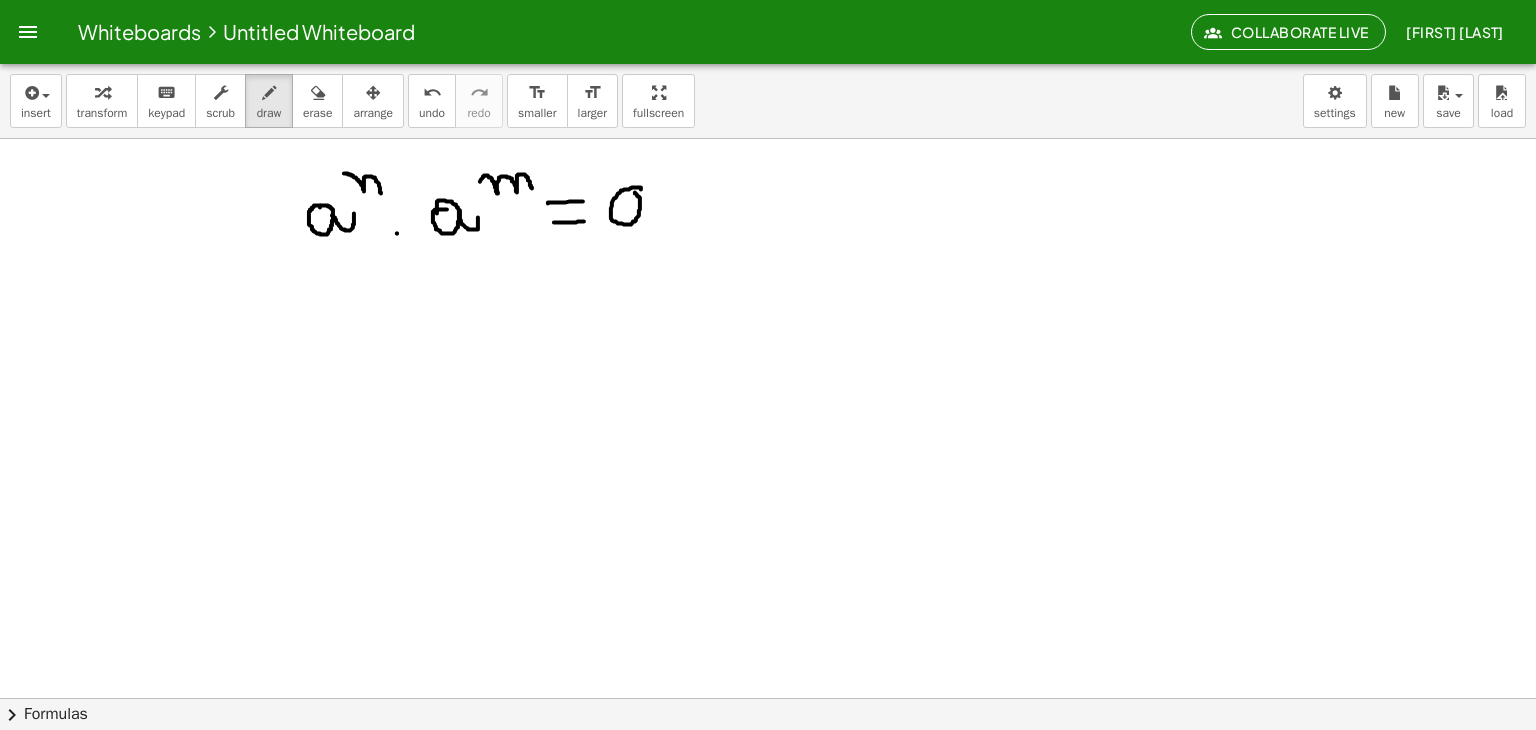 click at bounding box center [768, 762] 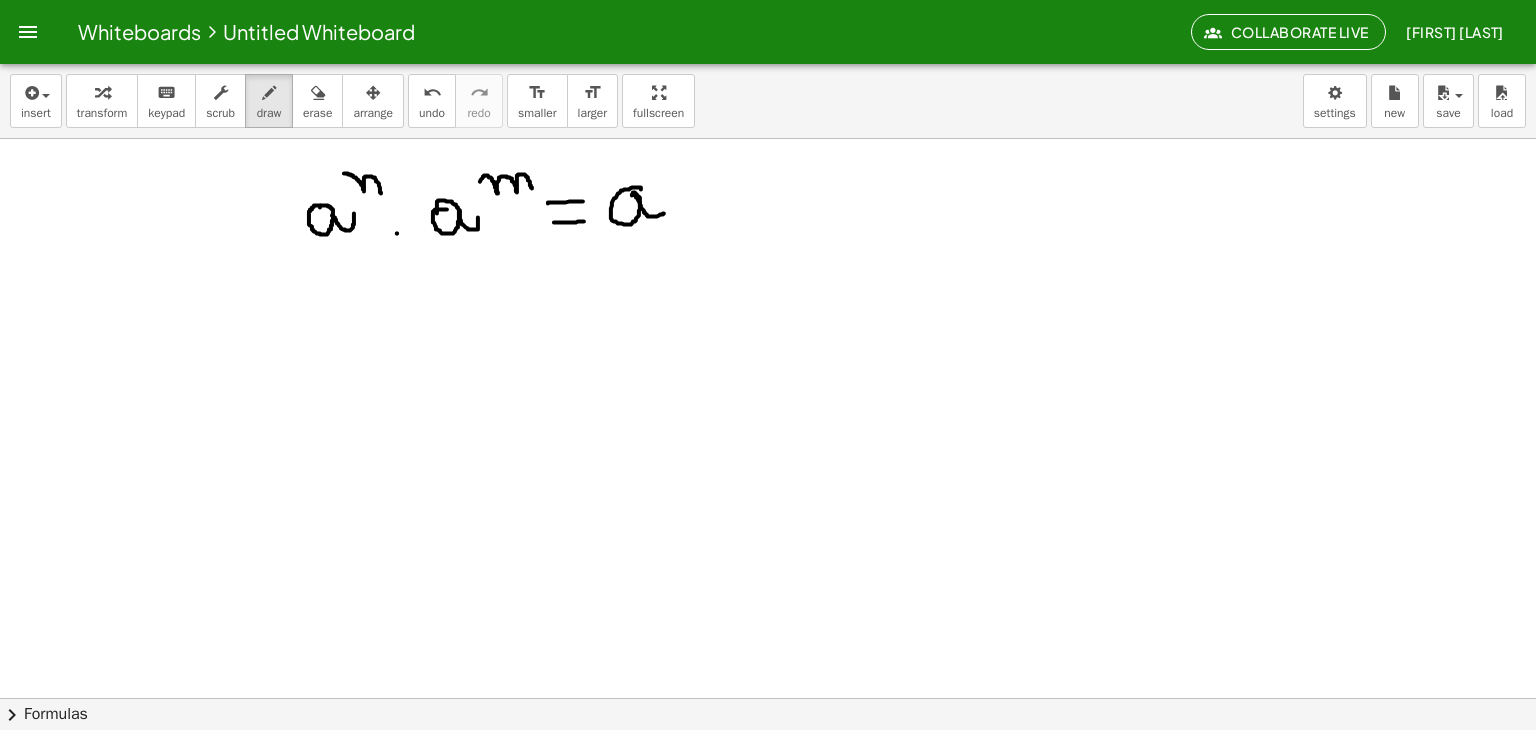 drag, startPoint x: 632, startPoint y: 194, endPoint x: 648, endPoint y: 212, distance: 24.083189 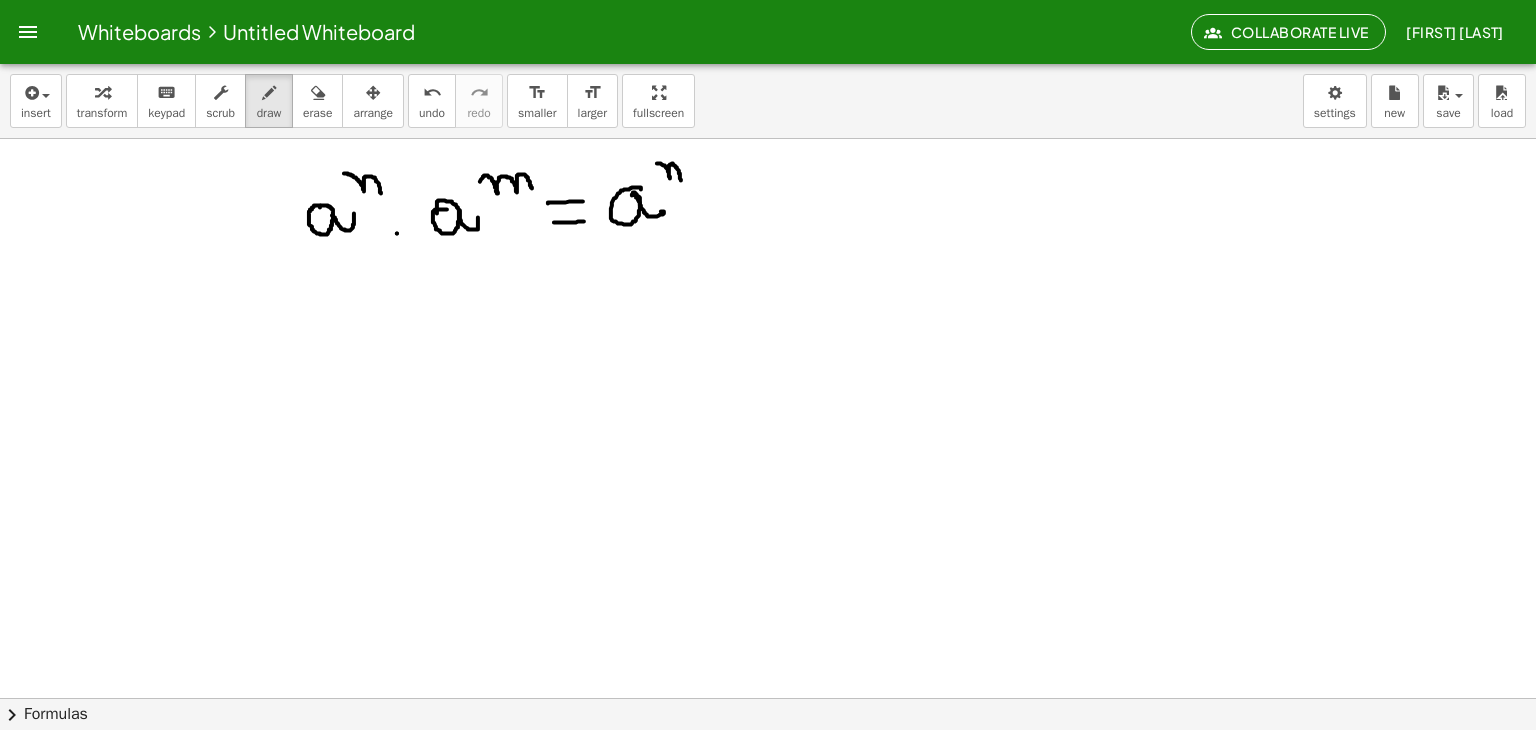 drag, startPoint x: 658, startPoint y: 163, endPoint x: 681, endPoint y: 180, distance: 28.600698 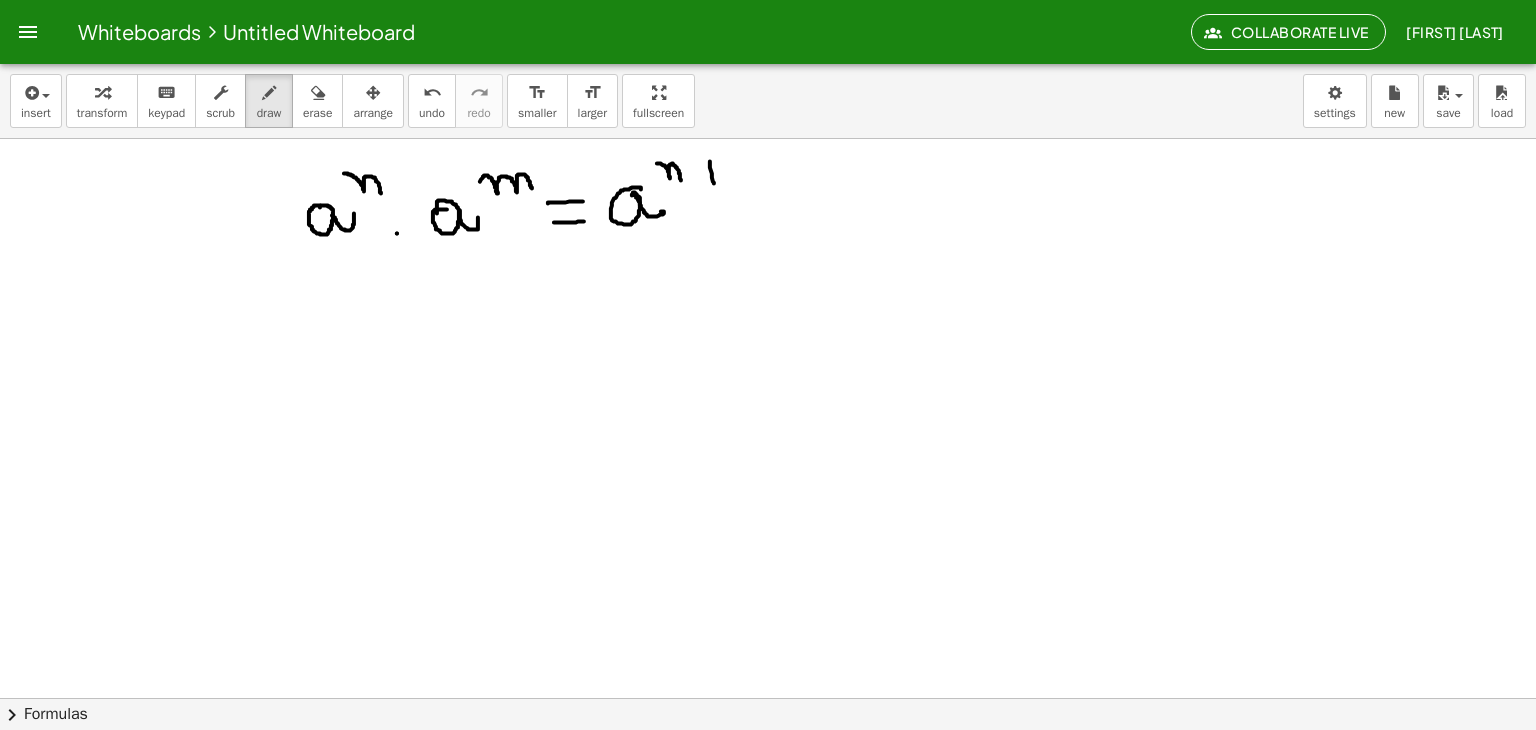 drag, startPoint x: 710, startPoint y: 161, endPoint x: 714, endPoint y: 183, distance: 22.36068 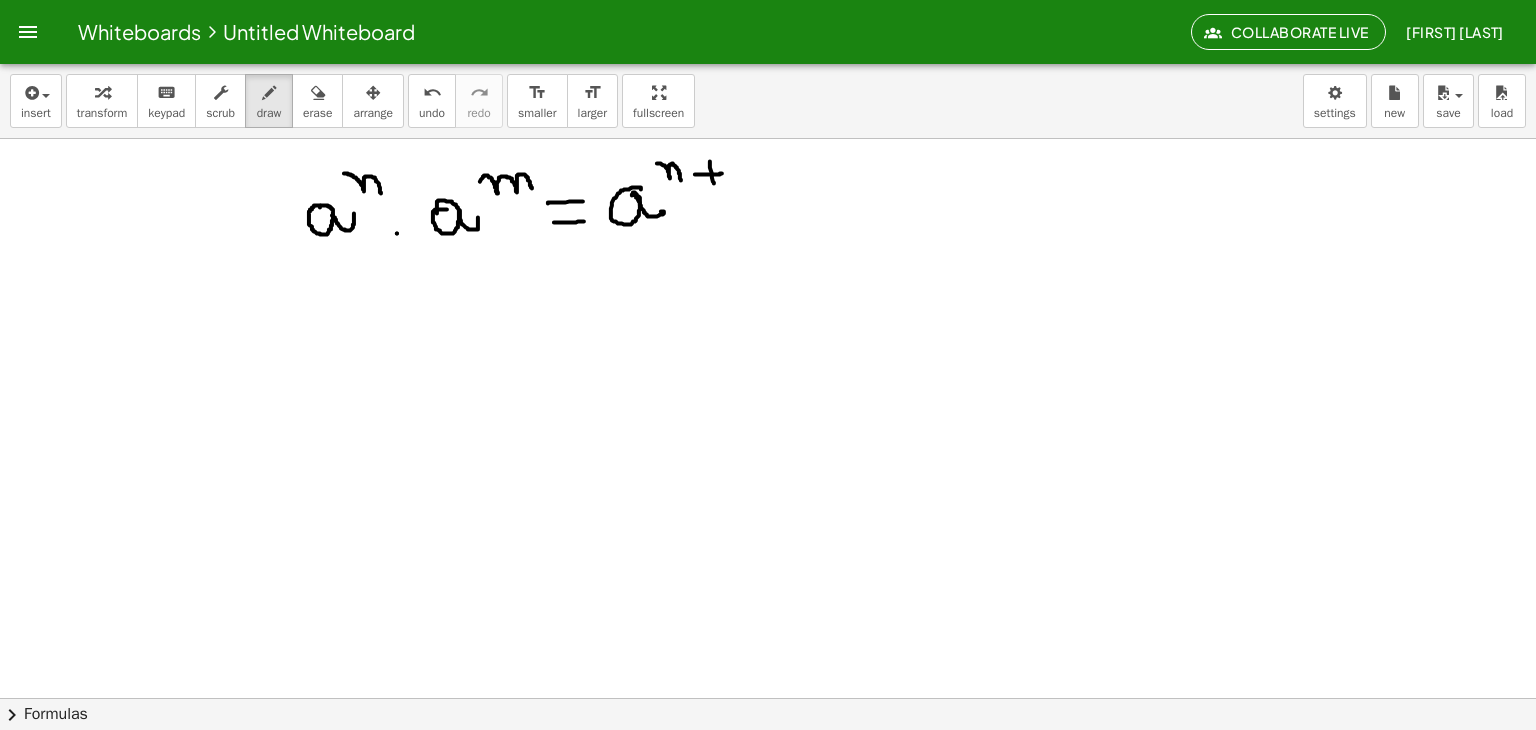 drag, startPoint x: 698, startPoint y: 174, endPoint x: 722, endPoint y: 173, distance: 24.020824 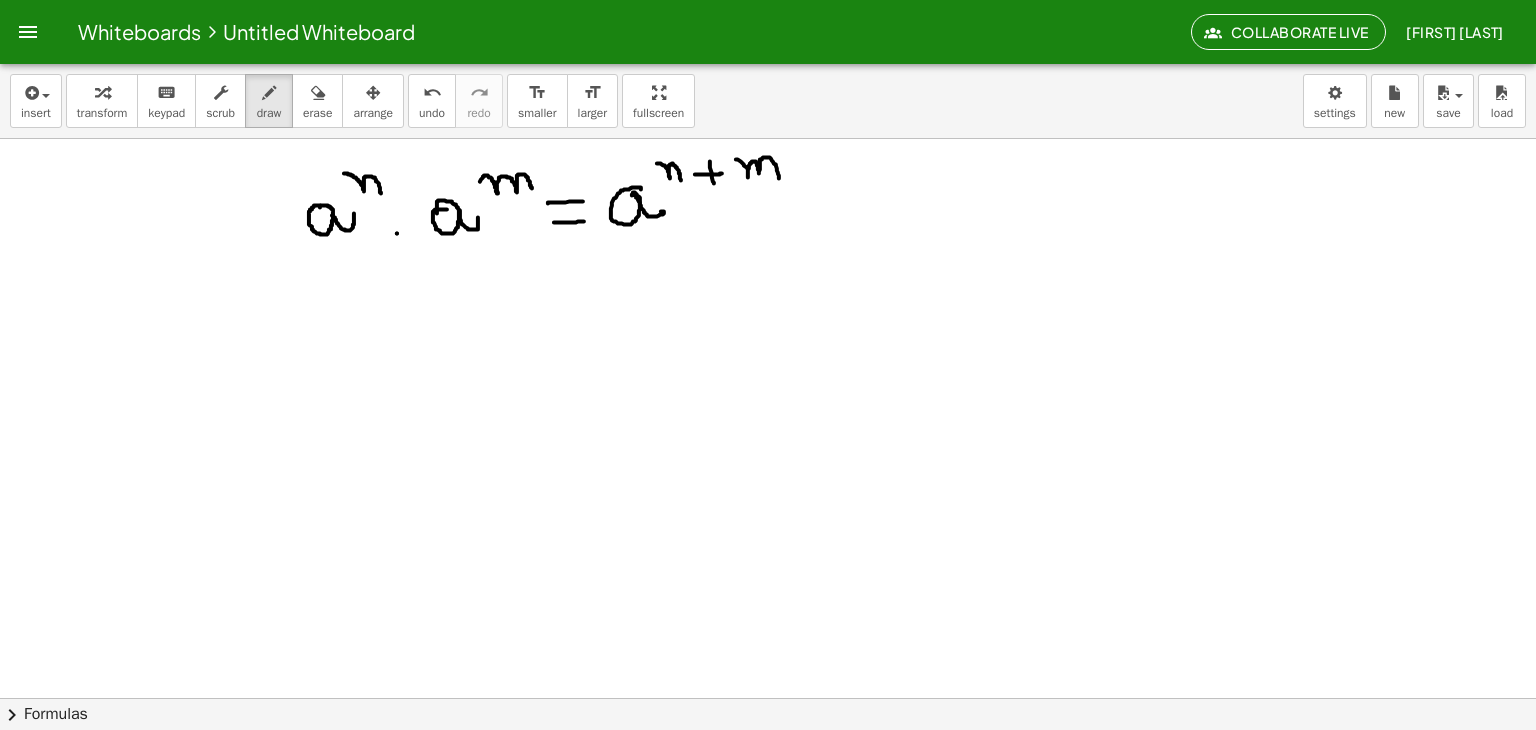 drag, startPoint x: 744, startPoint y: 164, endPoint x: 772, endPoint y: 177, distance: 30.870699 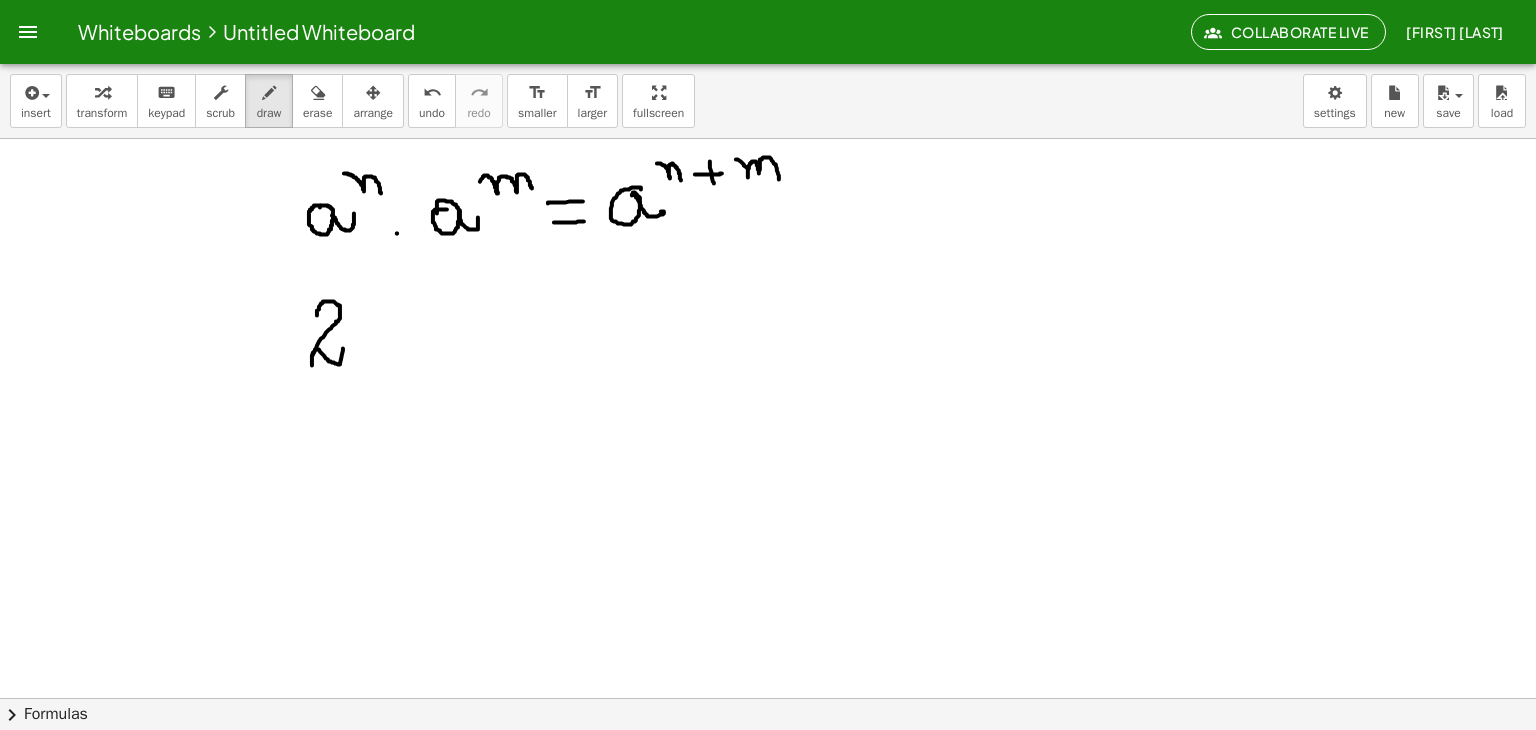 drag, startPoint x: 317, startPoint y: 315, endPoint x: 343, endPoint y: 341, distance: 36.769554 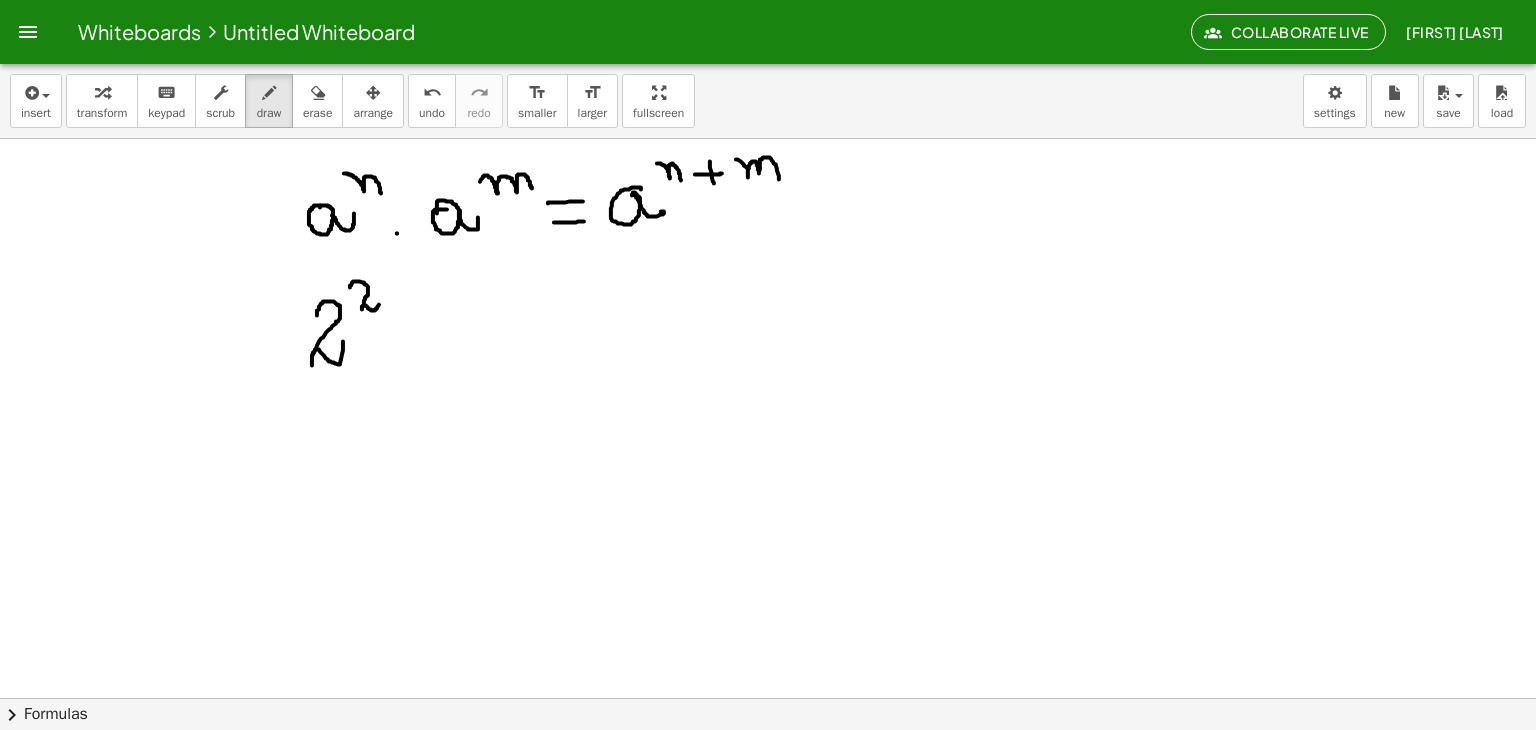 drag, startPoint x: 350, startPoint y: 287, endPoint x: 374, endPoint y: 307, distance: 31.241 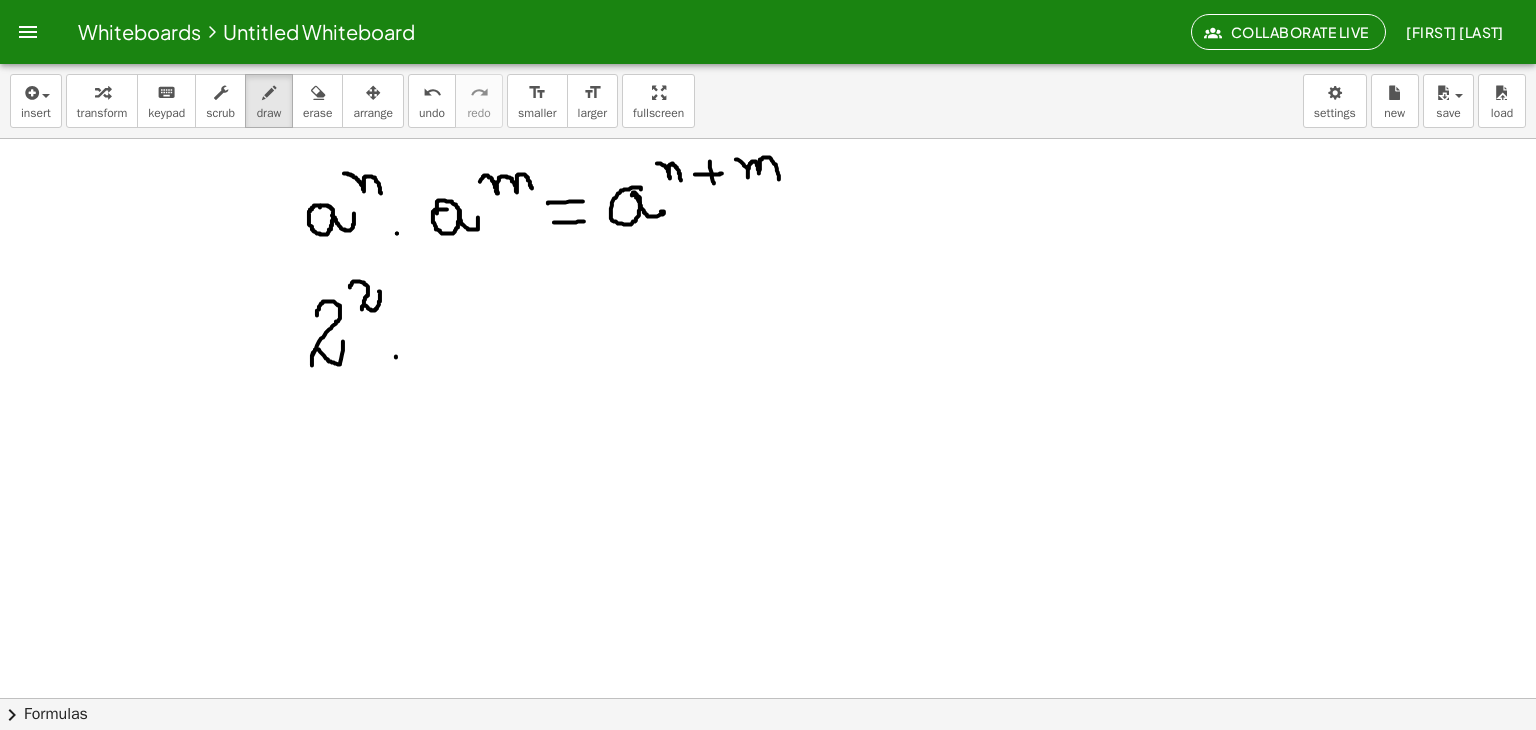 click at bounding box center (768, 762) 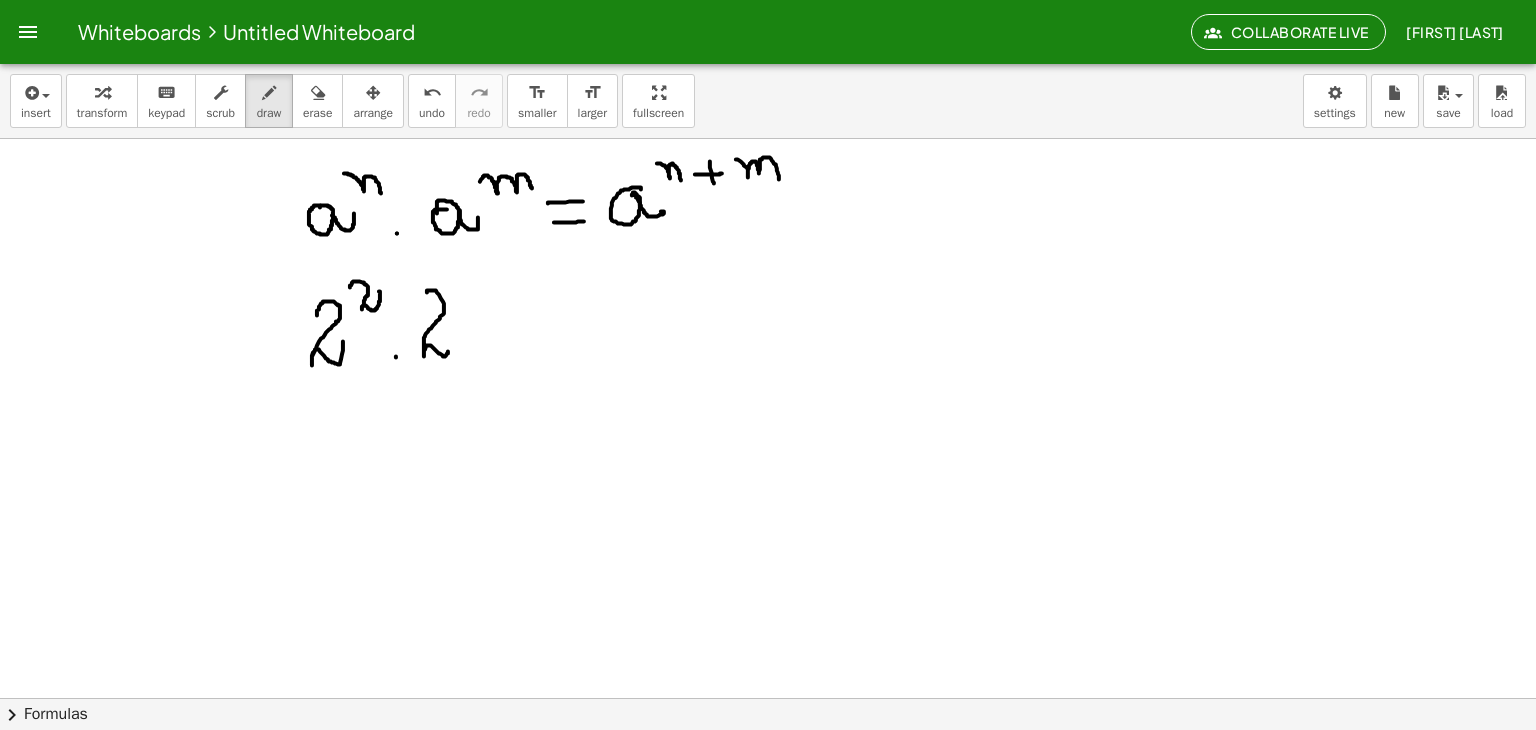 drag, startPoint x: 427, startPoint y: 292, endPoint x: 450, endPoint y: 337, distance: 50.537113 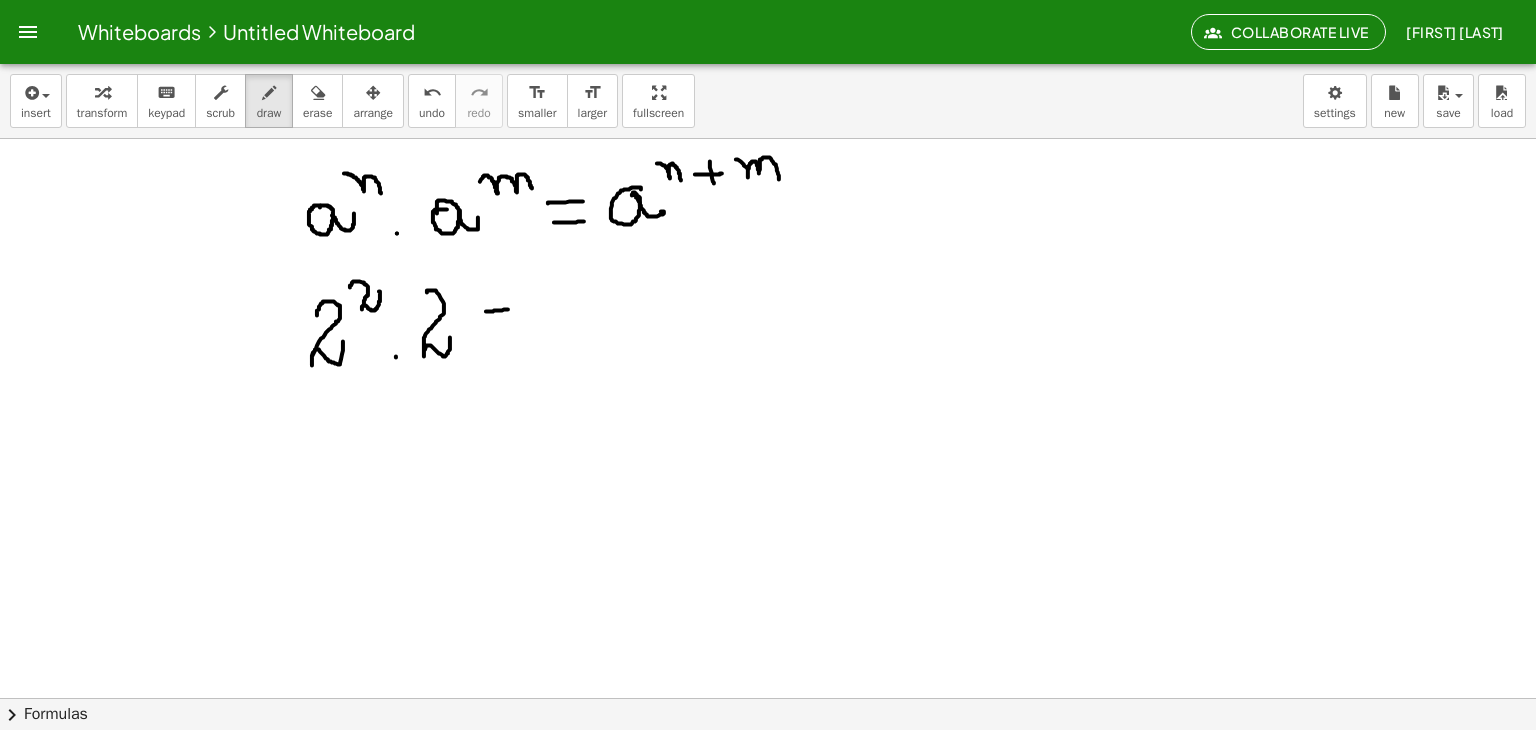 drag, startPoint x: 486, startPoint y: 311, endPoint x: 508, endPoint y: 309, distance: 22.090721 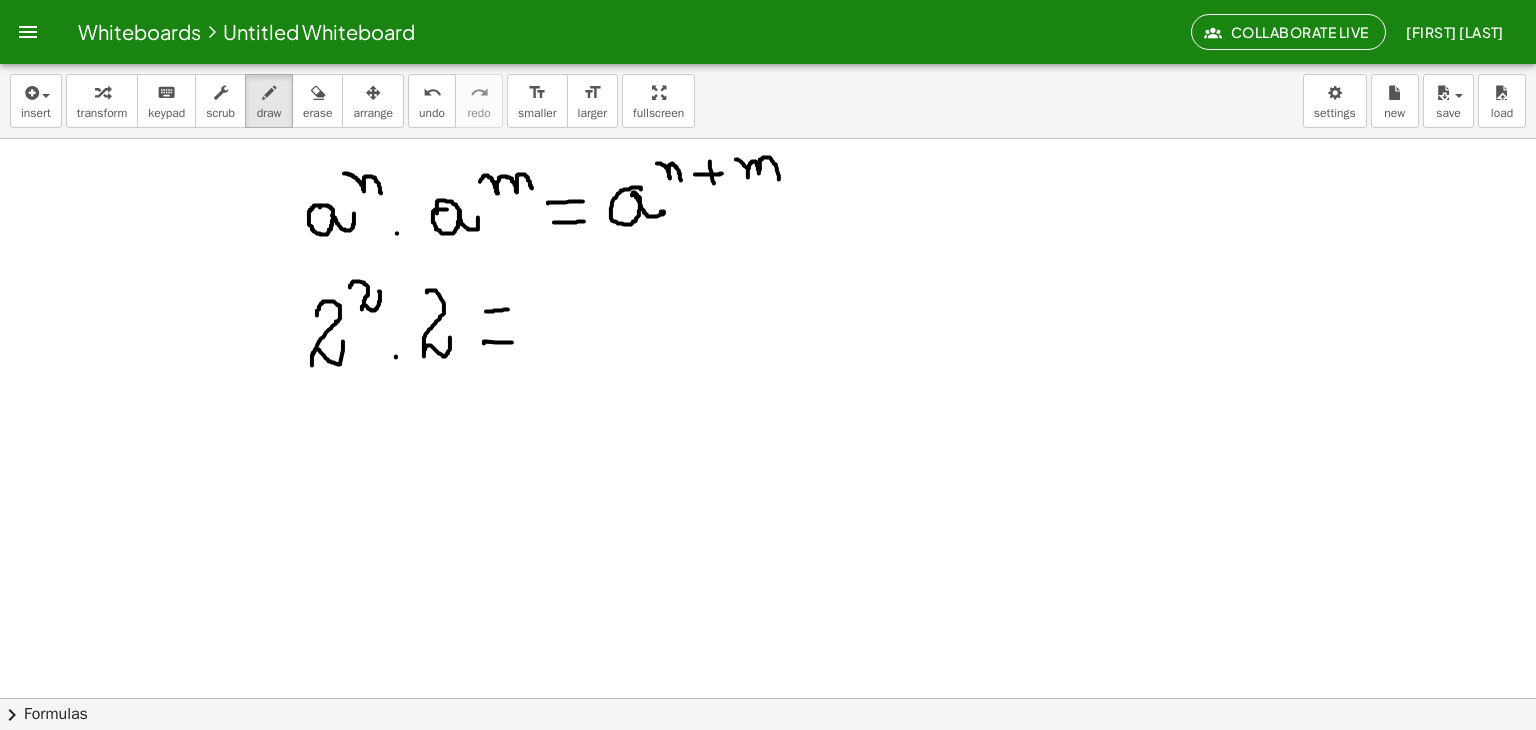 drag, startPoint x: 484, startPoint y: 343, endPoint x: 512, endPoint y: 342, distance: 28.01785 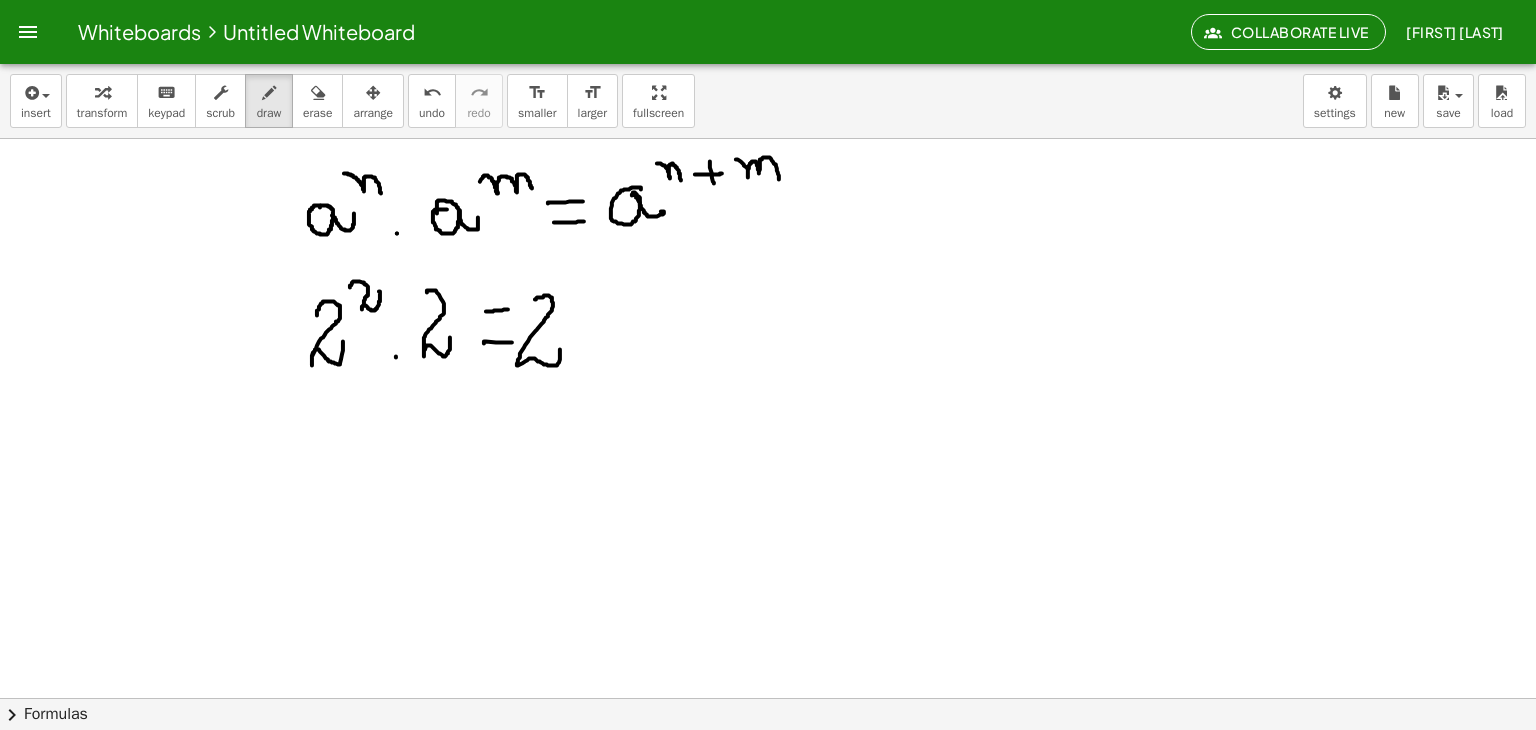 drag, startPoint x: 541, startPoint y: 297, endPoint x: 560, endPoint y: 347, distance: 53.488316 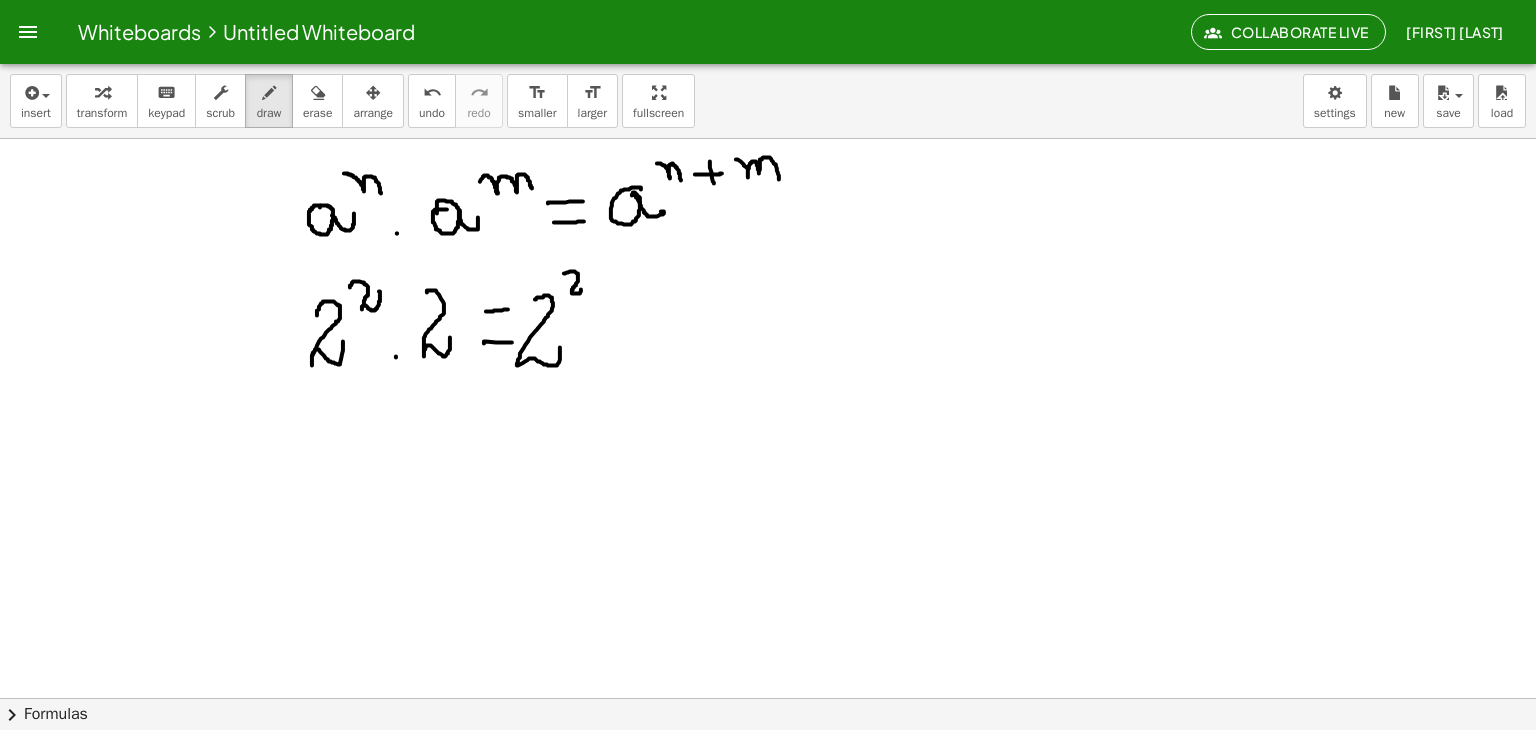 drag, startPoint x: 570, startPoint y: 271, endPoint x: 580, endPoint y: 284, distance: 16.40122 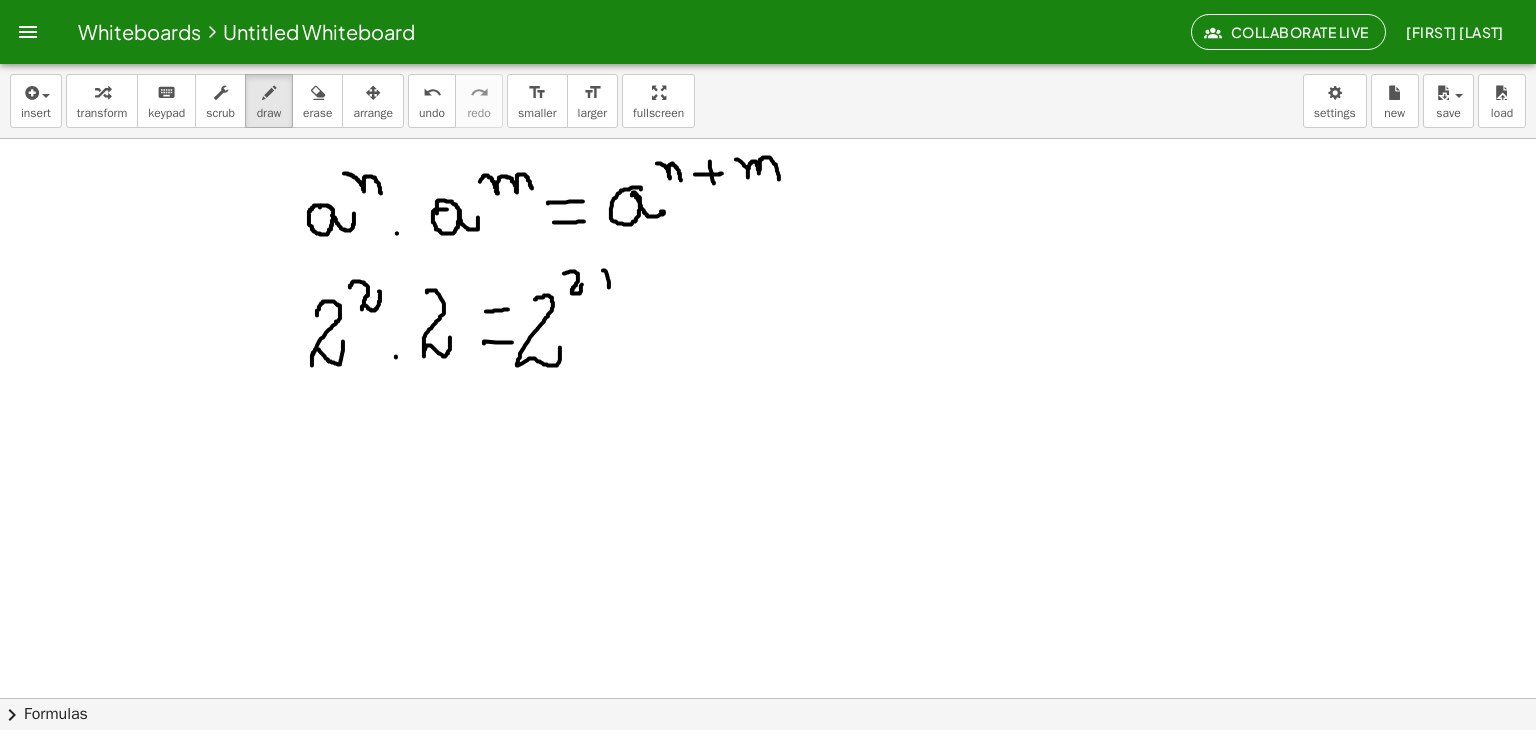 drag, startPoint x: 605, startPoint y: 270, endPoint x: 606, endPoint y: 290, distance: 20.024984 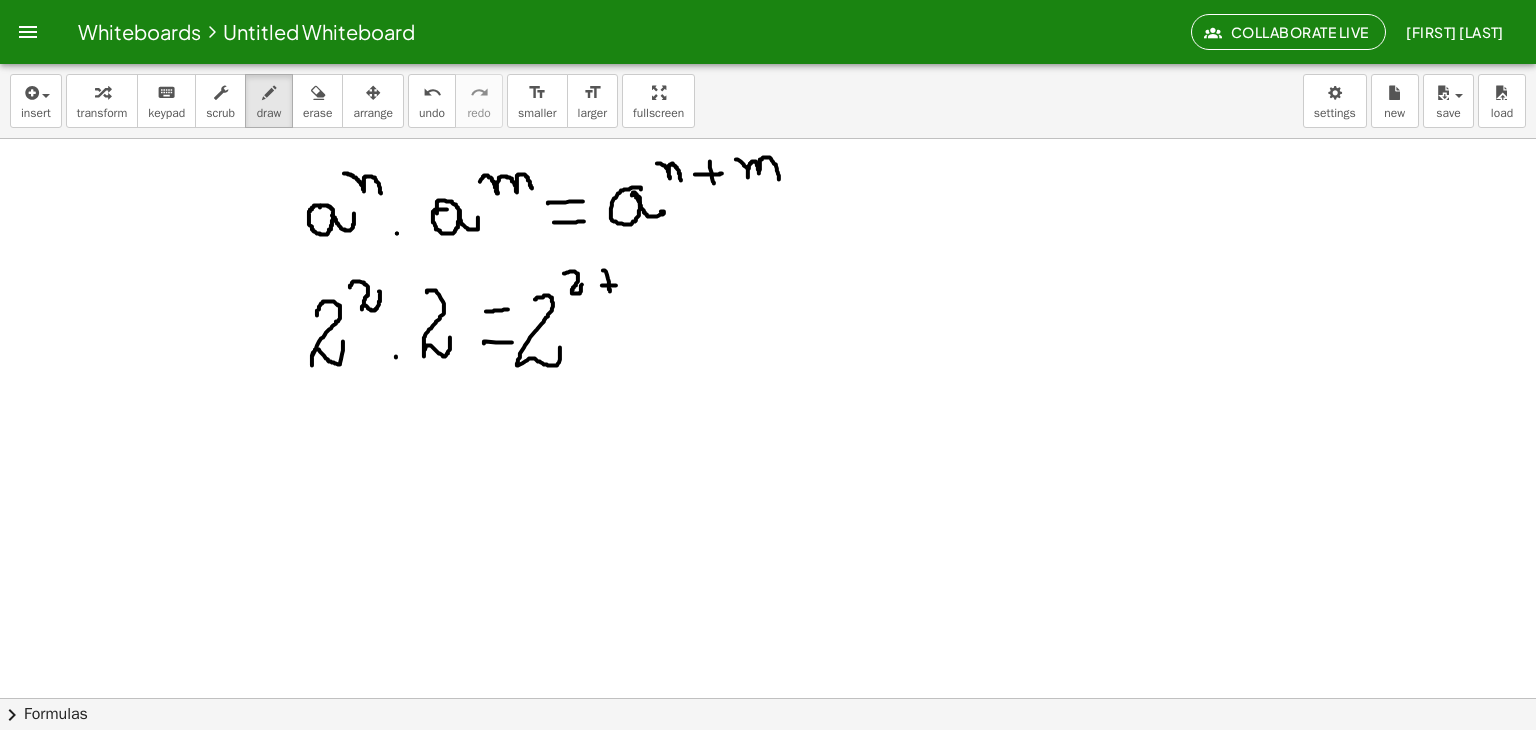 drag, startPoint x: 602, startPoint y: 285, endPoint x: 620, endPoint y: 285, distance: 18 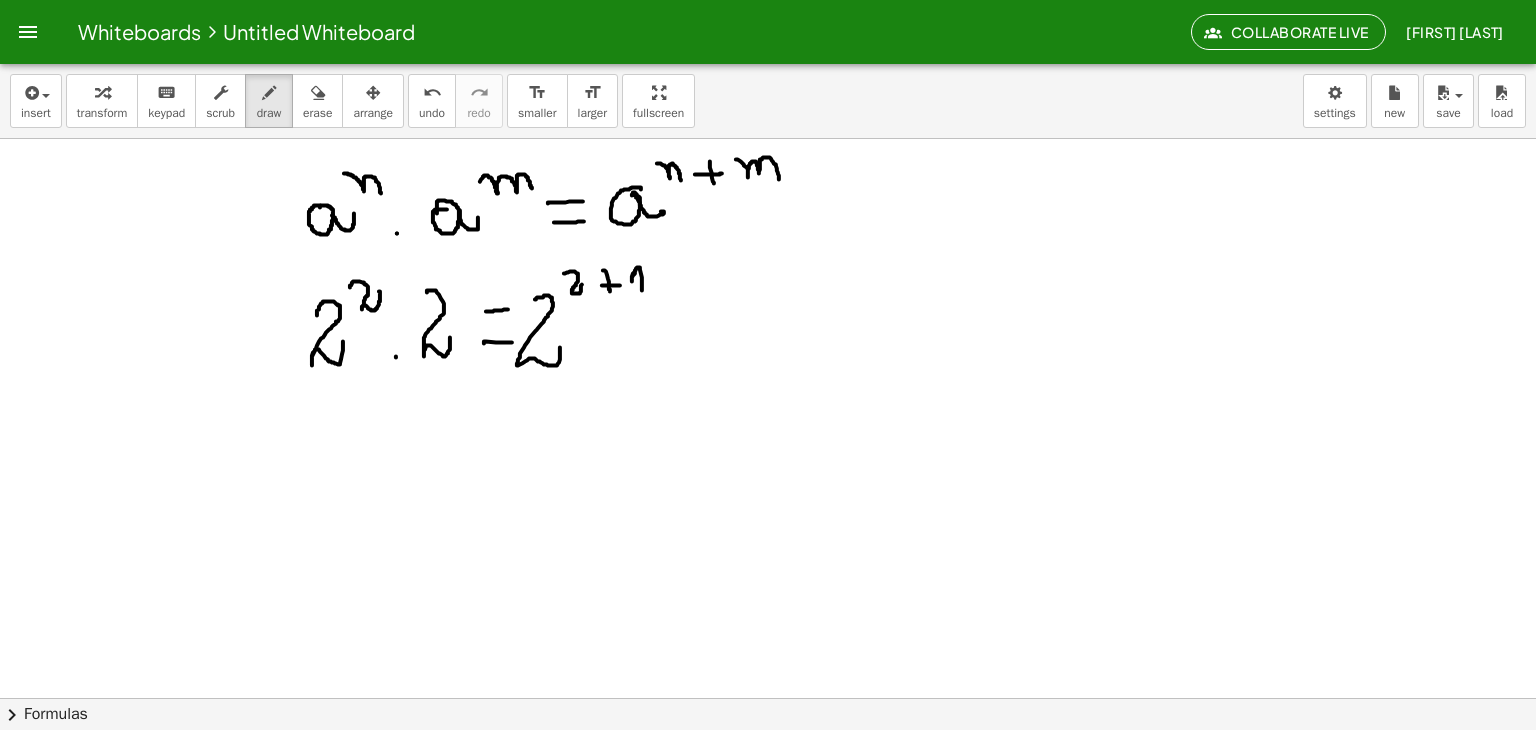 drag, startPoint x: 635, startPoint y: 270, endPoint x: 643, endPoint y: 297, distance: 28.160255 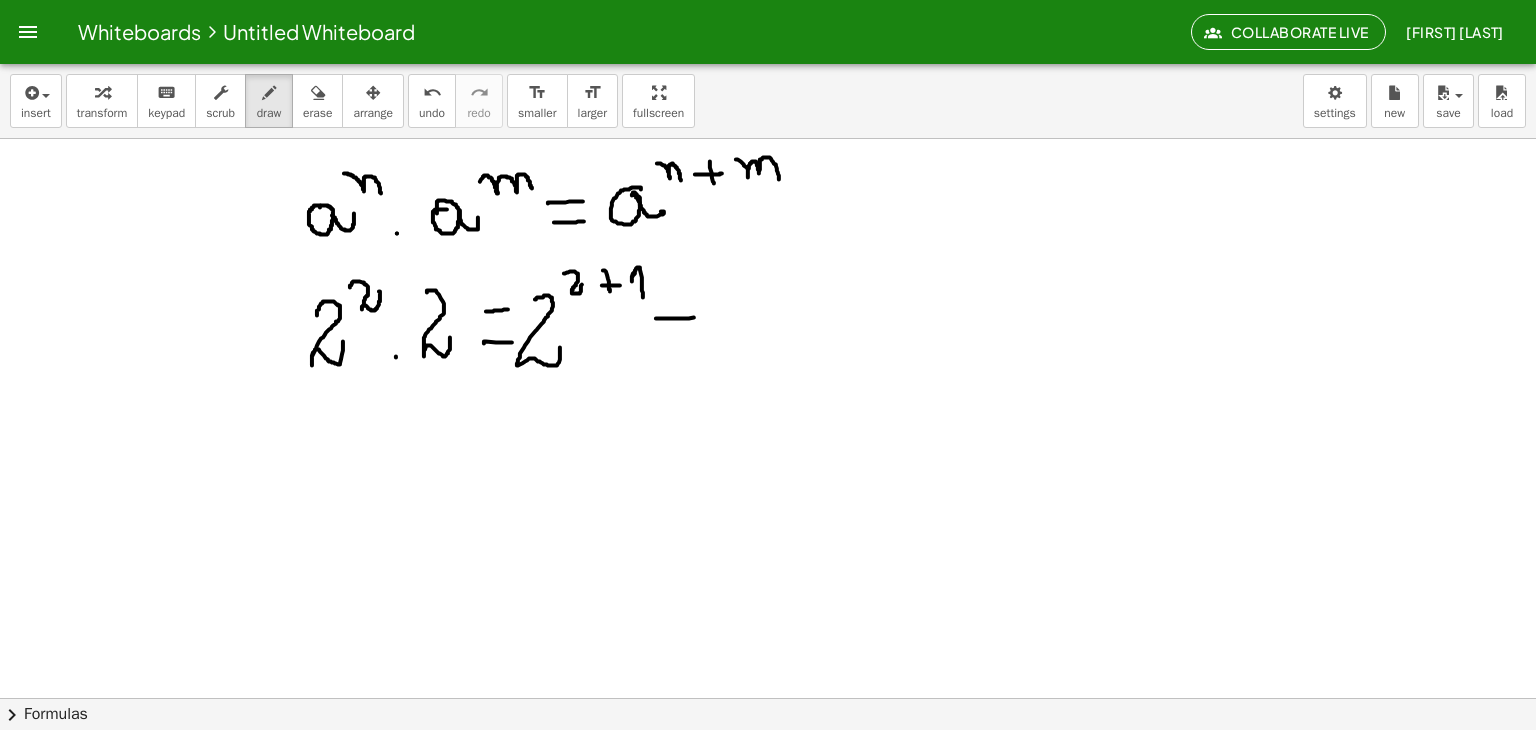 drag, startPoint x: 657, startPoint y: 318, endPoint x: 694, endPoint y: 317, distance: 37.01351 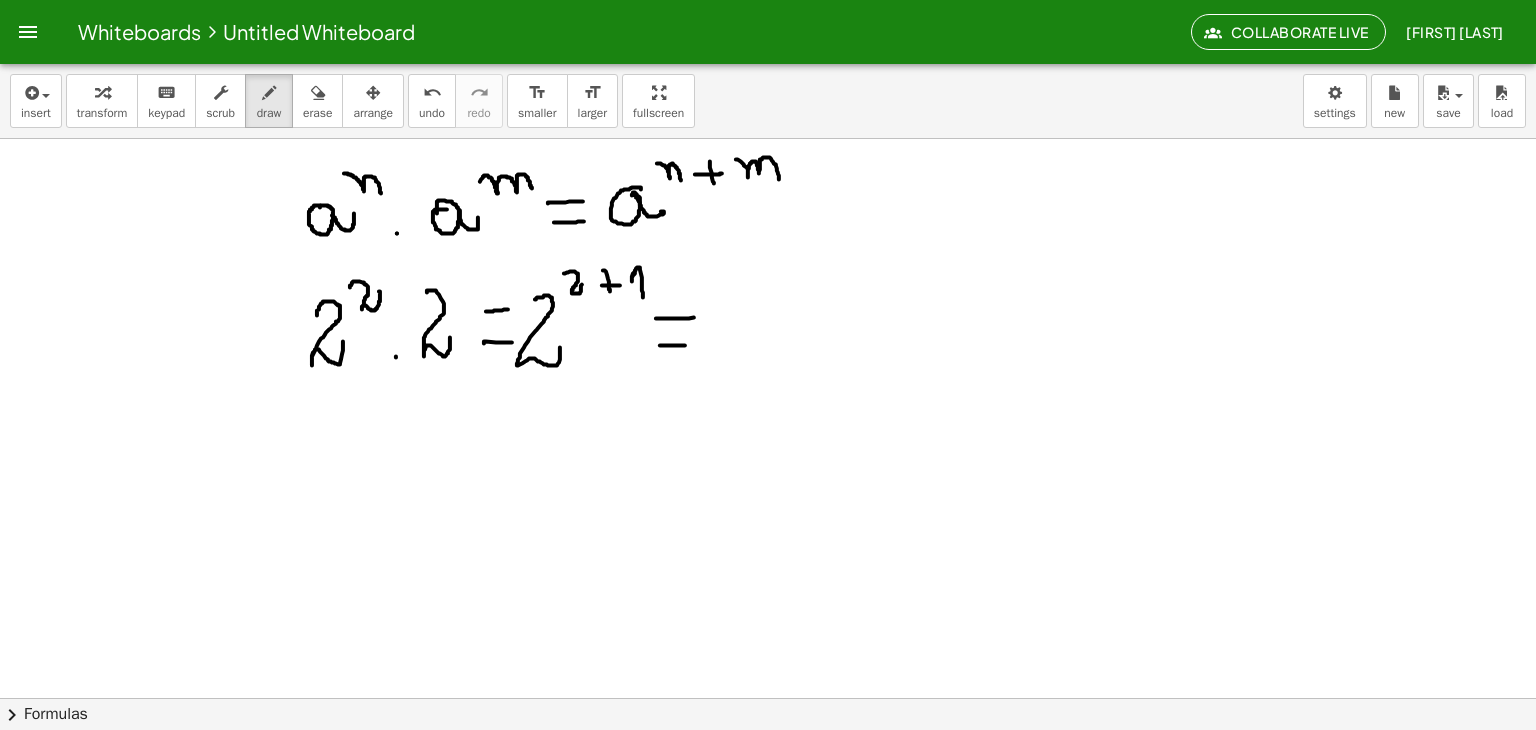 drag, startPoint x: 662, startPoint y: 345, endPoint x: 691, endPoint y: 345, distance: 29 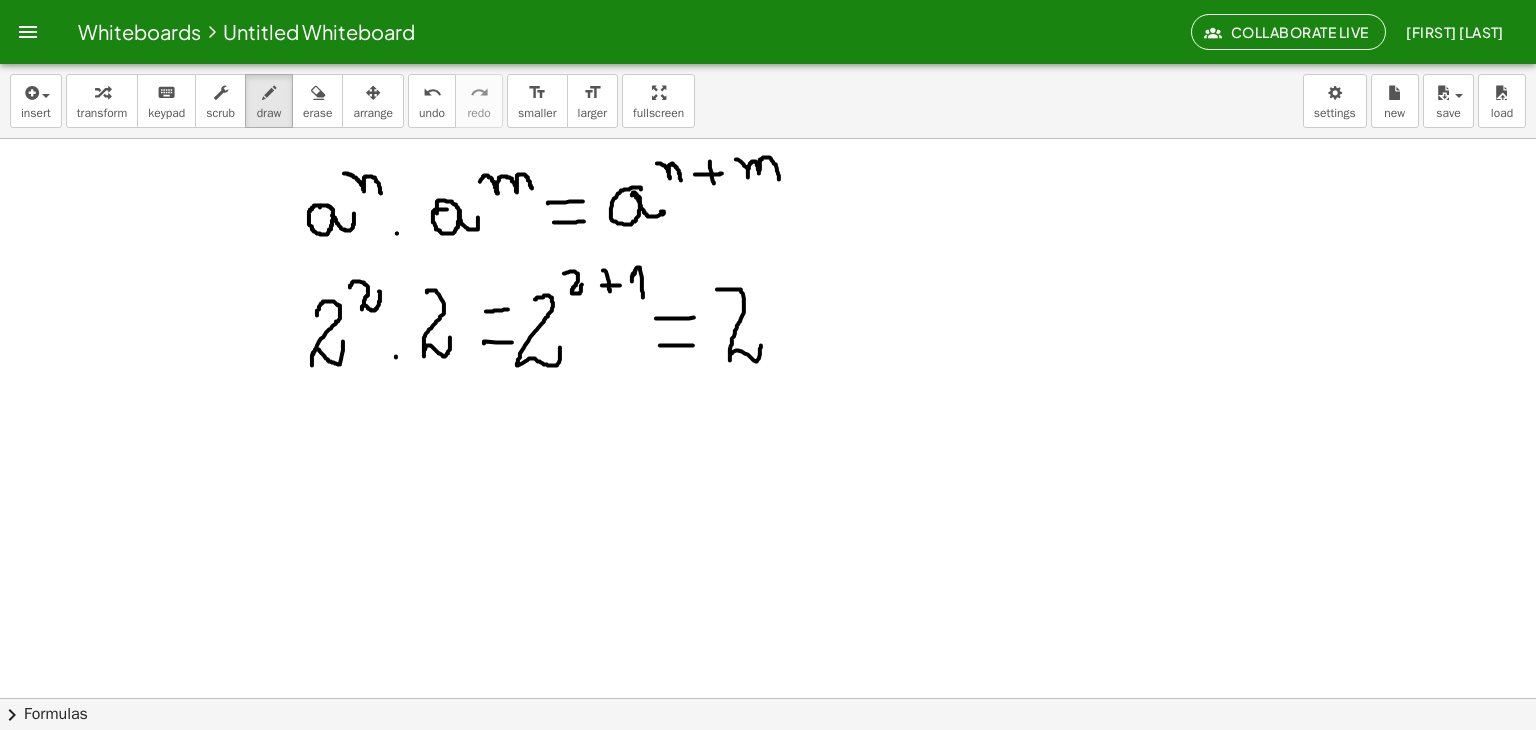 drag, startPoint x: 733, startPoint y: 289, endPoint x: 761, endPoint y: 345, distance: 62.609905 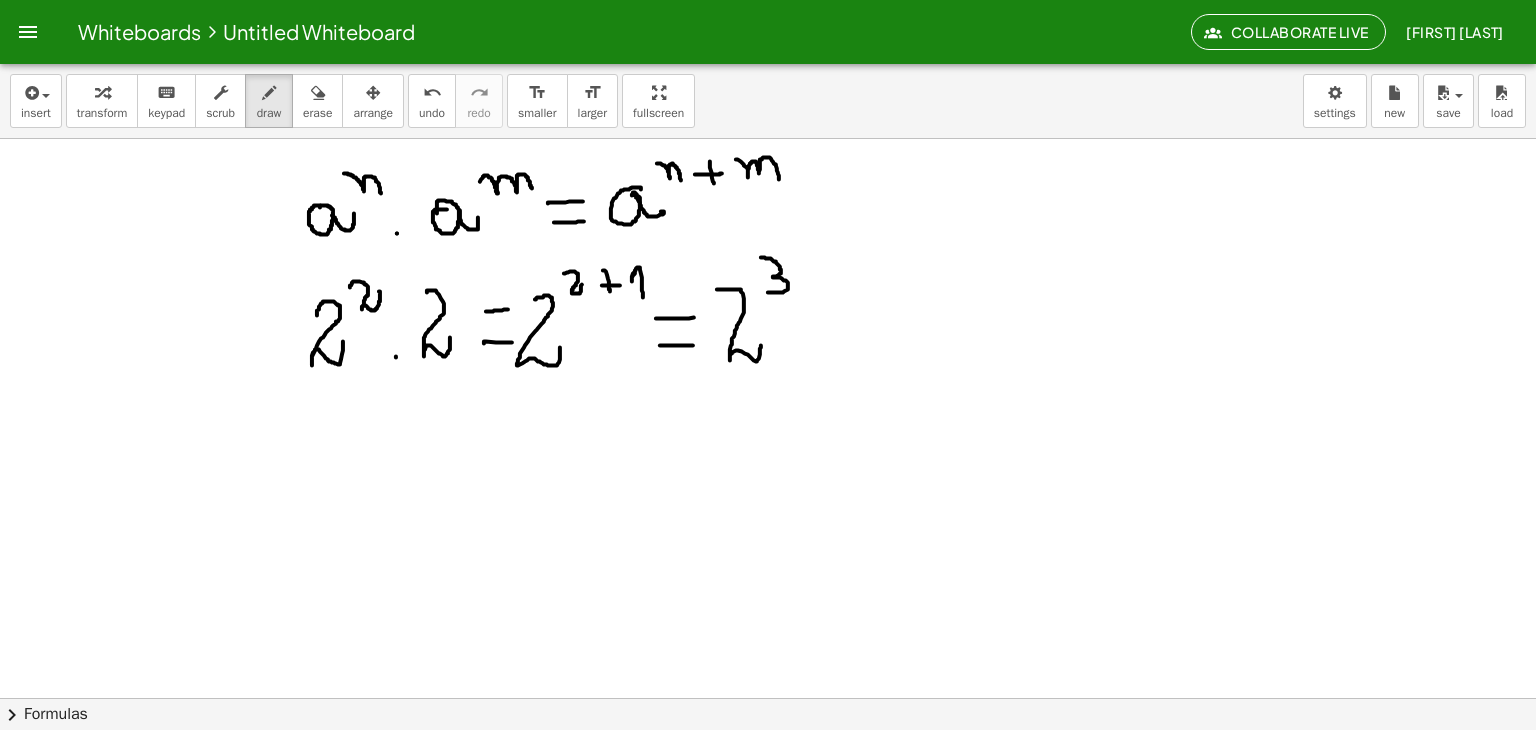 drag, startPoint x: 767, startPoint y: 258, endPoint x: 768, endPoint y: 296, distance: 38.013157 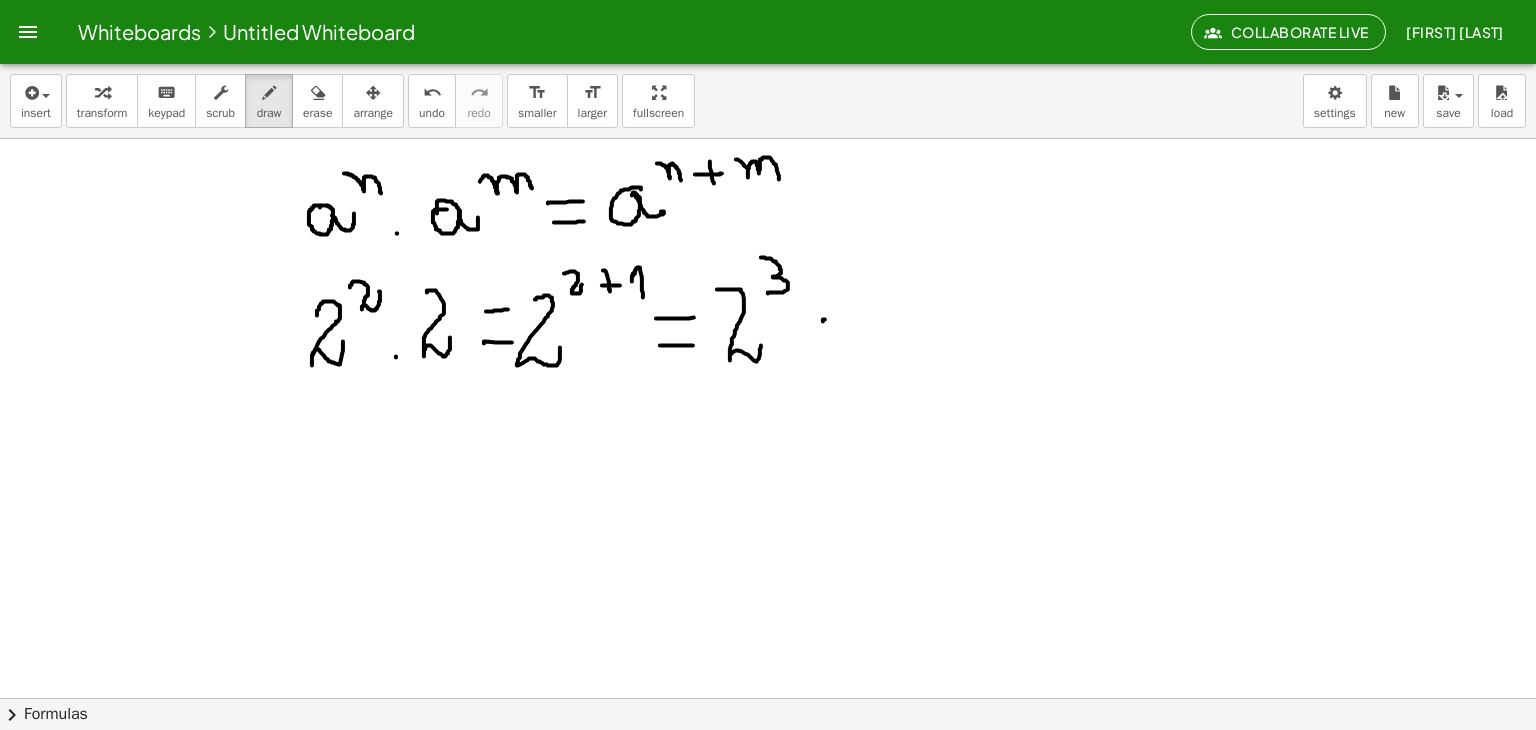 drag, startPoint x: 823, startPoint y: 320, endPoint x: 861, endPoint y: 320, distance: 38 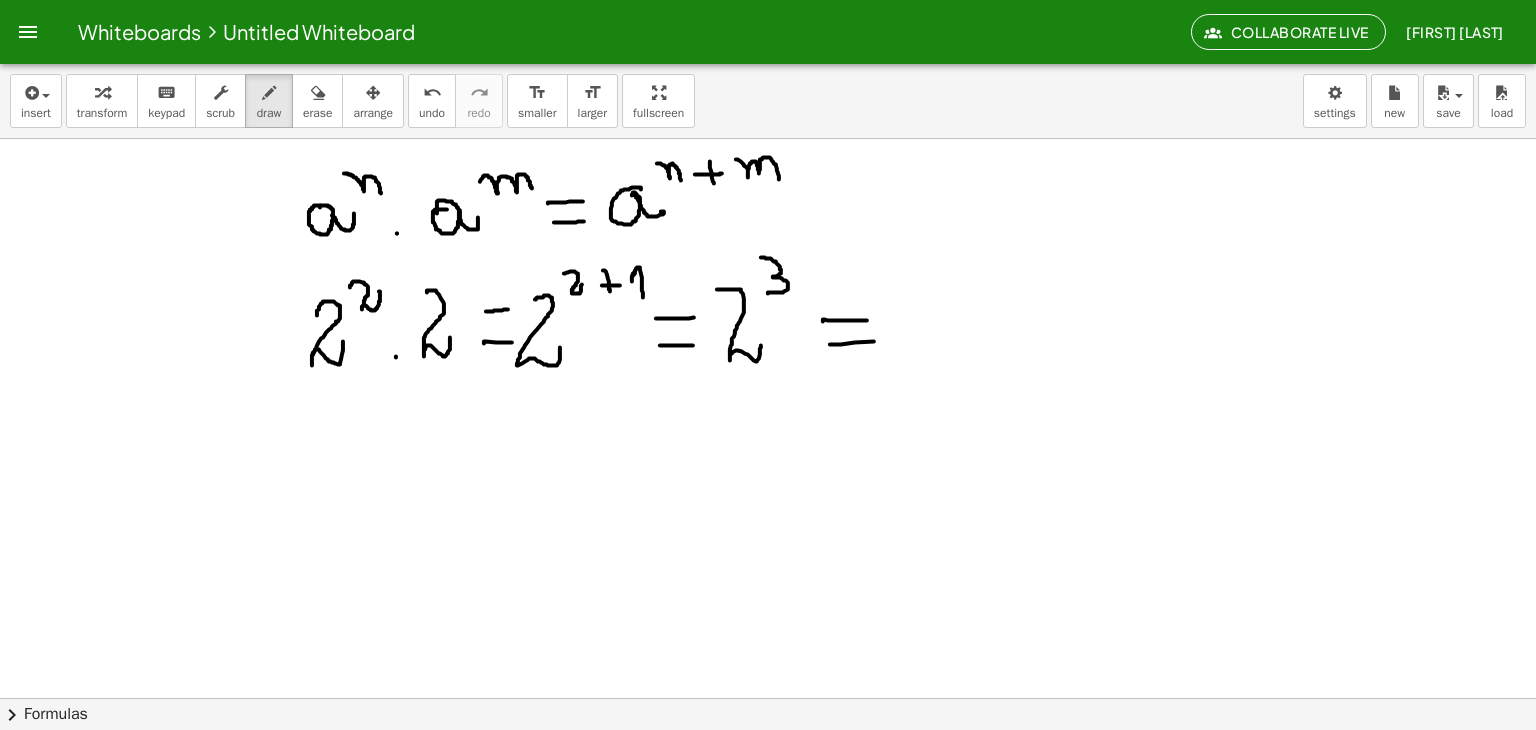 drag, startPoint x: 830, startPoint y: 344, endPoint x: 886, endPoint y: 339, distance: 56.22277 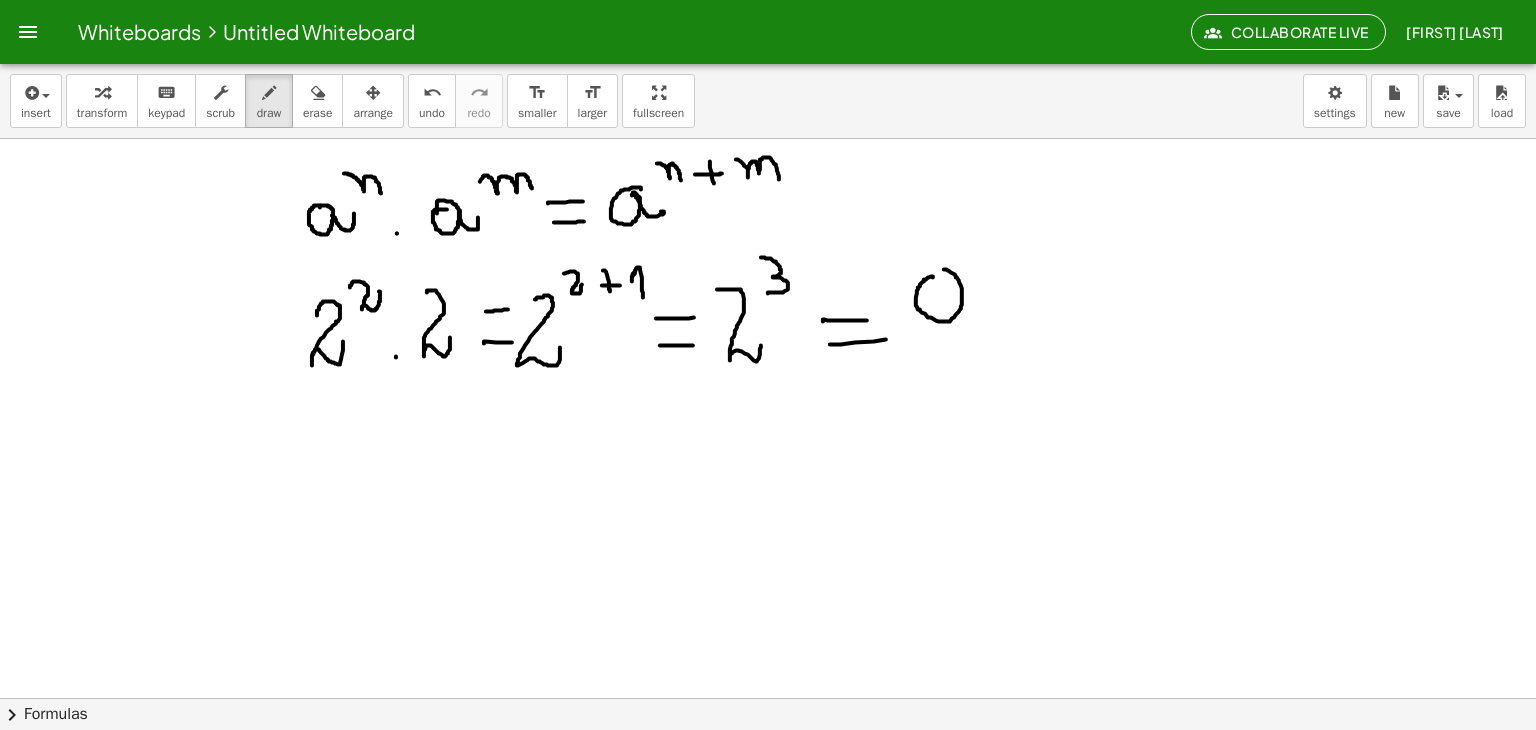 click at bounding box center (768, 762) 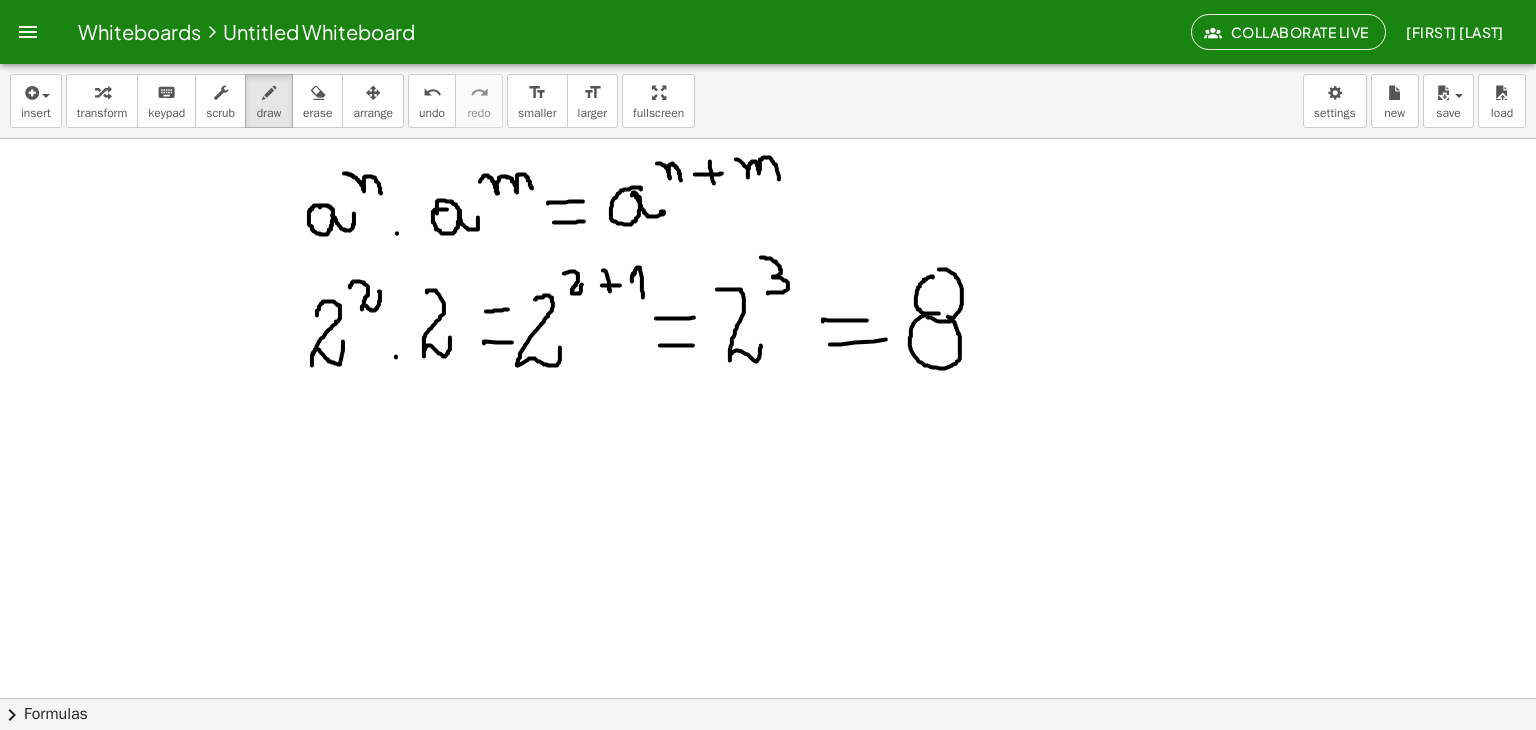 click at bounding box center [768, 762] 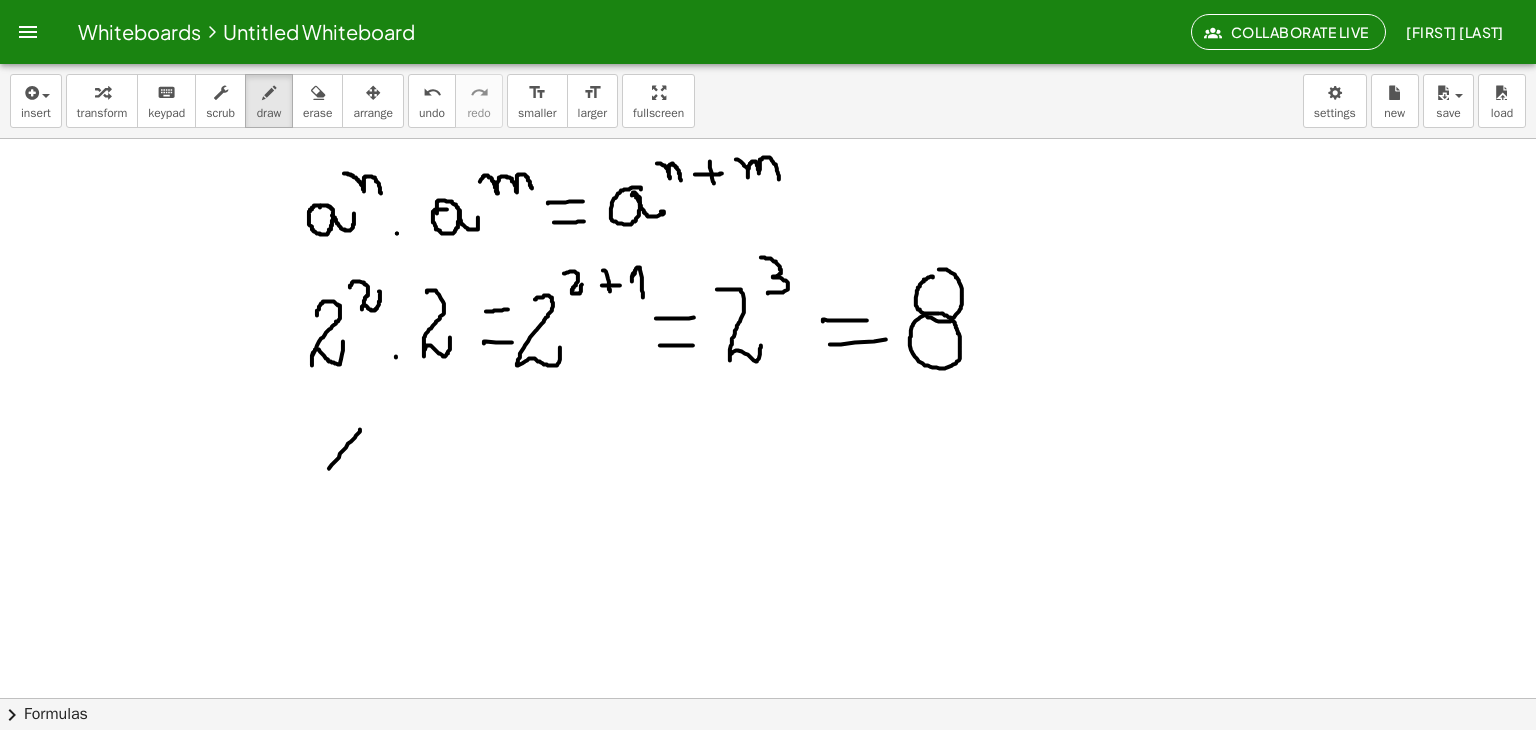 drag, startPoint x: 360, startPoint y: 429, endPoint x: 324, endPoint y: 469, distance: 53.814495 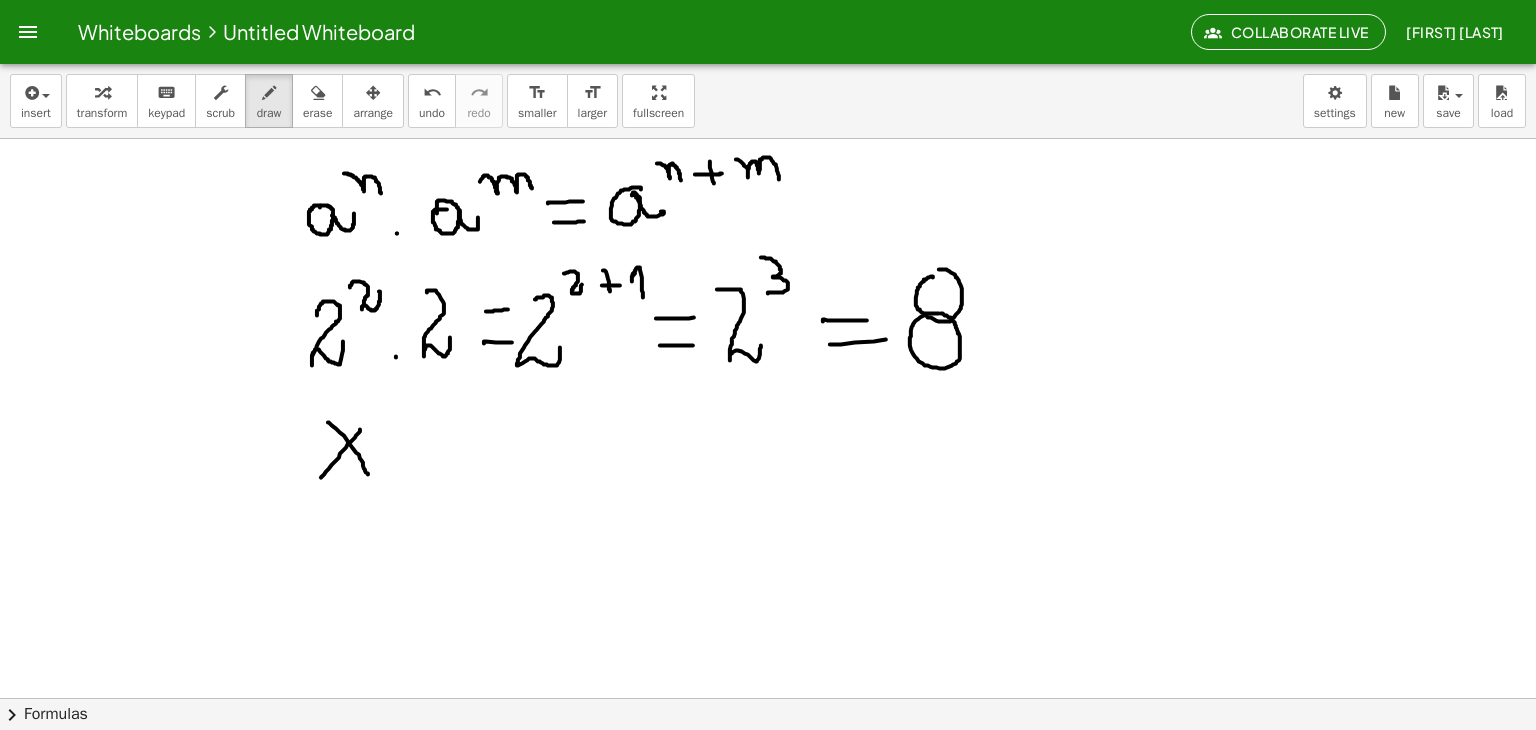 drag, startPoint x: 328, startPoint y: 422, endPoint x: 364, endPoint y: 456, distance: 49.517673 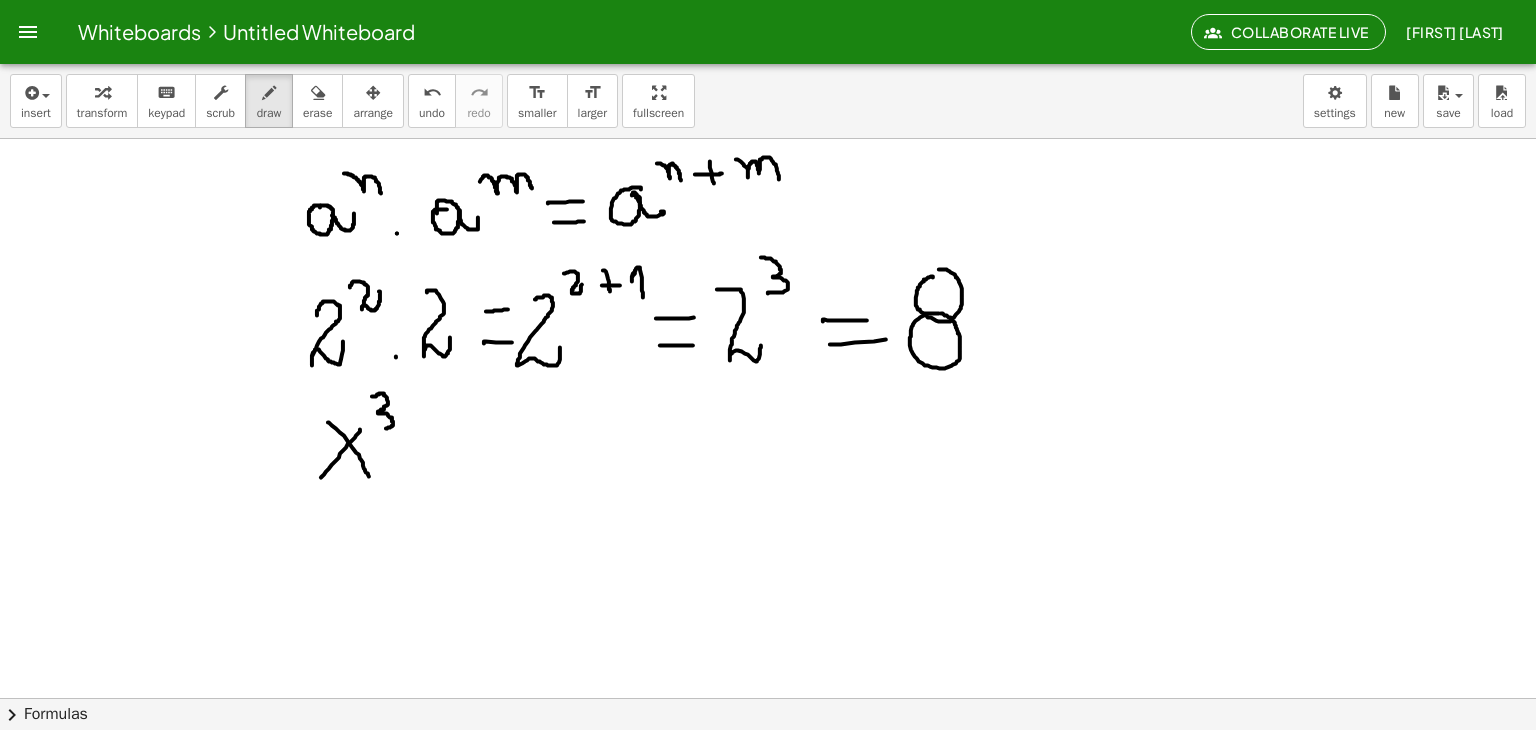 drag, startPoint x: 372, startPoint y: 396, endPoint x: 388, endPoint y: 437, distance: 44.011364 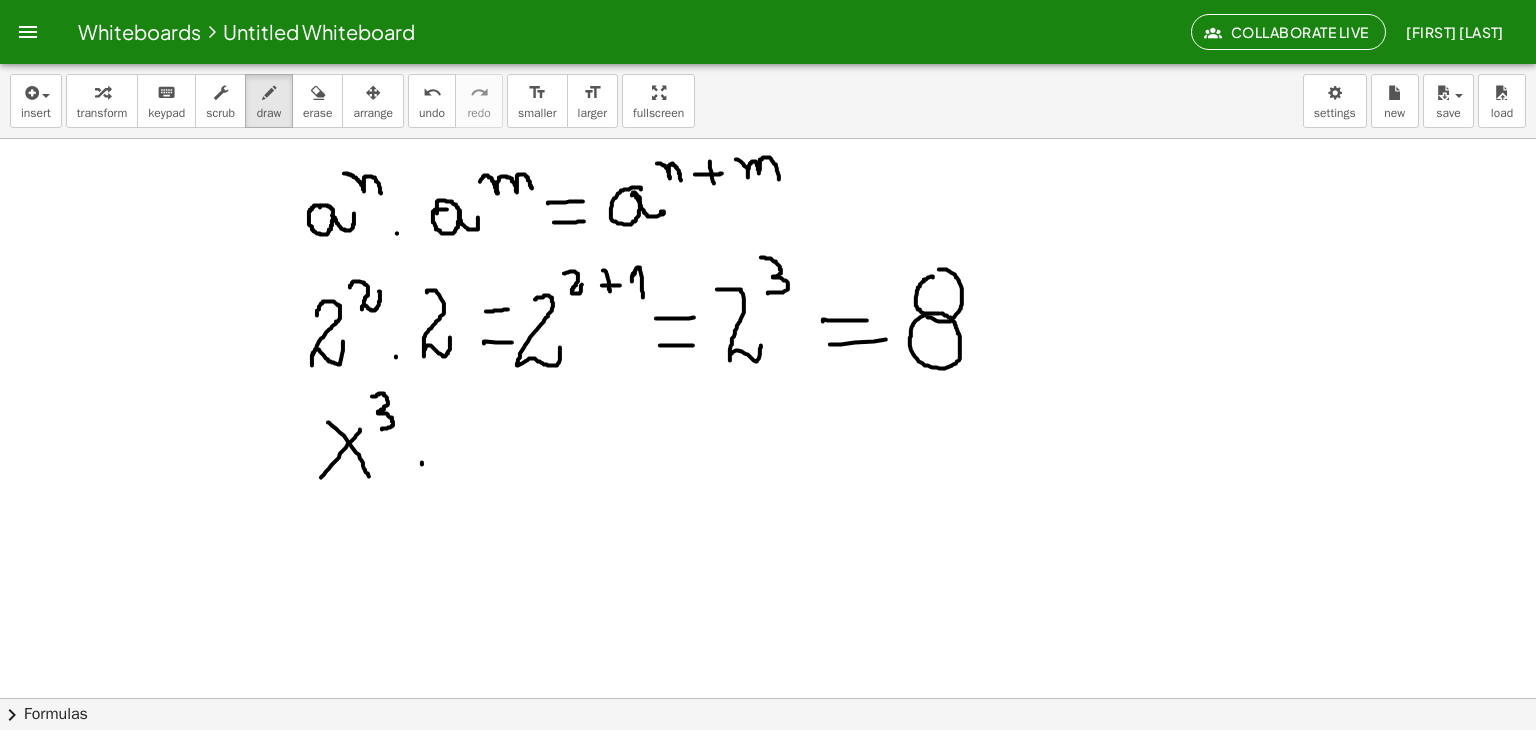 click at bounding box center [768, 762] 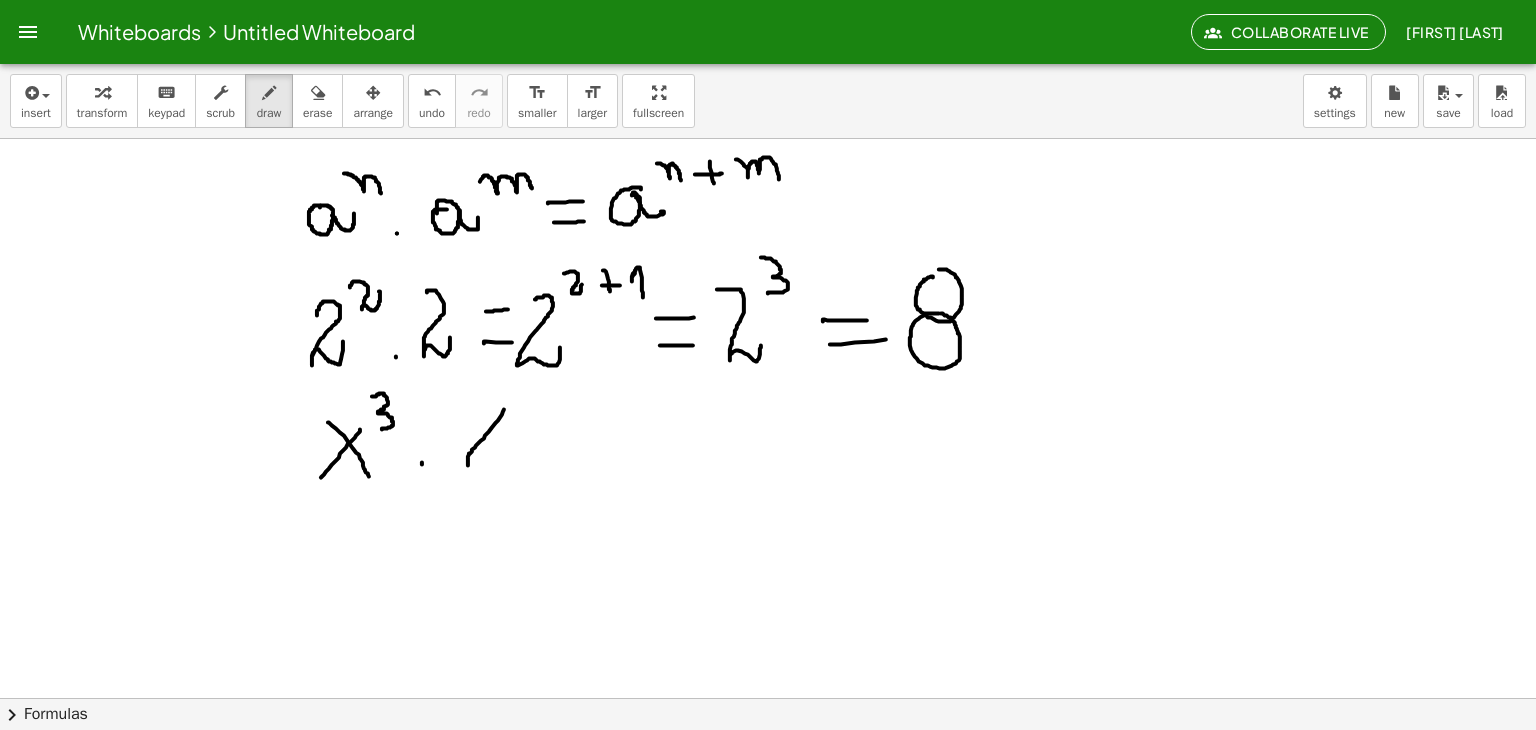 drag, startPoint x: 496, startPoint y: 422, endPoint x: 460, endPoint y: 454, distance: 48.166378 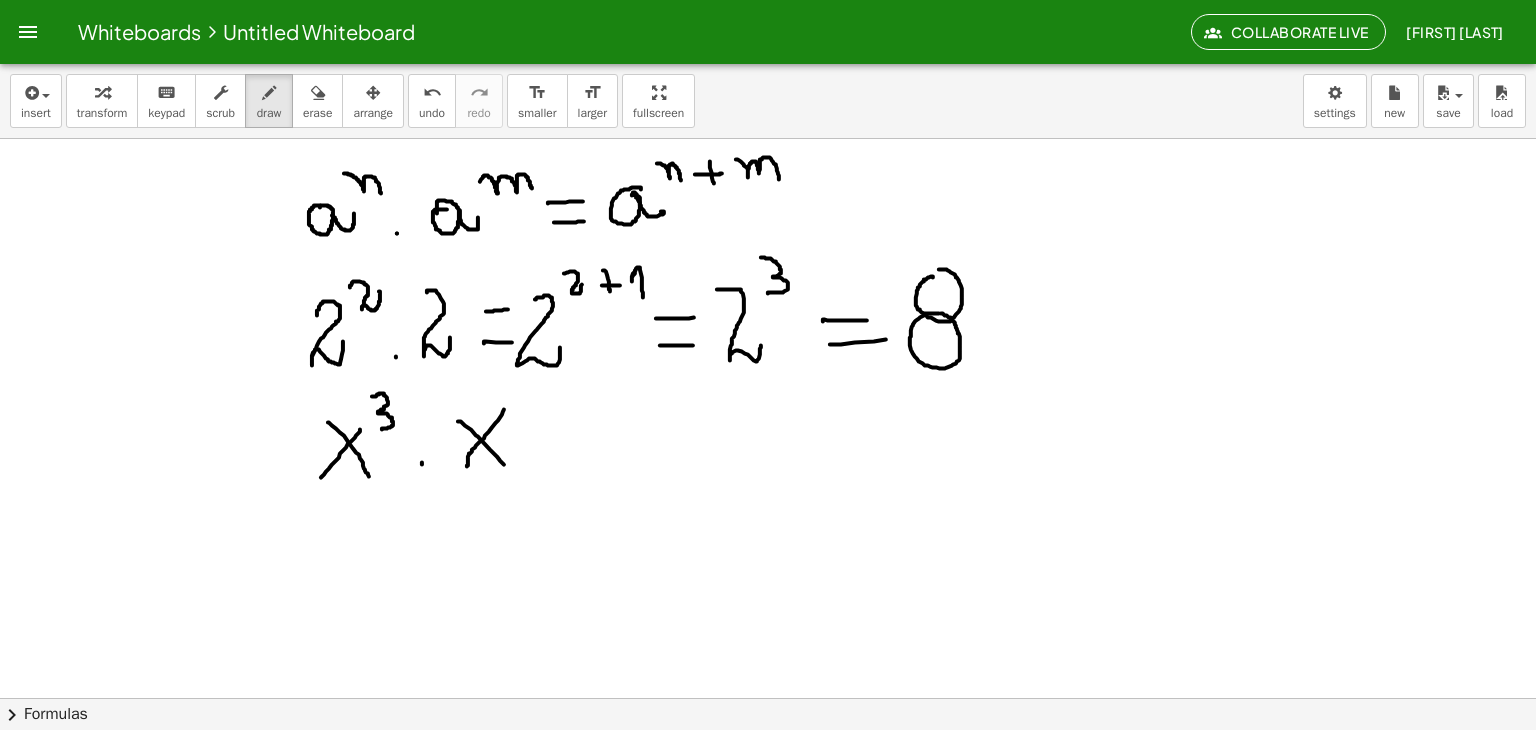 drag, startPoint x: 494, startPoint y: 453, endPoint x: 504, endPoint y: 461, distance: 12.806249 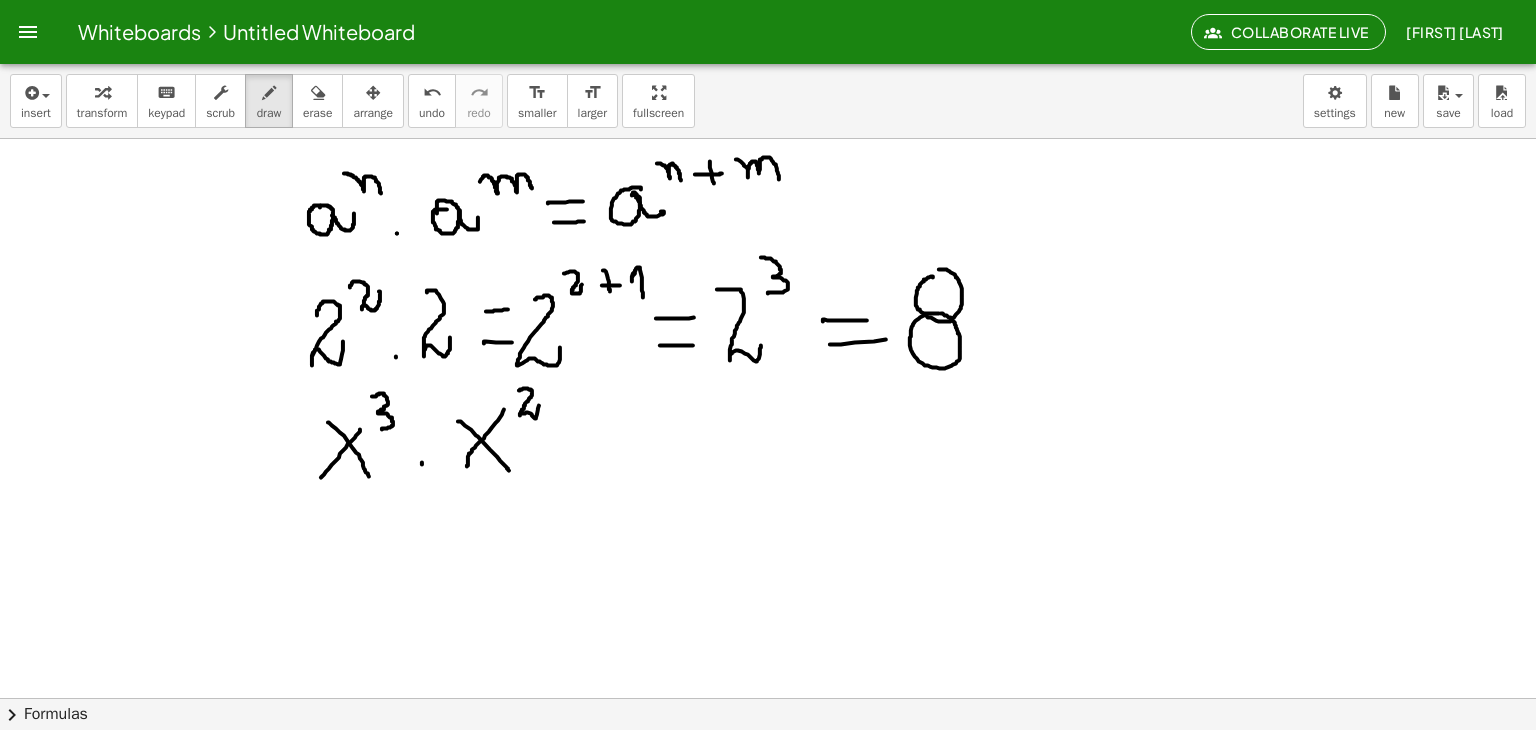 drag, startPoint x: 524, startPoint y: 388, endPoint x: 539, endPoint y: 403, distance: 21.213203 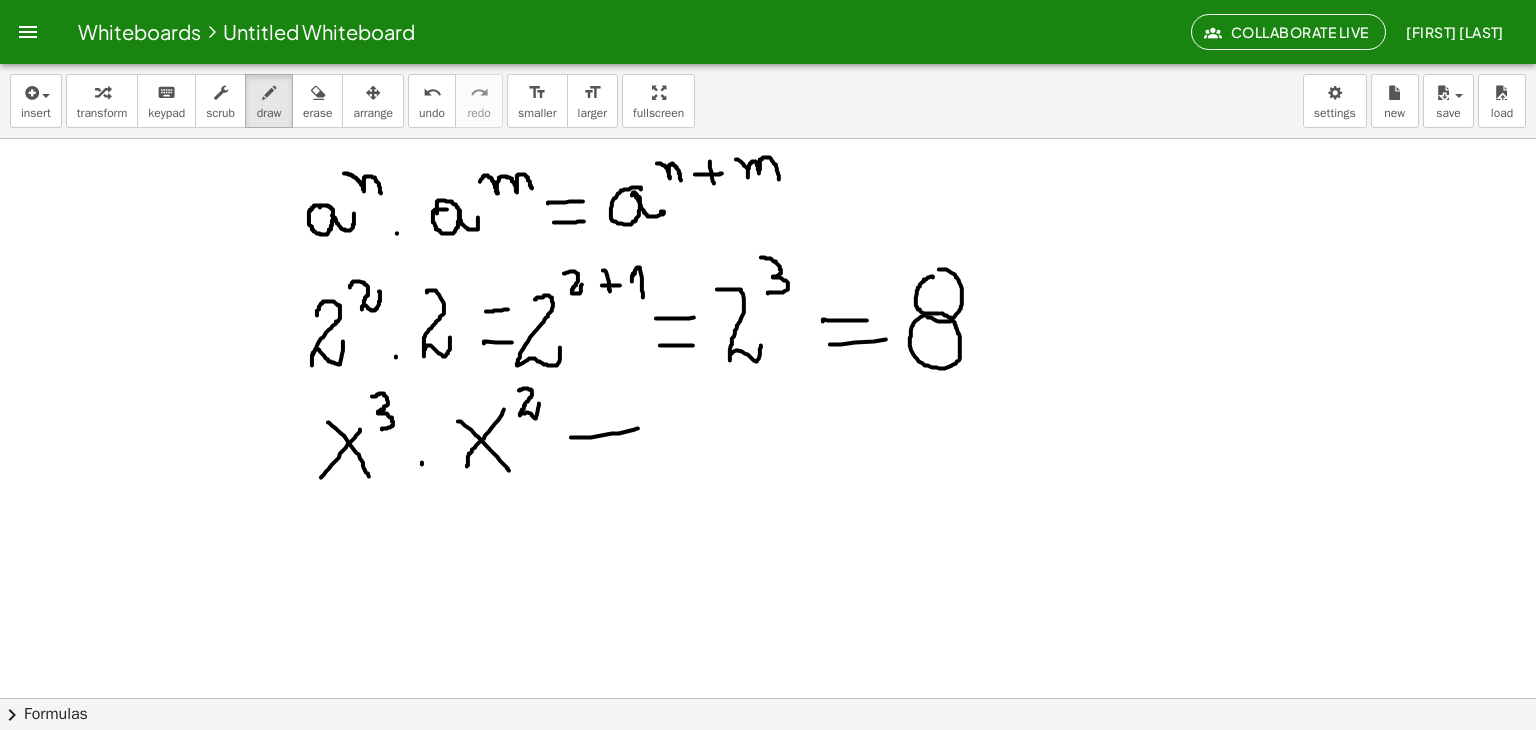 drag, startPoint x: 572, startPoint y: 437, endPoint x: 638, endPoint y: 428, distance: 66.61081 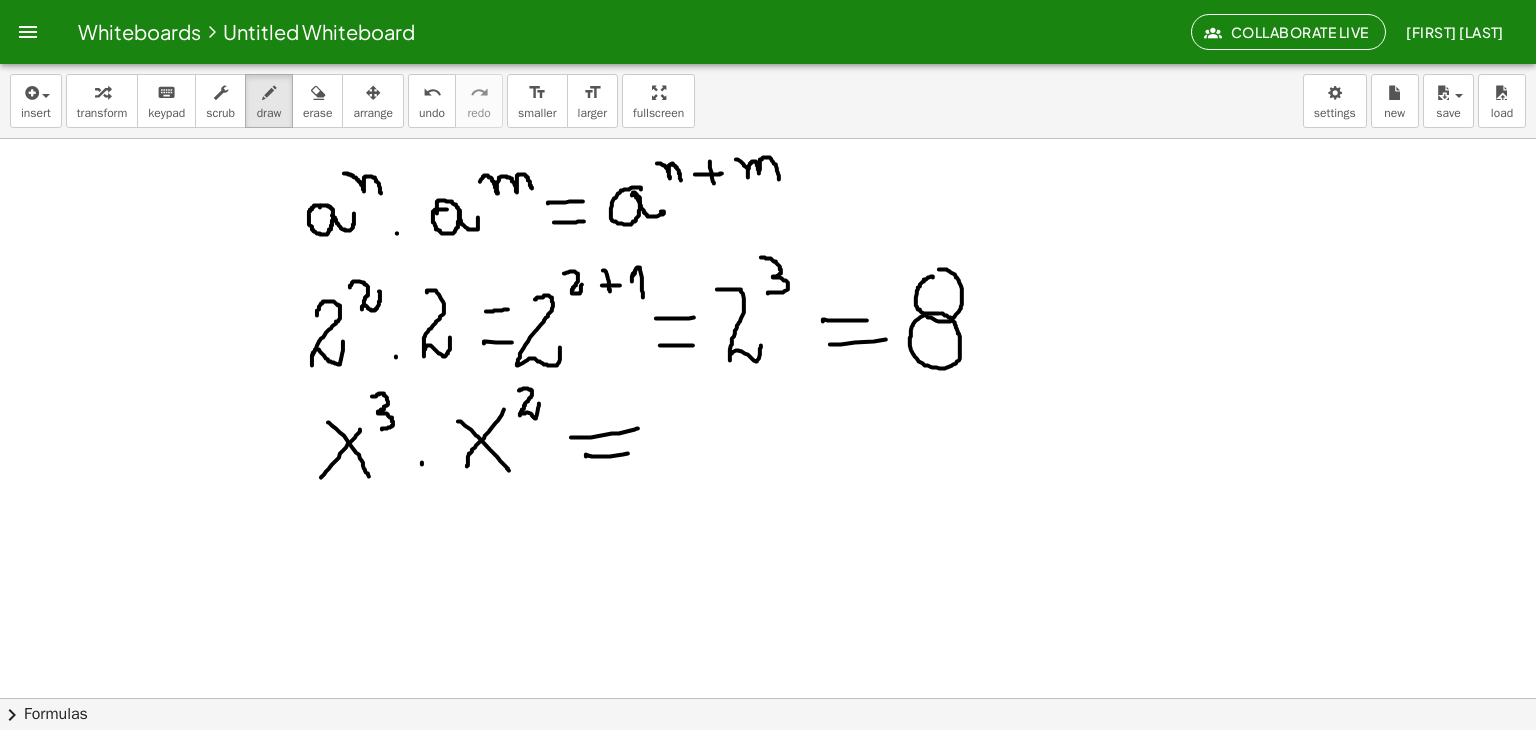 drag, startPoint x: 586, startPoint y: 456, endPoint x: 631, endPoint y: 453, distance: 45.099888 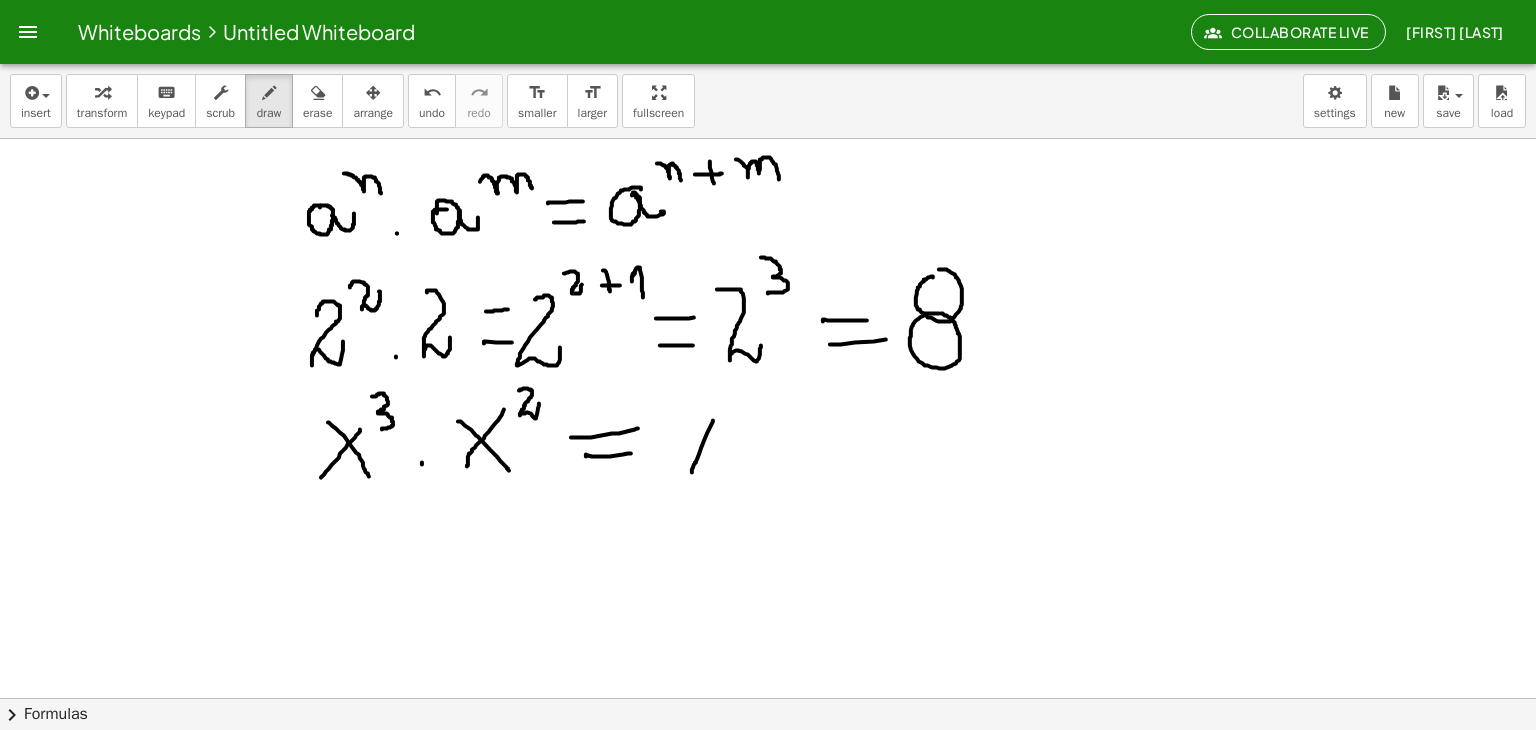 drag, startPoint x: 713, startPoint y: 421, endPoint x: 692, endPoint y: 472, distance: 55.154327 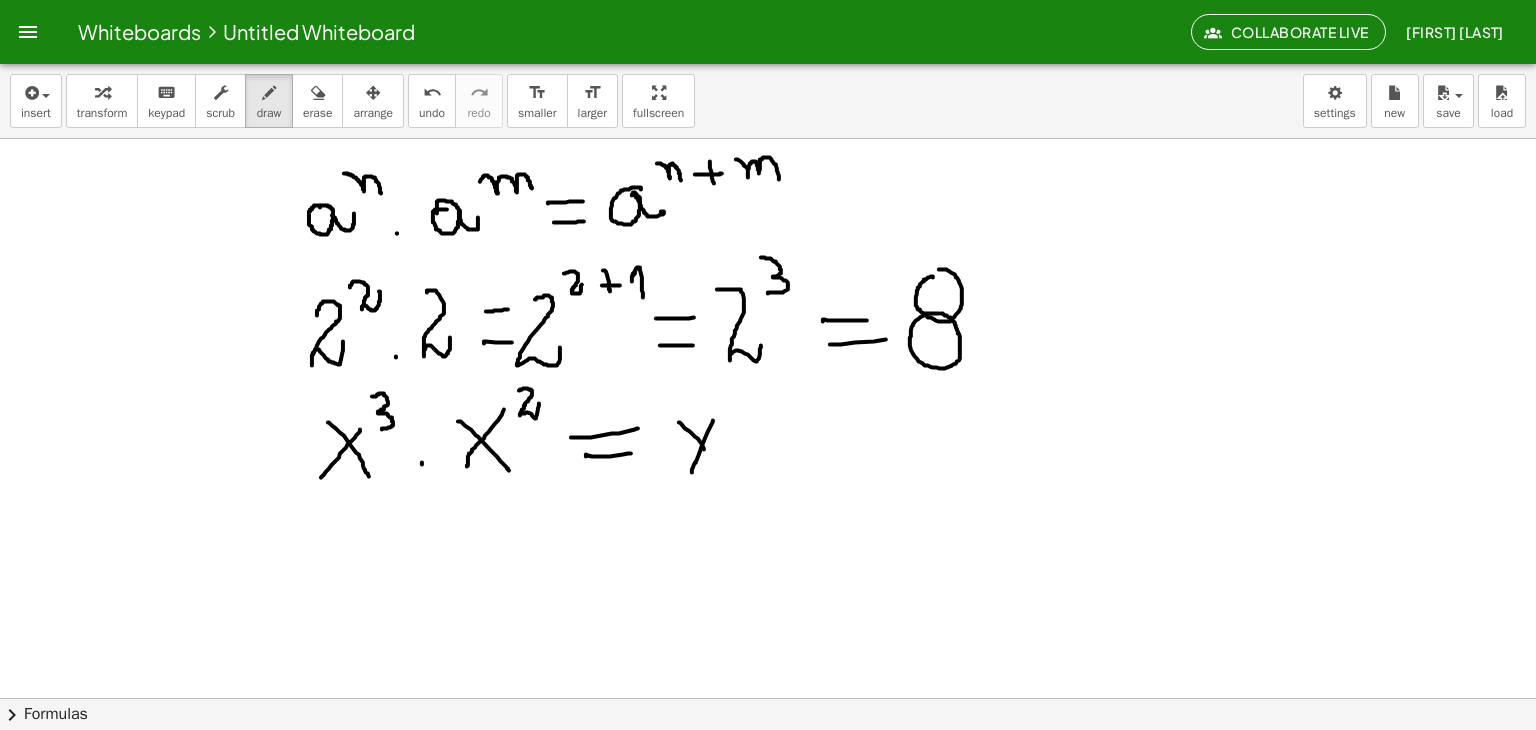 drag, startPoint x: 679, startPoint y: 422, endPoint x: 716, endPoint y: 457, distance: 50.931328 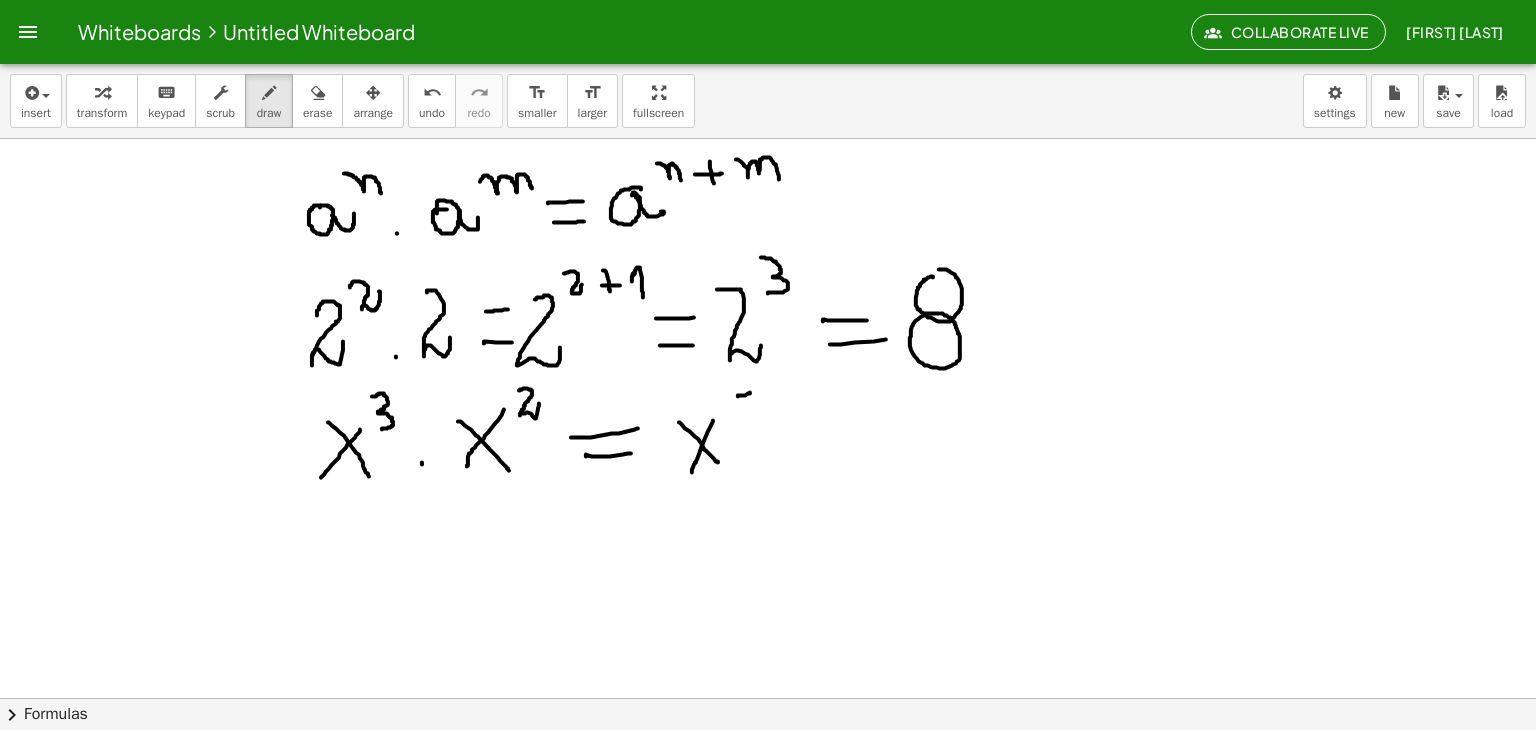 drag, startPoint x: 738, startPoint y: 396, endPoint x: 750, endPoint y: 392, distance: 12.649111 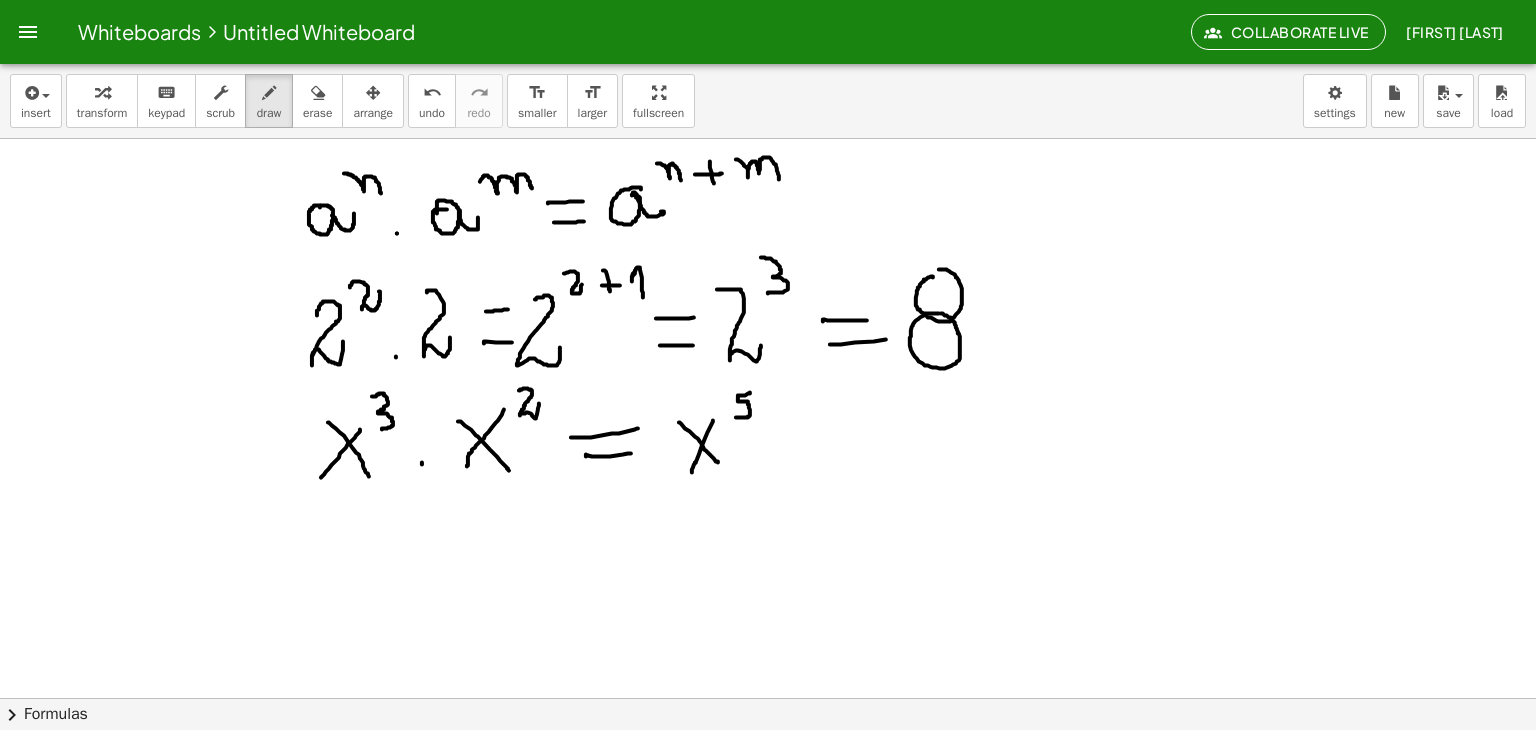 drag, startPoint x: 738, startPoint y: 397, endPoint x: 717, endPoint y: 437, distance: 45.17743 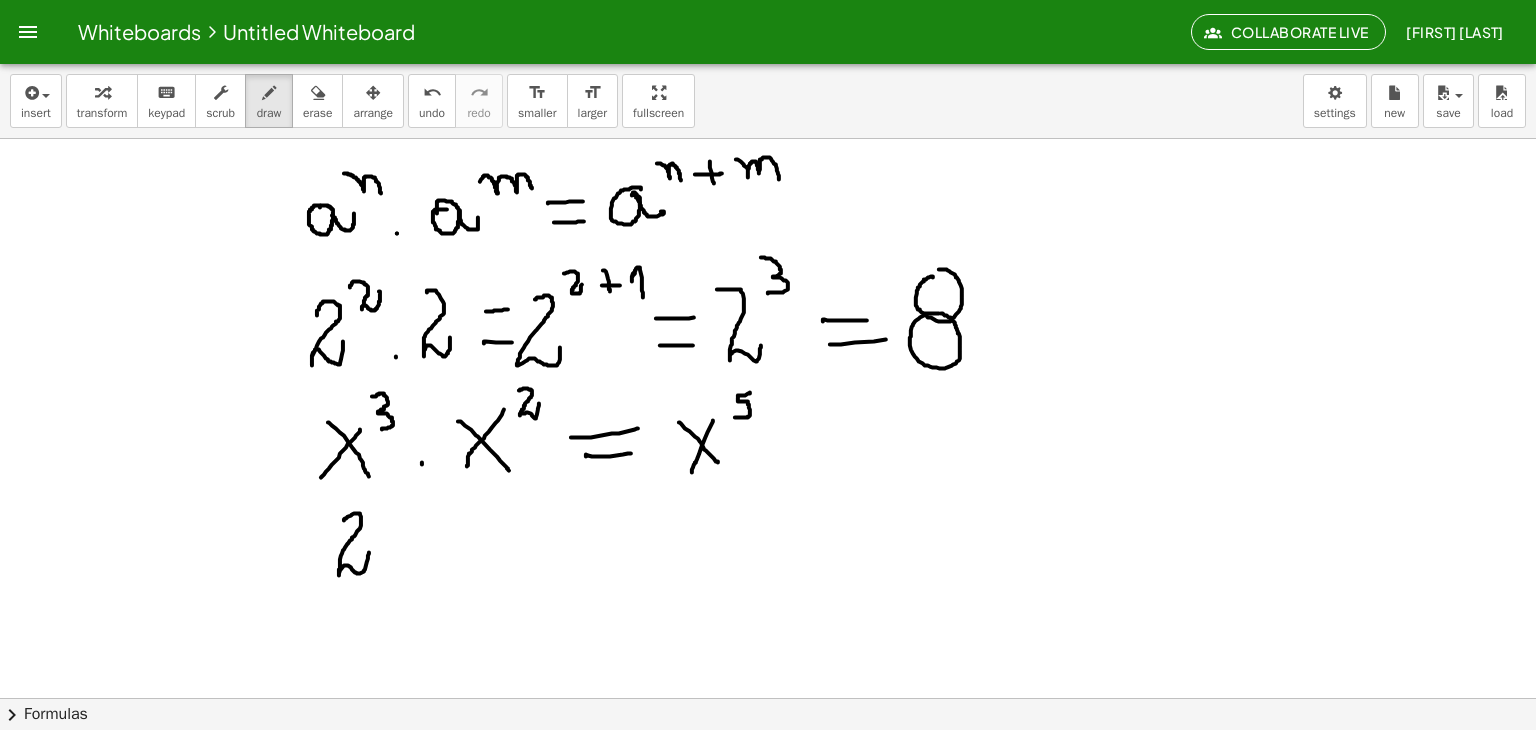 drag, startPoint x: 344, startPoint y: 520, endPoint x: 369, endPoint y: 552, distance: 40.60788 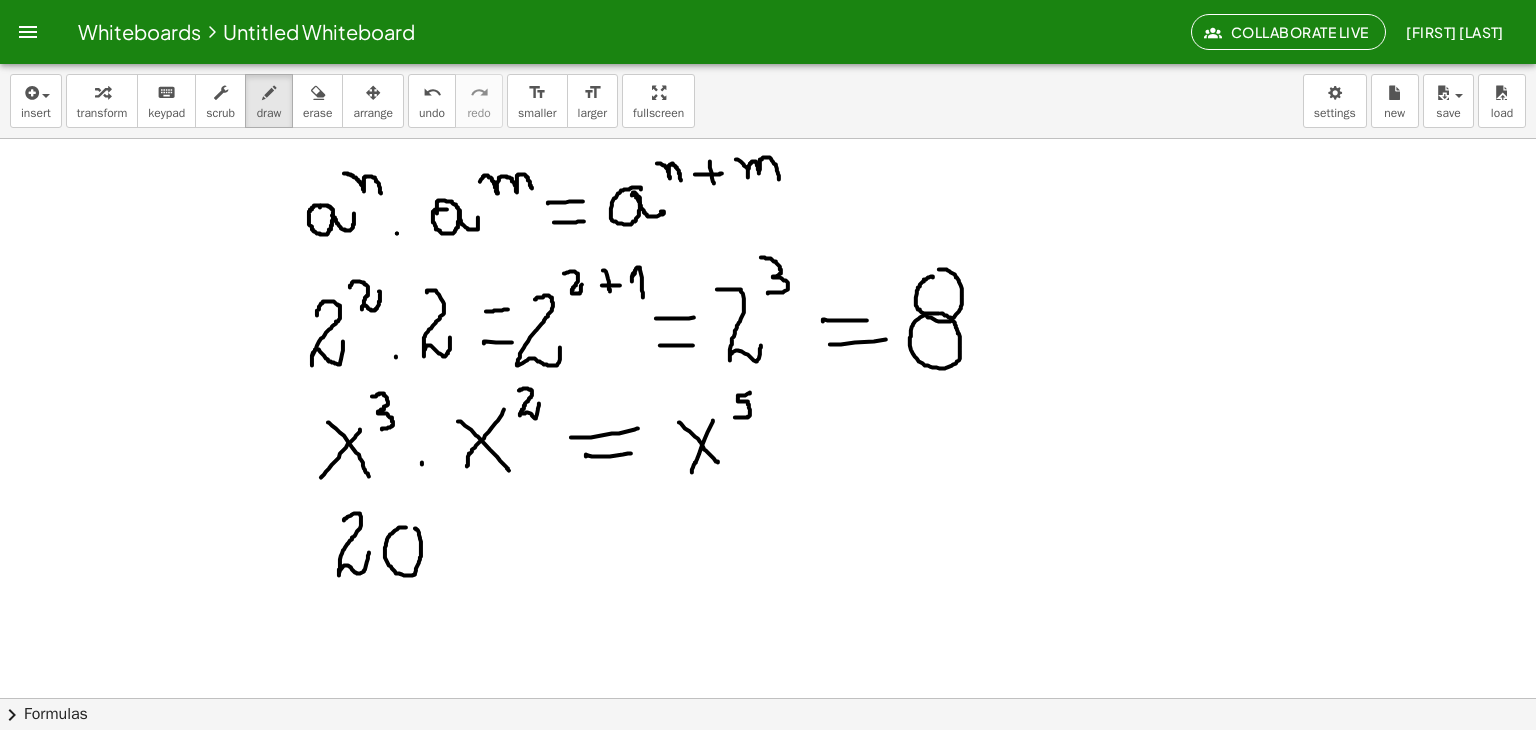 click at bounding box center [768, 762] 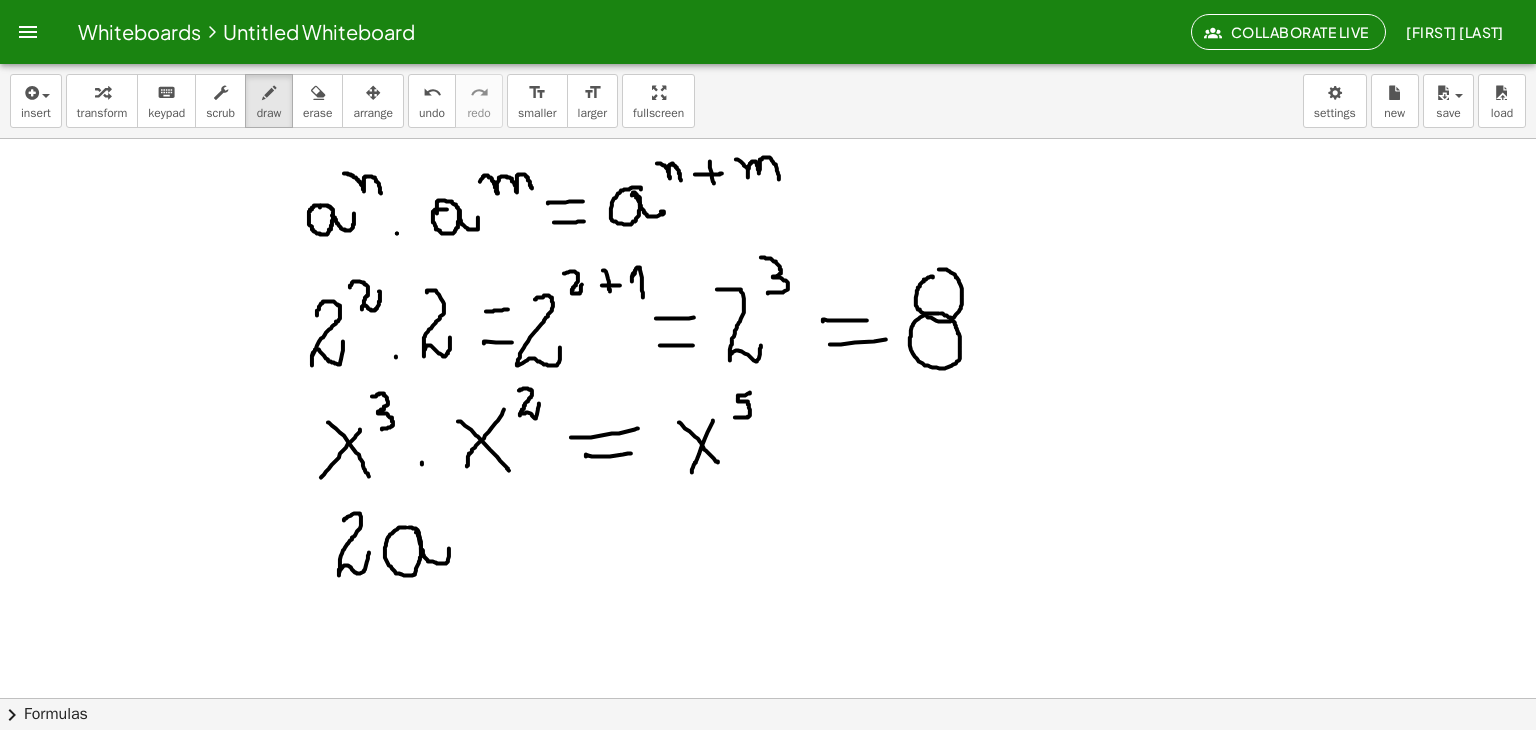 drag, startPoint x: 416, startPoint y: 532, endPoint x: 449, endPoint y: 548, distance: 36.67424 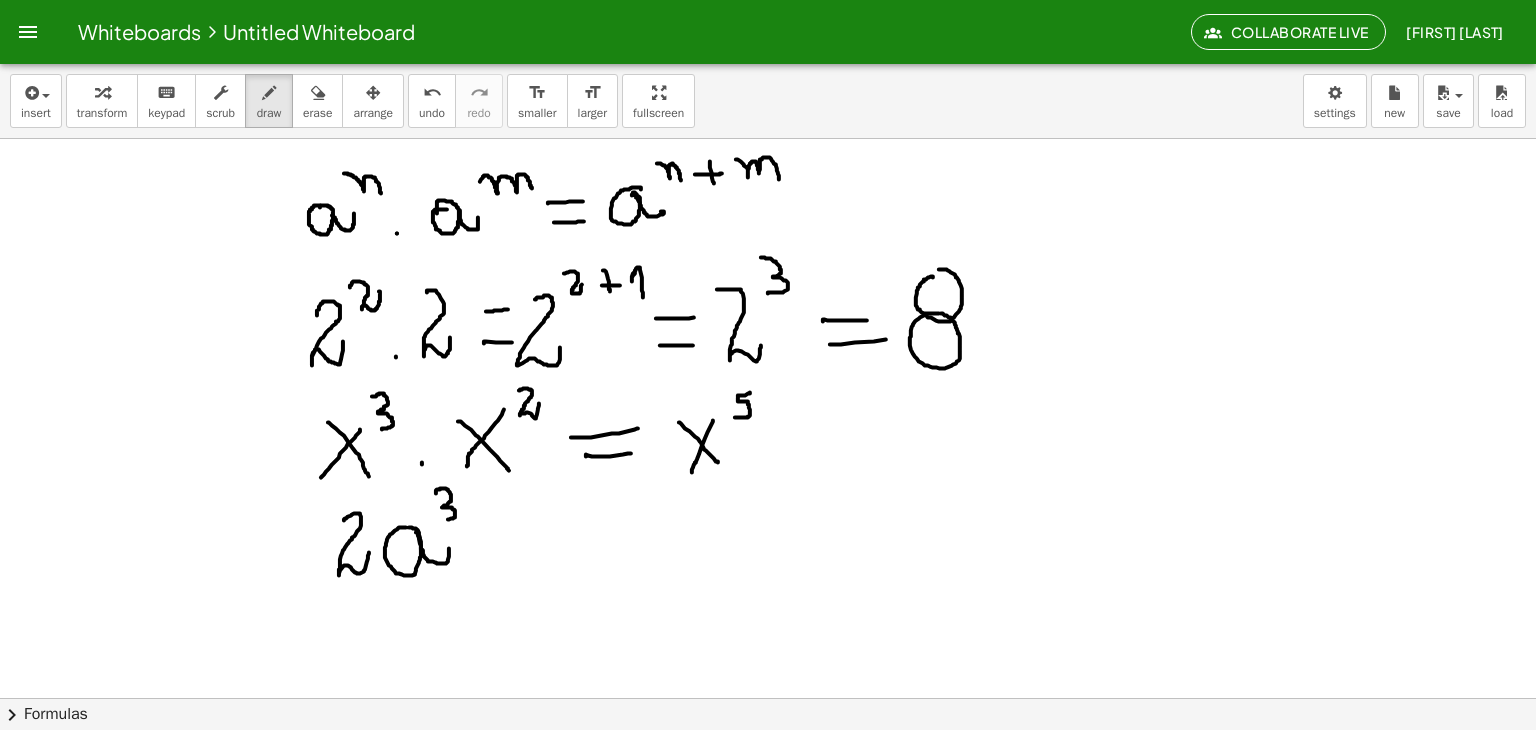 drag, startPoint x: 436, startPoint y: 493, endPoint x: 449, endPoint y: 521, distance: 30.870699 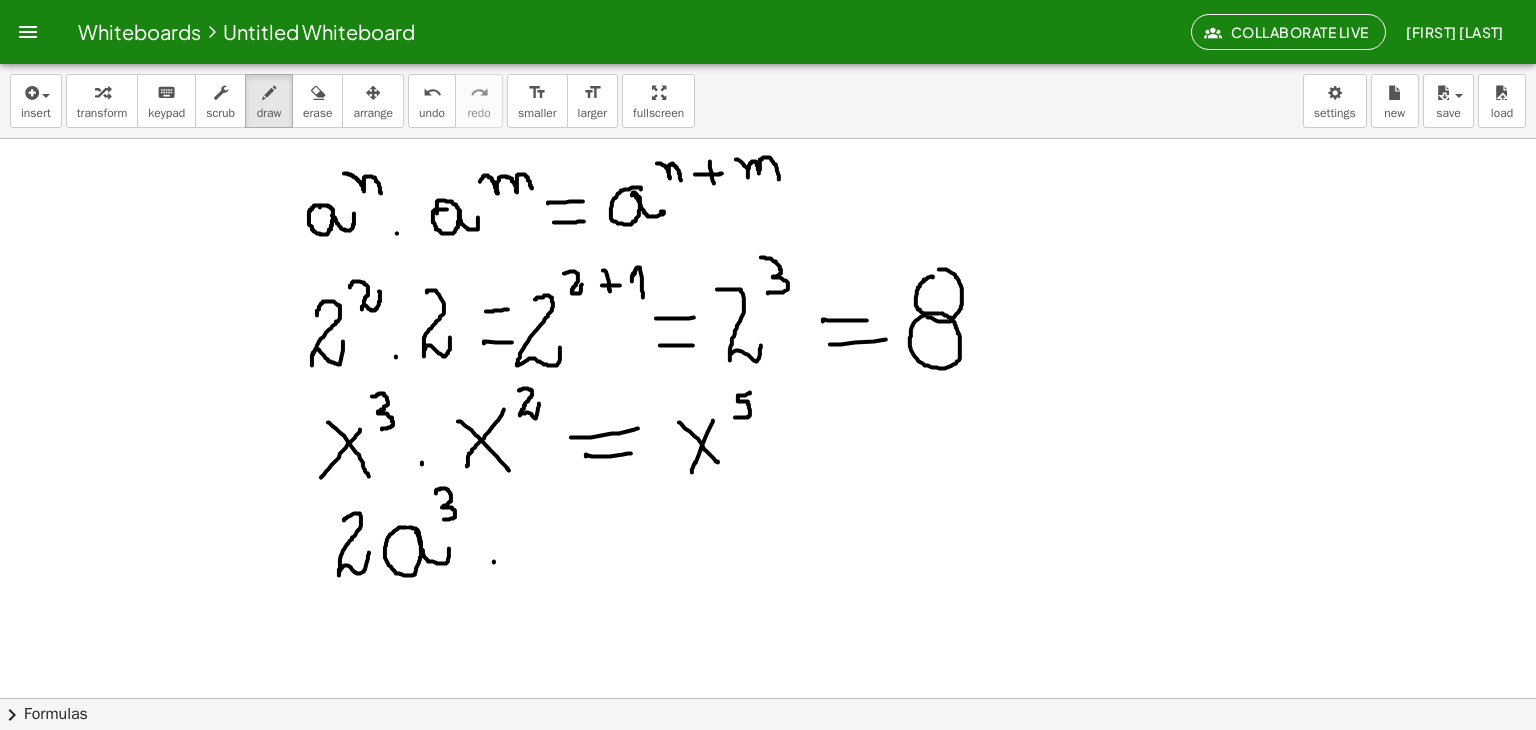 click at bounding box center [768, 762] 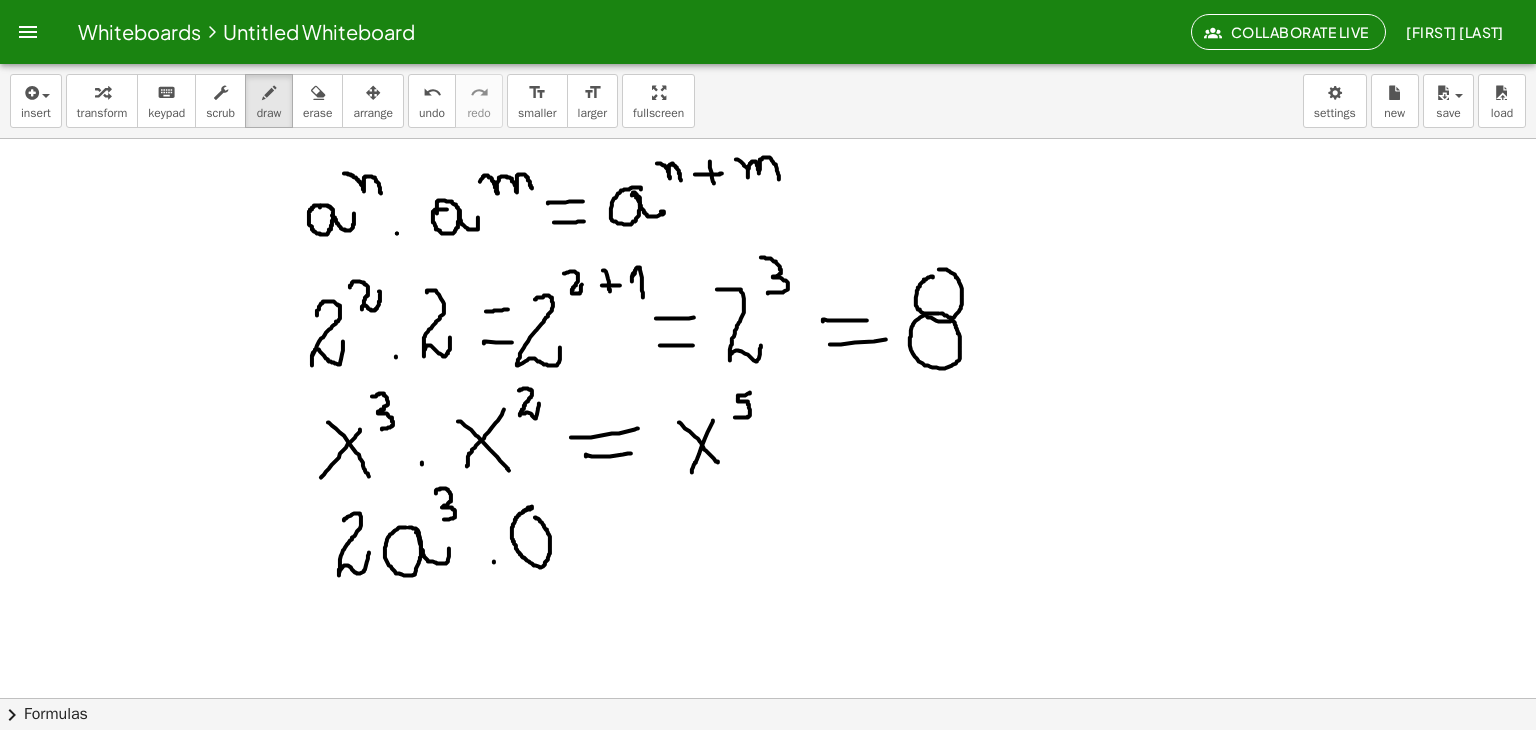 click at bounding box center (768, 762) 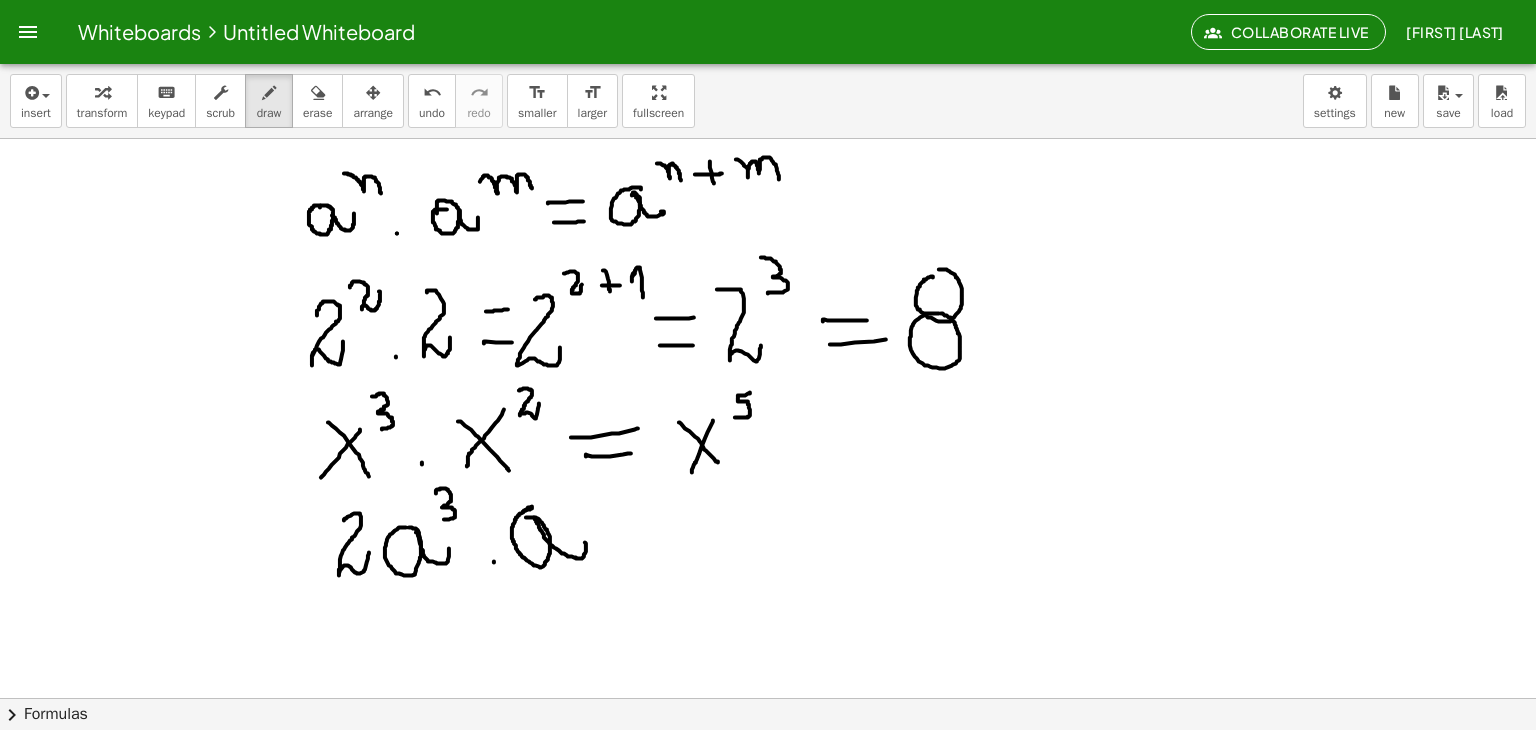 drag, startPoint x: 537, startPoint y: 522, endPoint x: 570, endPoint y: 537, distance: 36.249138 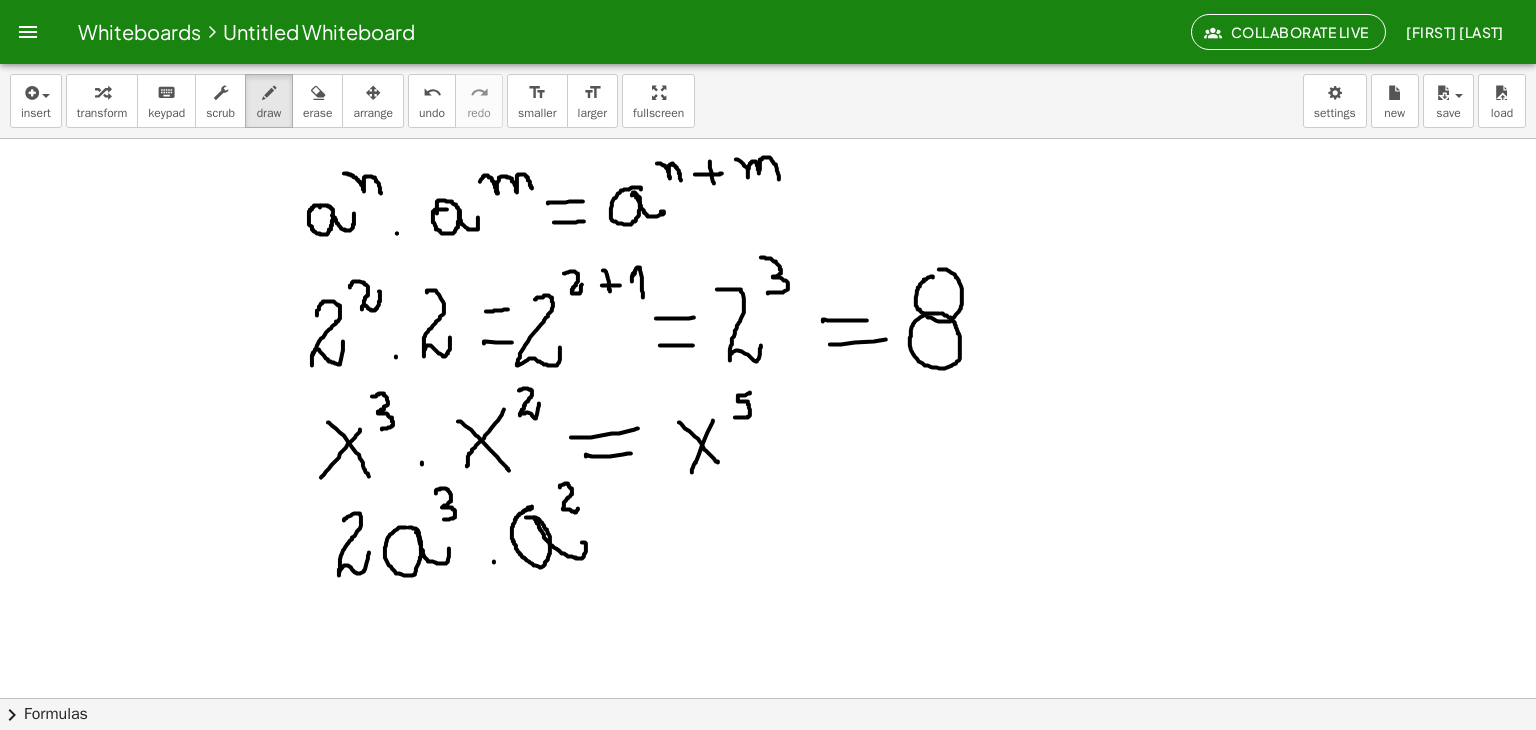 drag, startPoint x: 560, startPoint y: 487, endPoint x: 578, endPoint y: 503, distance: 24.083189 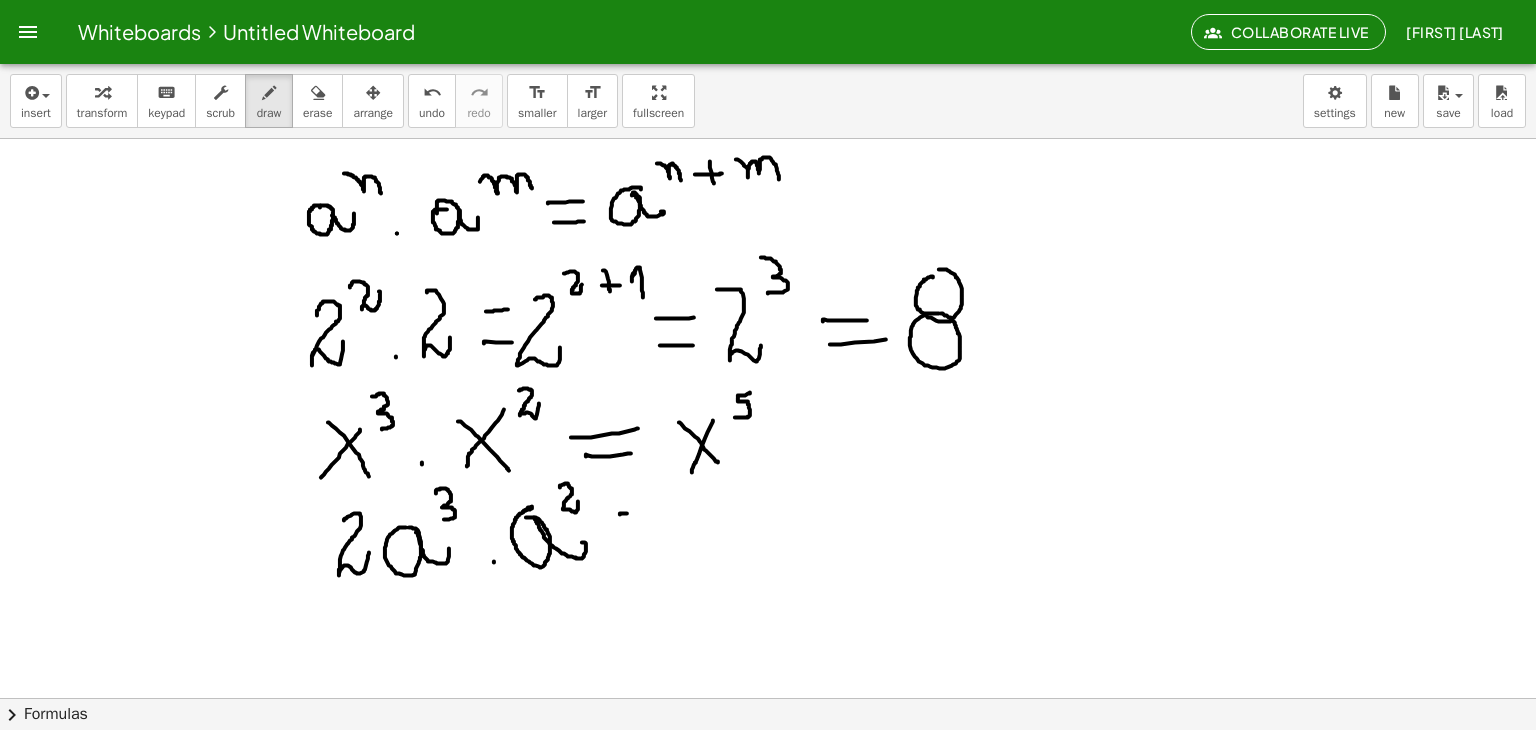 drag, startPoint x: 620, startPoint y: 513, endPoint x: 656, endPoint y: 509, distance: 36.221542 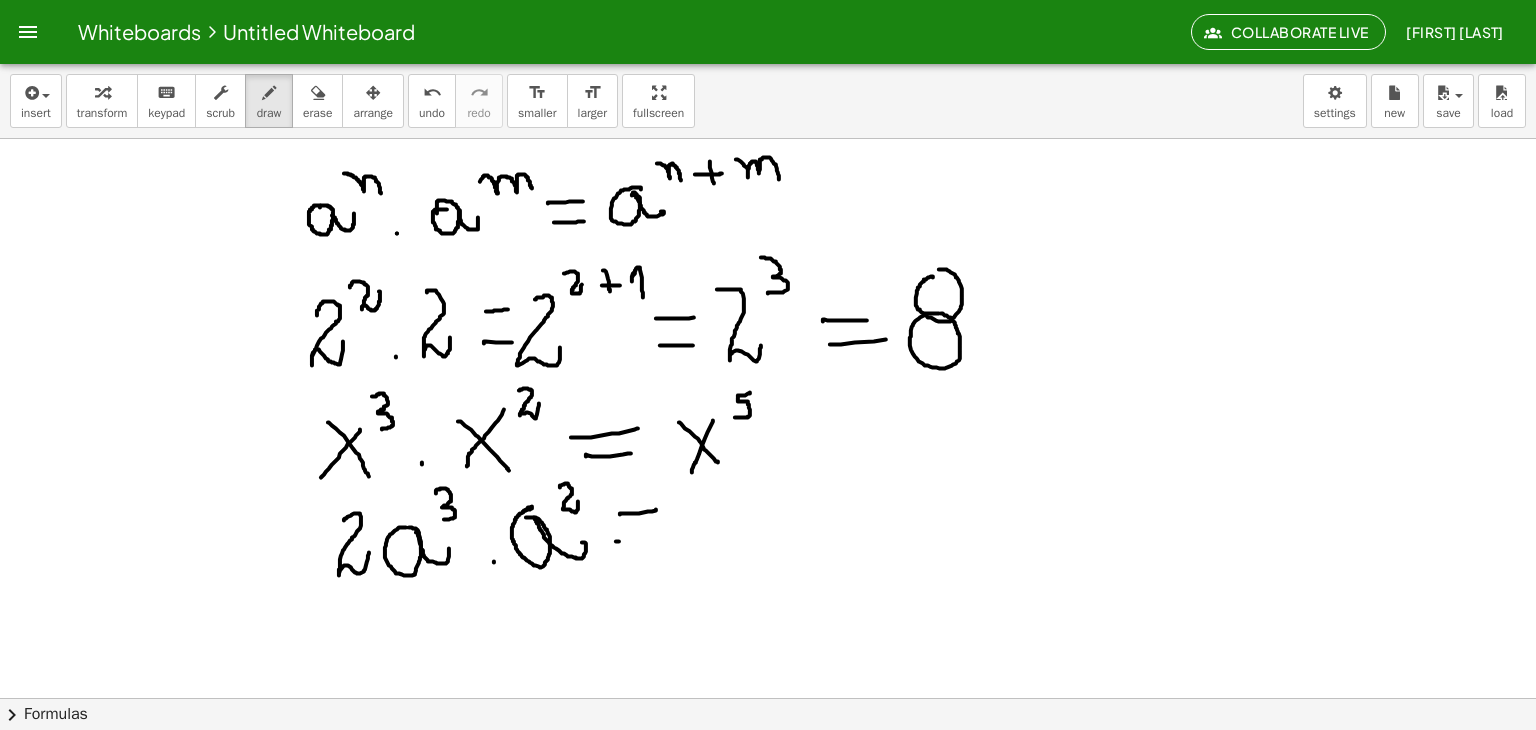 drag, startPoint x: 616, startPoint y: 541, endPoint x: 692, endPoint y: 541, distance: 76 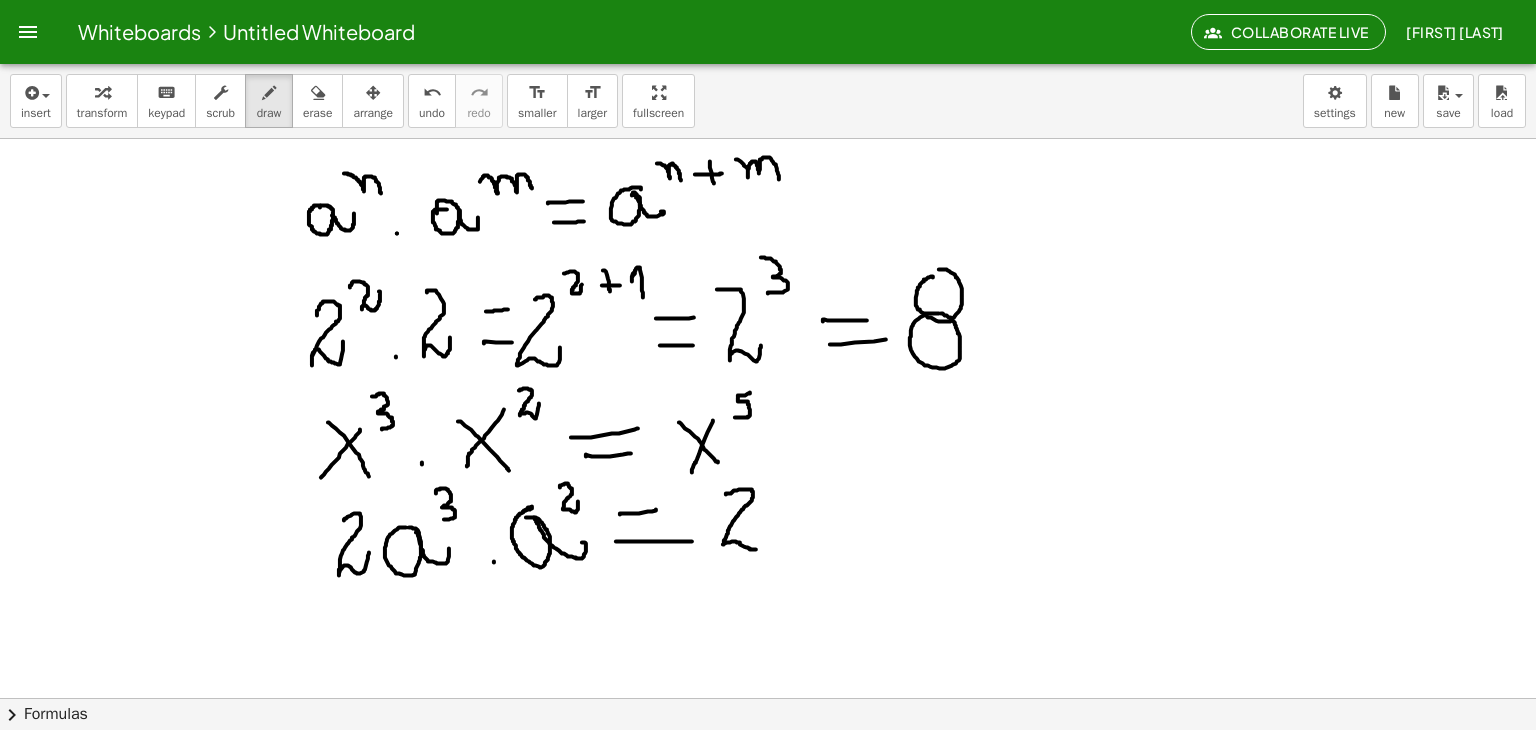 drag, startPoint x: 726, startPoint y: 494, endPoint x: 764, endPoint y: 524, distance: 48.414875 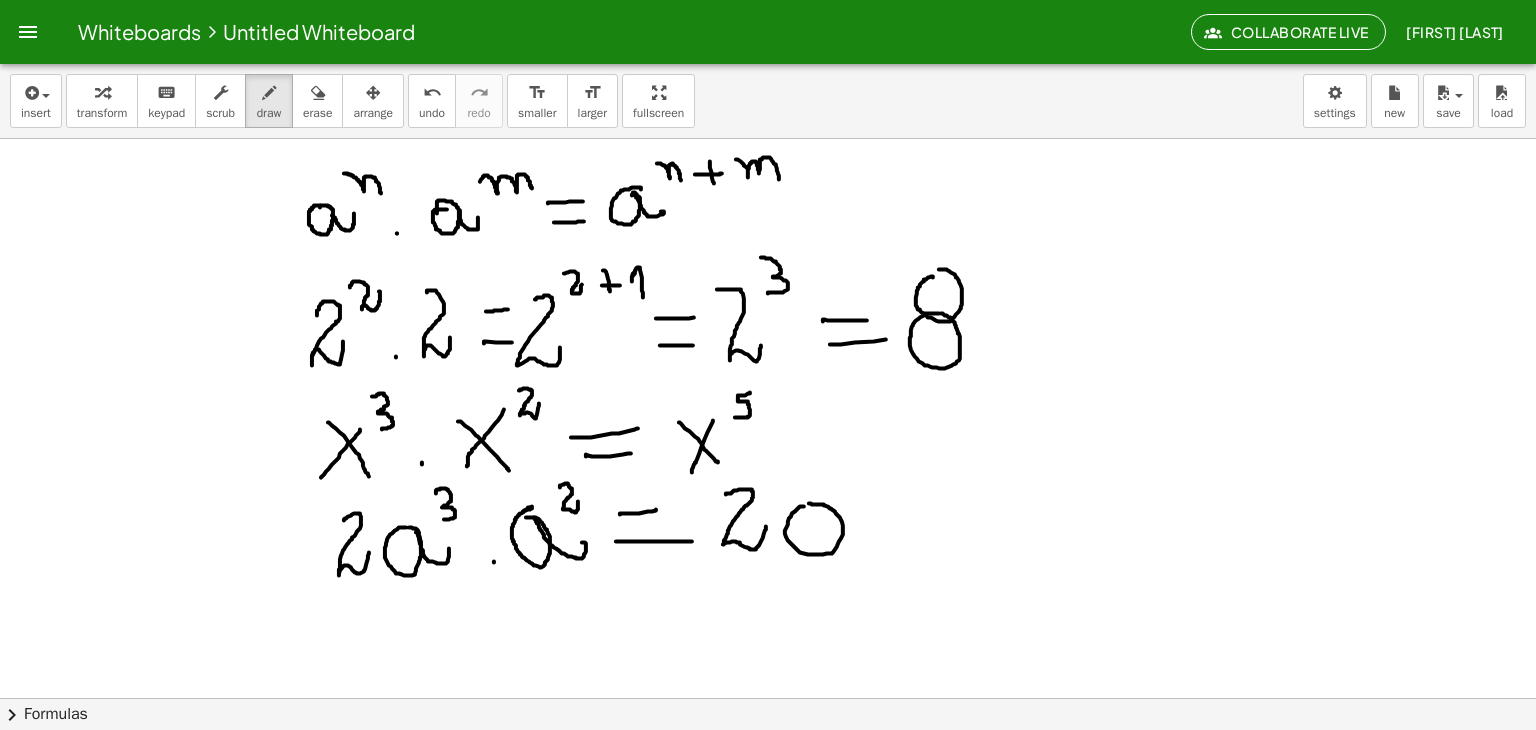 click at bounding box center (768, 762) 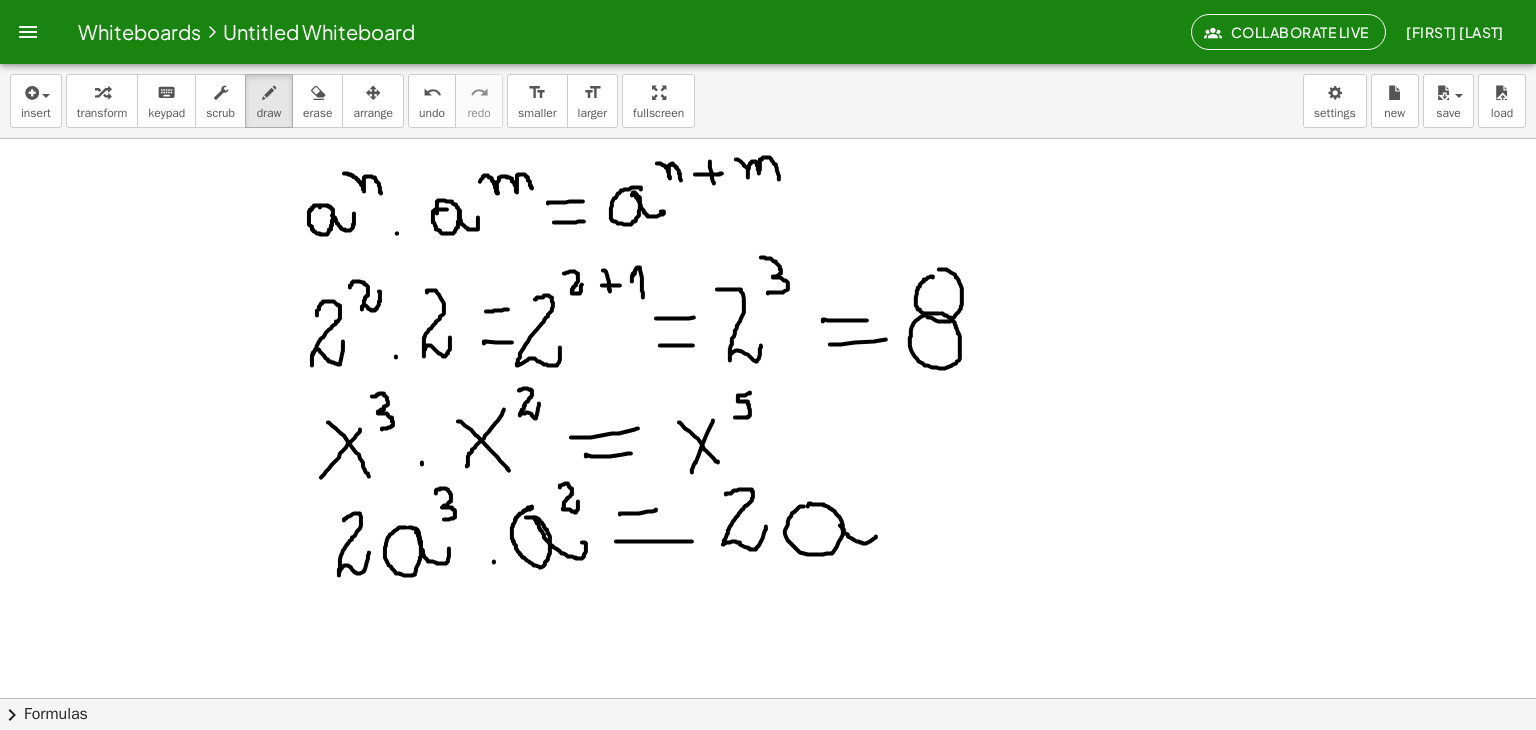 drag, startPoint x: 840, startPoint y: 525, endPoint x: 867, endPoint y: 493, distance: 41.868843 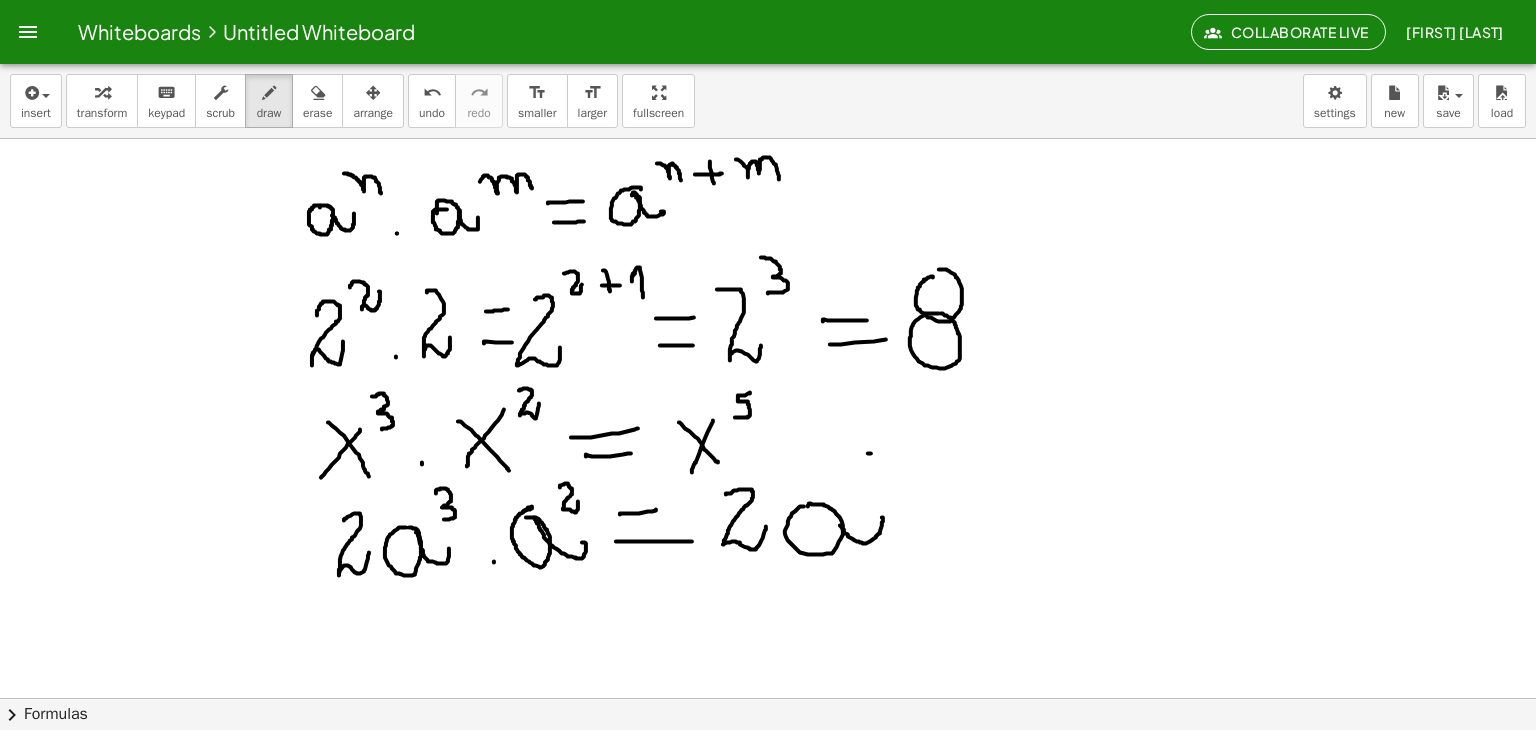 drag, startPoint x: 869, startPoint y: 453, endPoint x: 890, endPoint y: 453, distance: 21 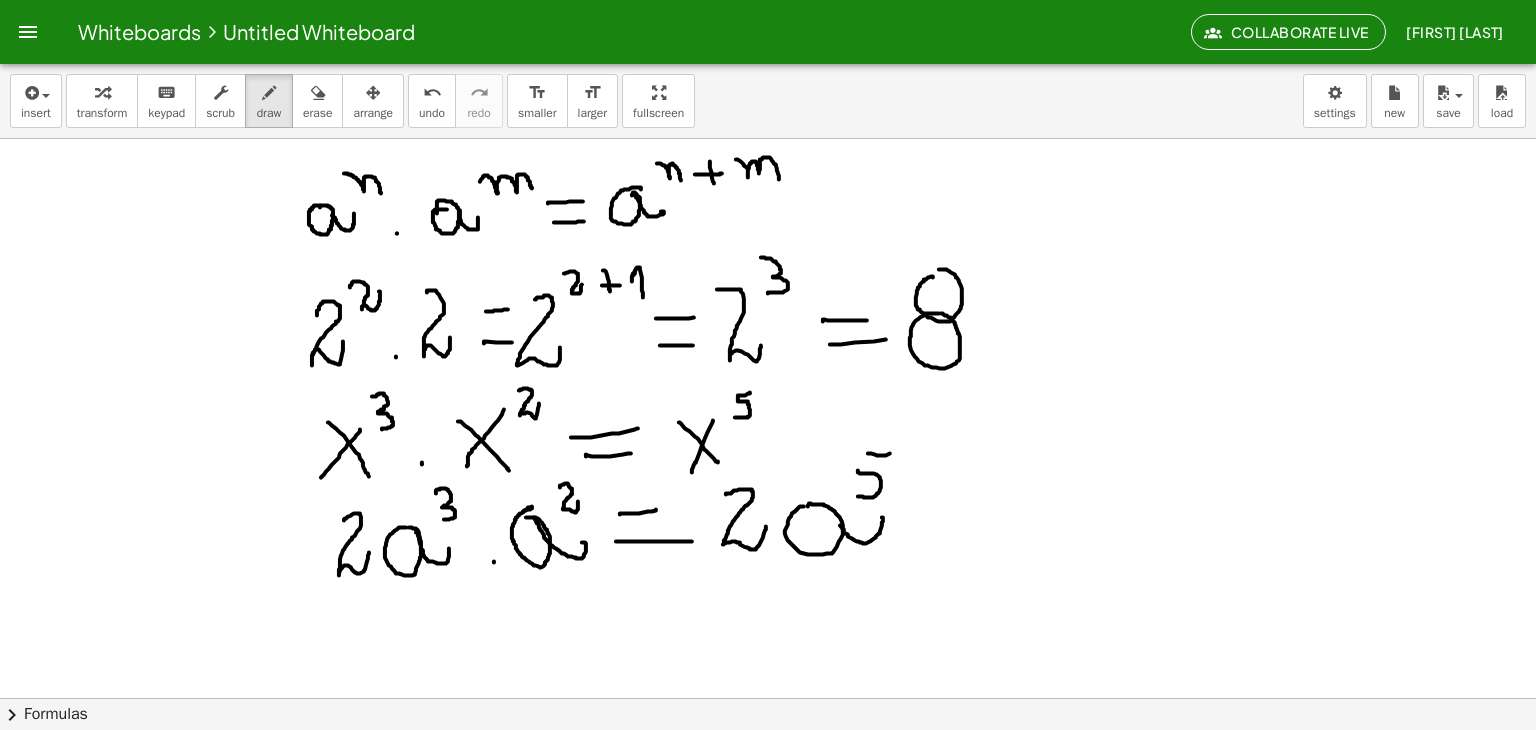 drag, startPoint x: 858, startPoint y: 471, endPoint x: 855, endPoint y: 494, distance: 23.194826 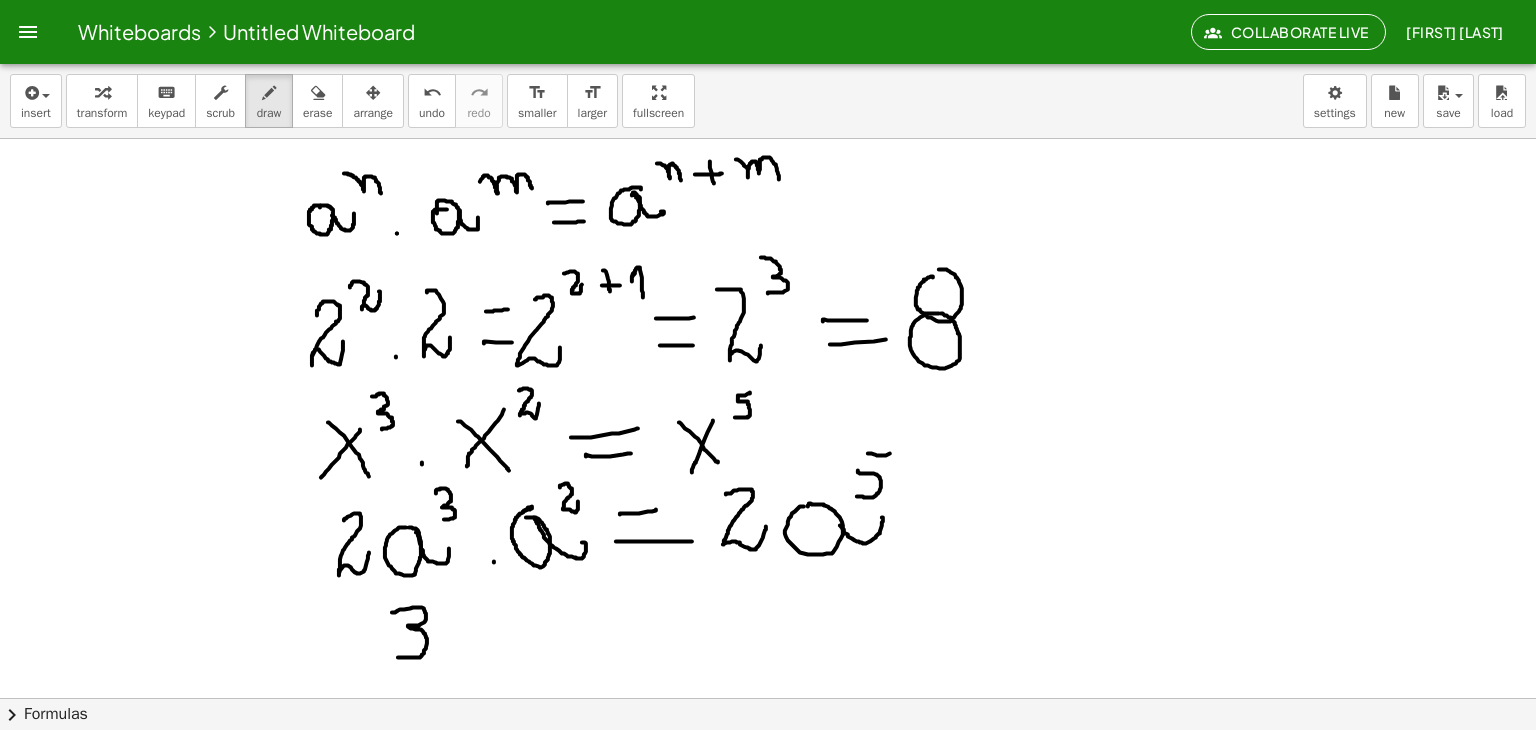 drag, startPoint x: 392, startPoint y: 612, endPoint x: 398, endPoint y: 657, distance: 45.39824 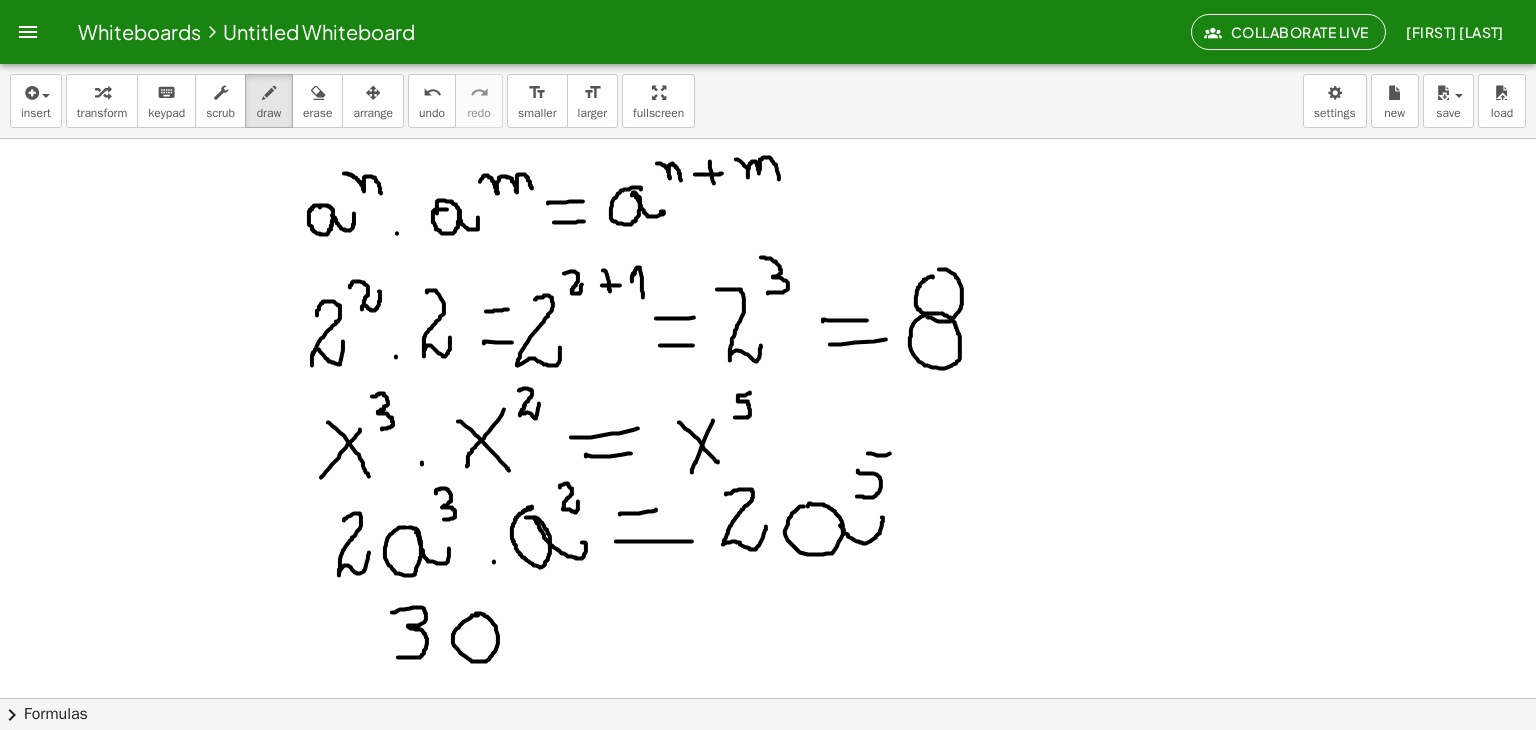 drag, startPoint x: 464, startPoint y: 621, endPoint x: 476, endPoint y: 613, distance: 14.422205 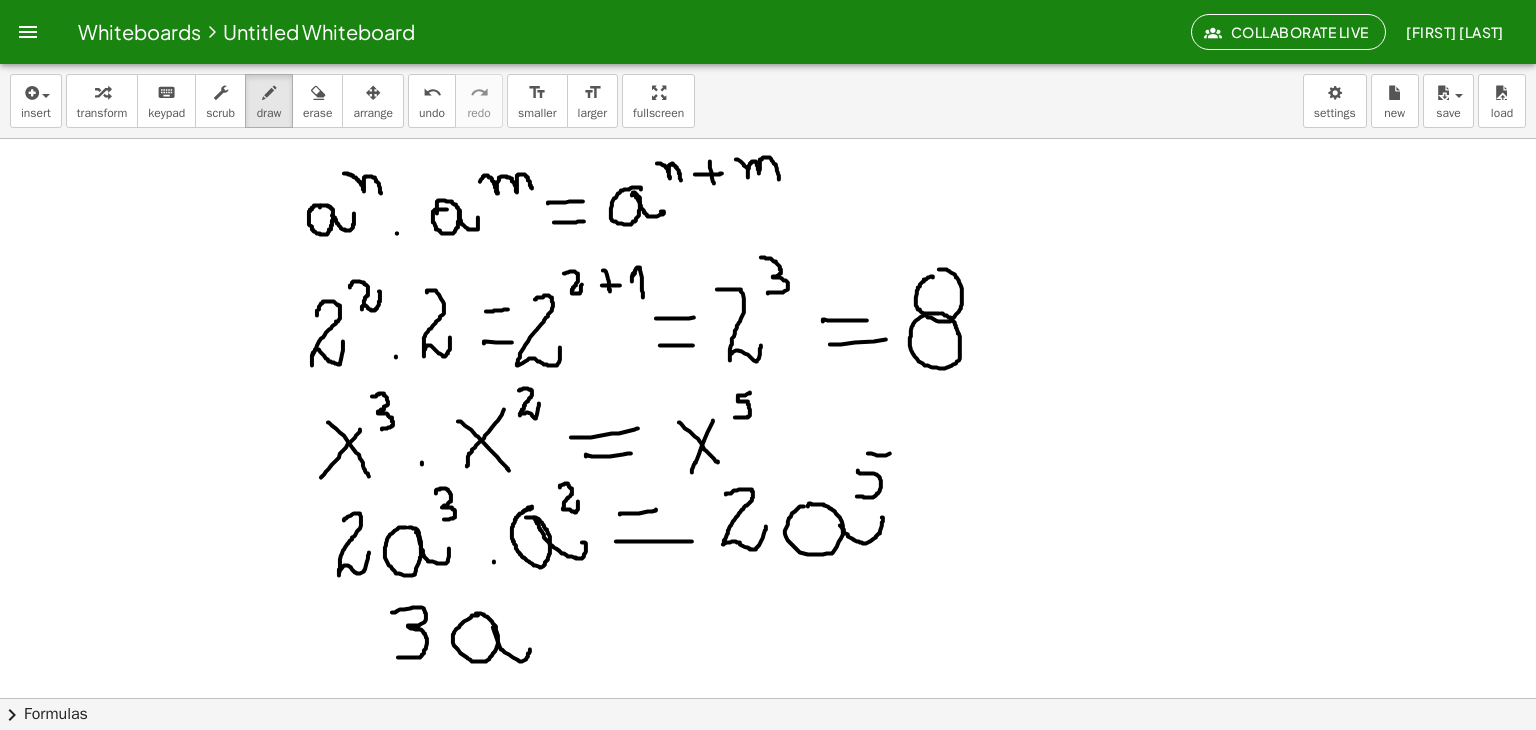 drag, startPoint x: 500, startPoint y: 647, endPoint x: 505, endPoint y: 636, distance: 12.083046 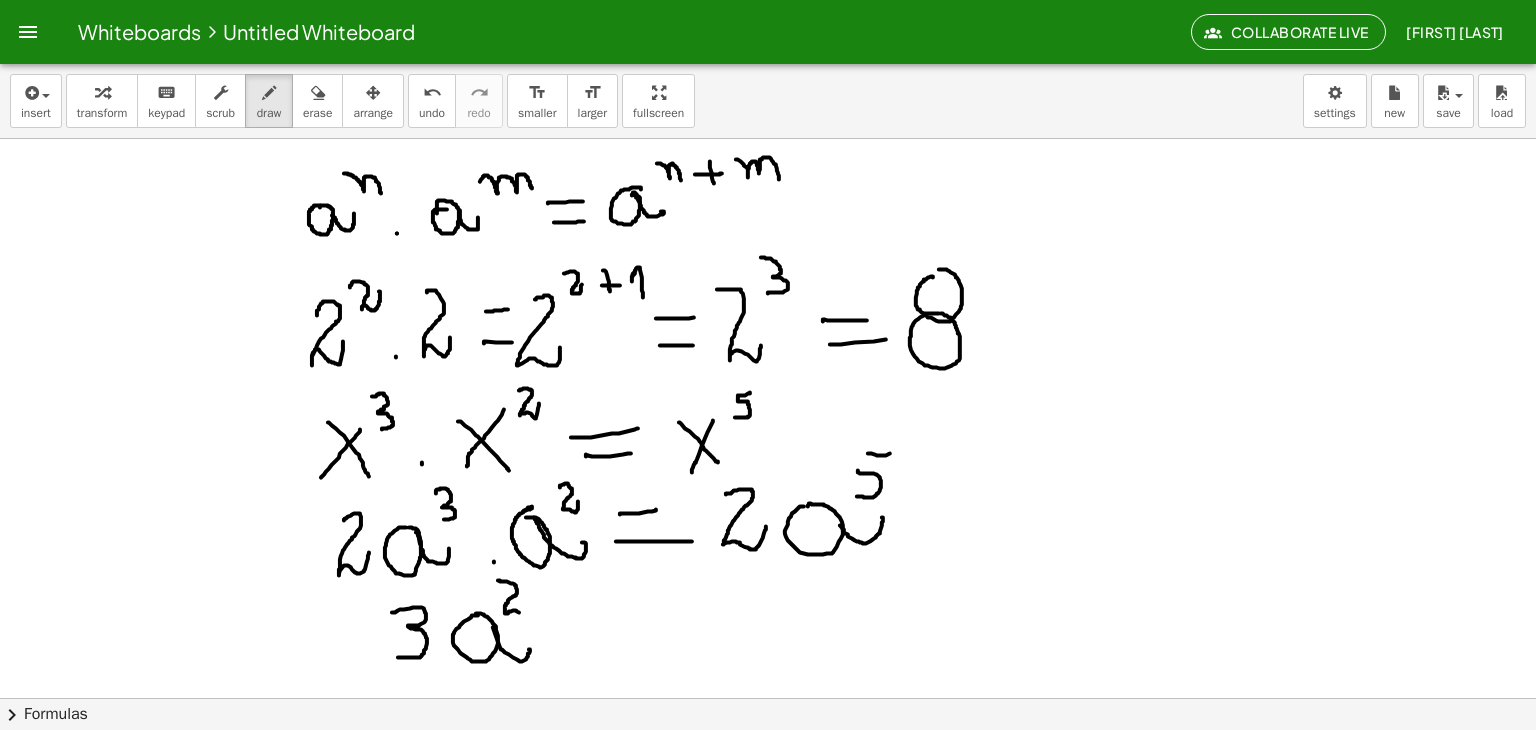 drag, startPoint x: 502, startPoint y: 581, endPoint x: 523, endPoint y: 606, distance: 32.649654 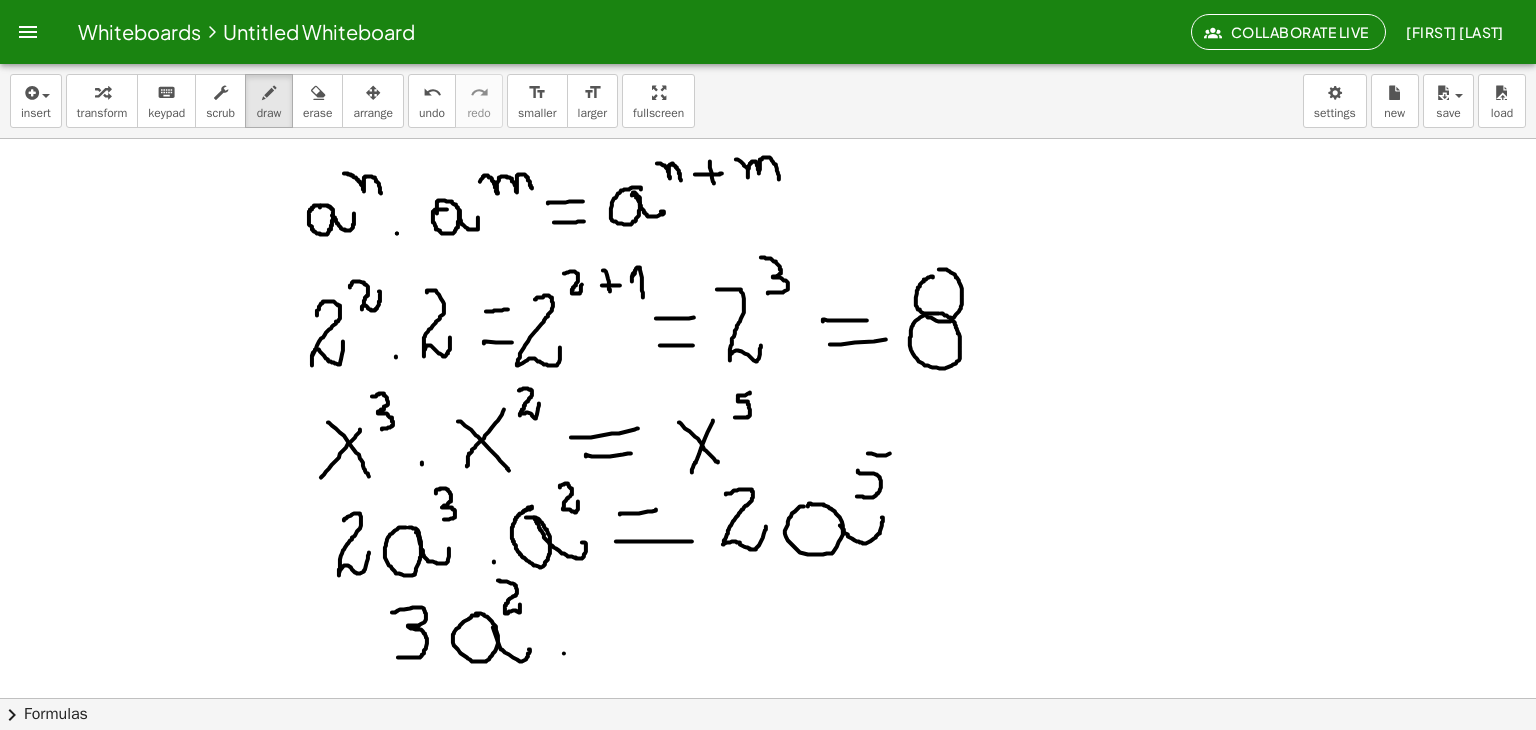 click at bounding box center (768, 762) 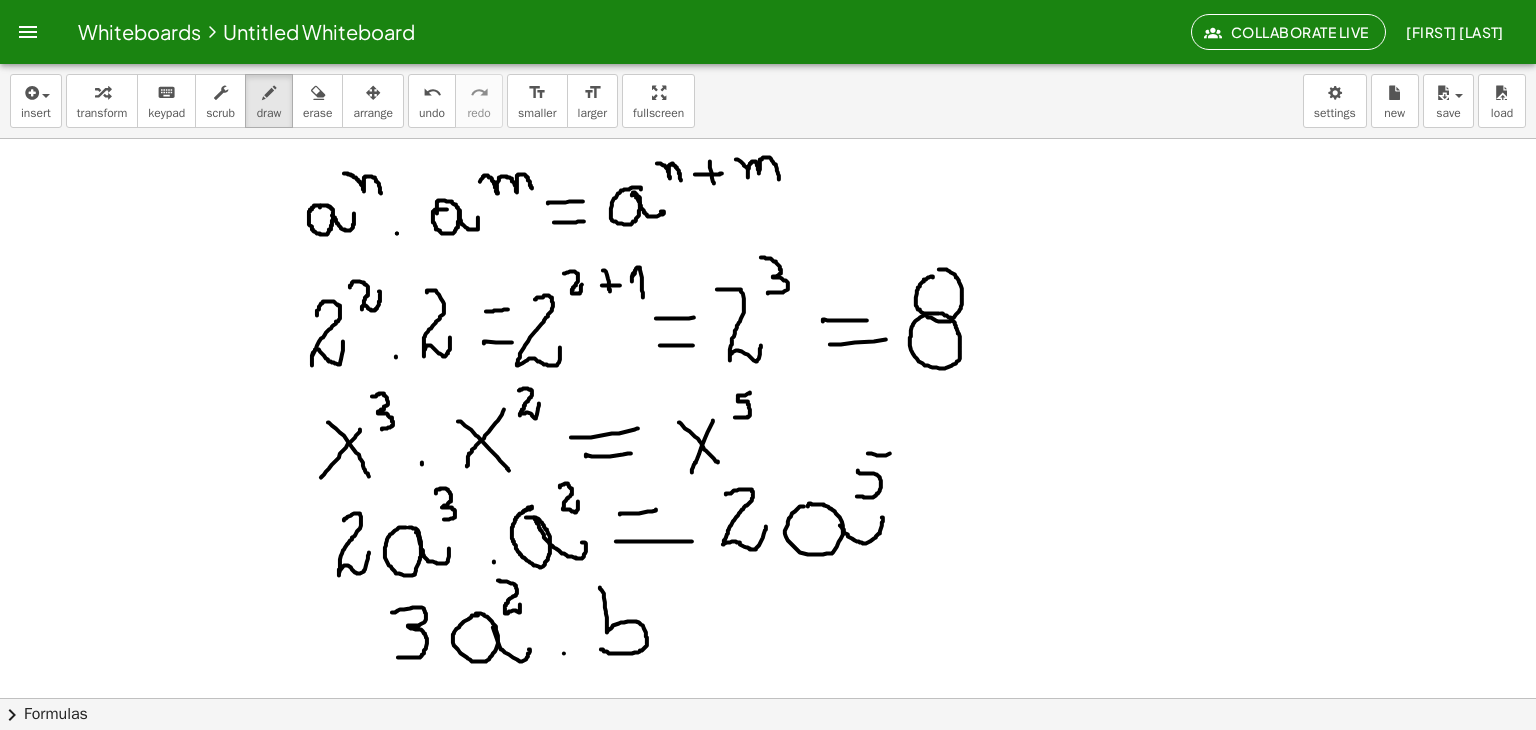 drag, startPoint x: 600, startPoint y: 587, endPoint x: 601, endPoint y: 649, distance: 62.008064 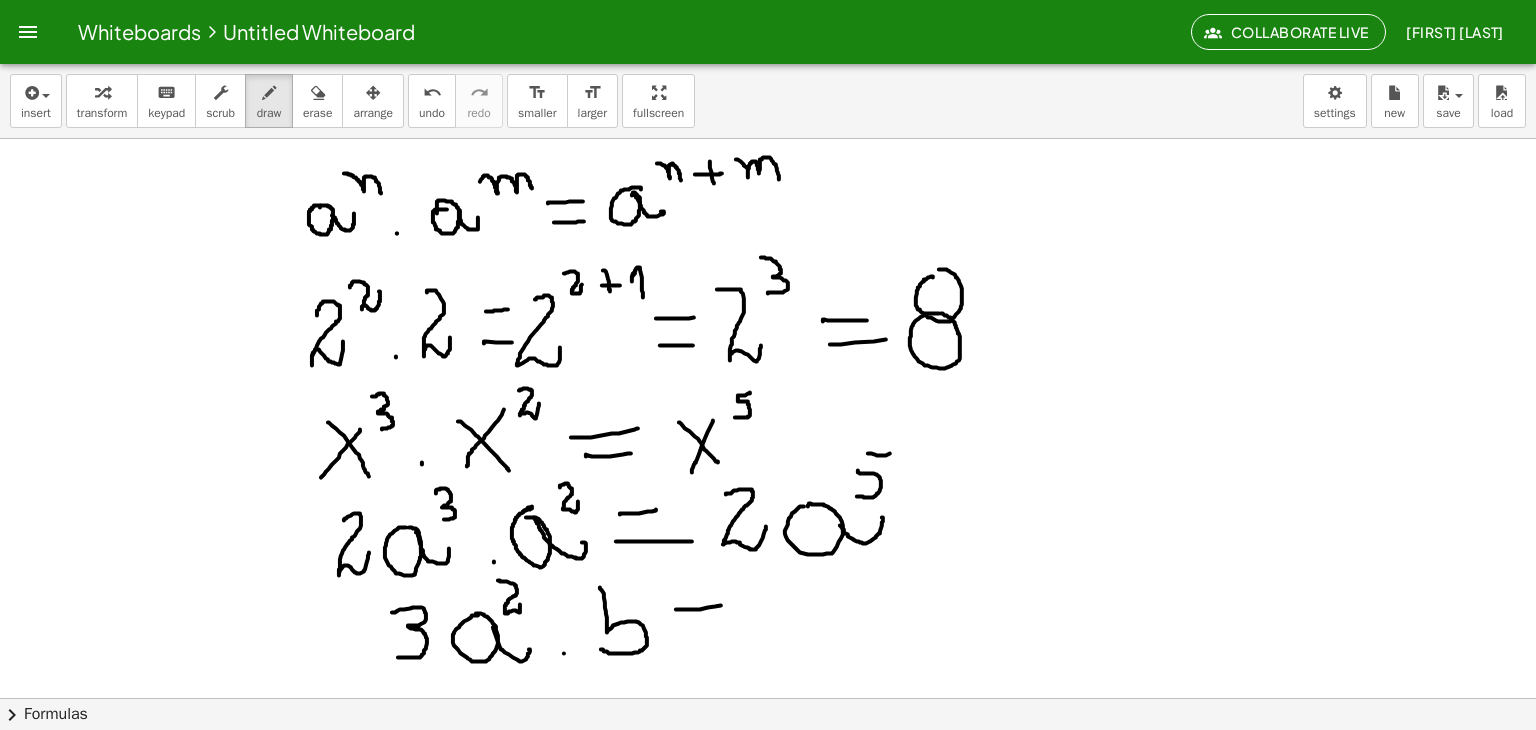 drag, startPoint x: 676, startPoint y: 609, endPoint x: 724, endPoint y: 605, distance: 48.166378 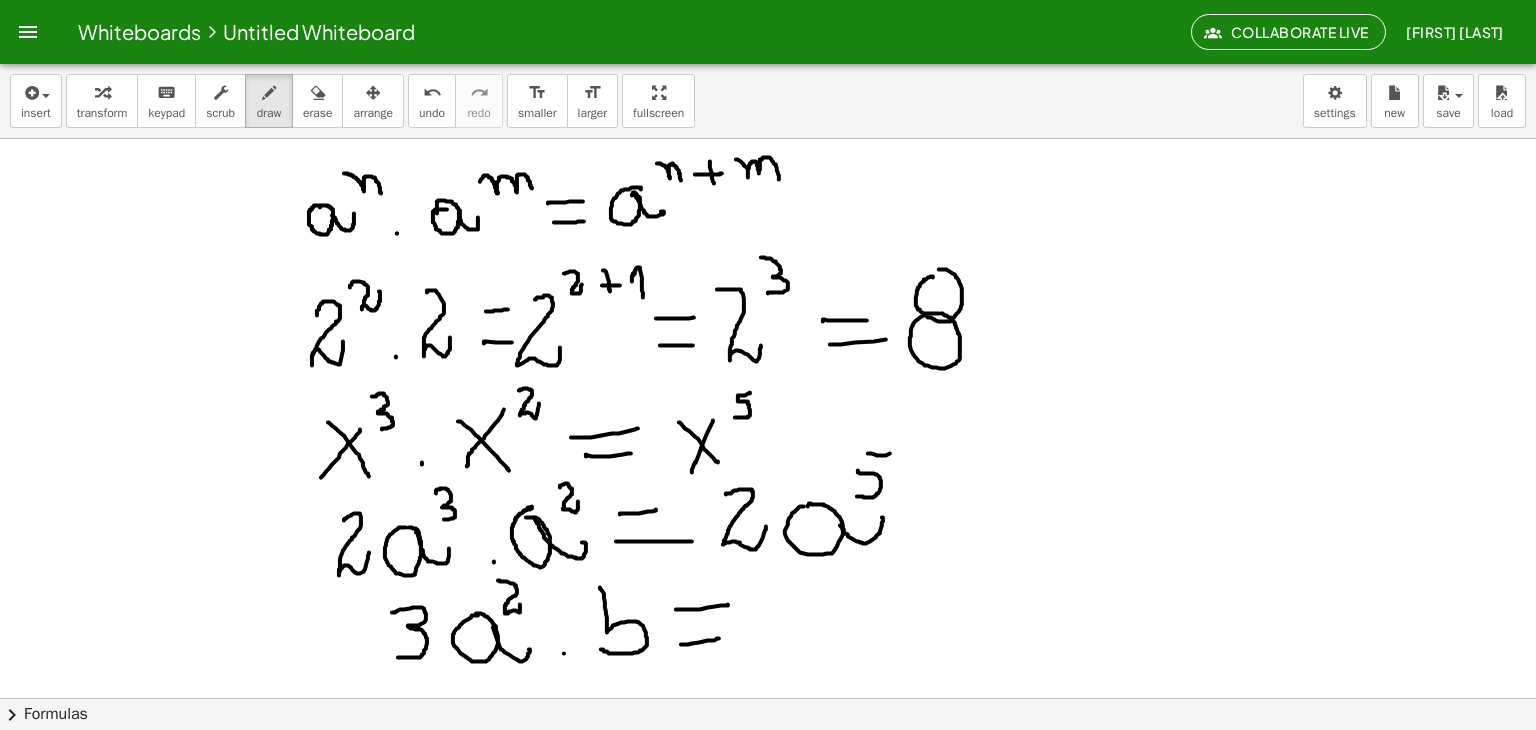 drag, startPoint x: 681, startPoint y: 644, endPoint x: 719, endPoint y: 638, distance: 38.470768 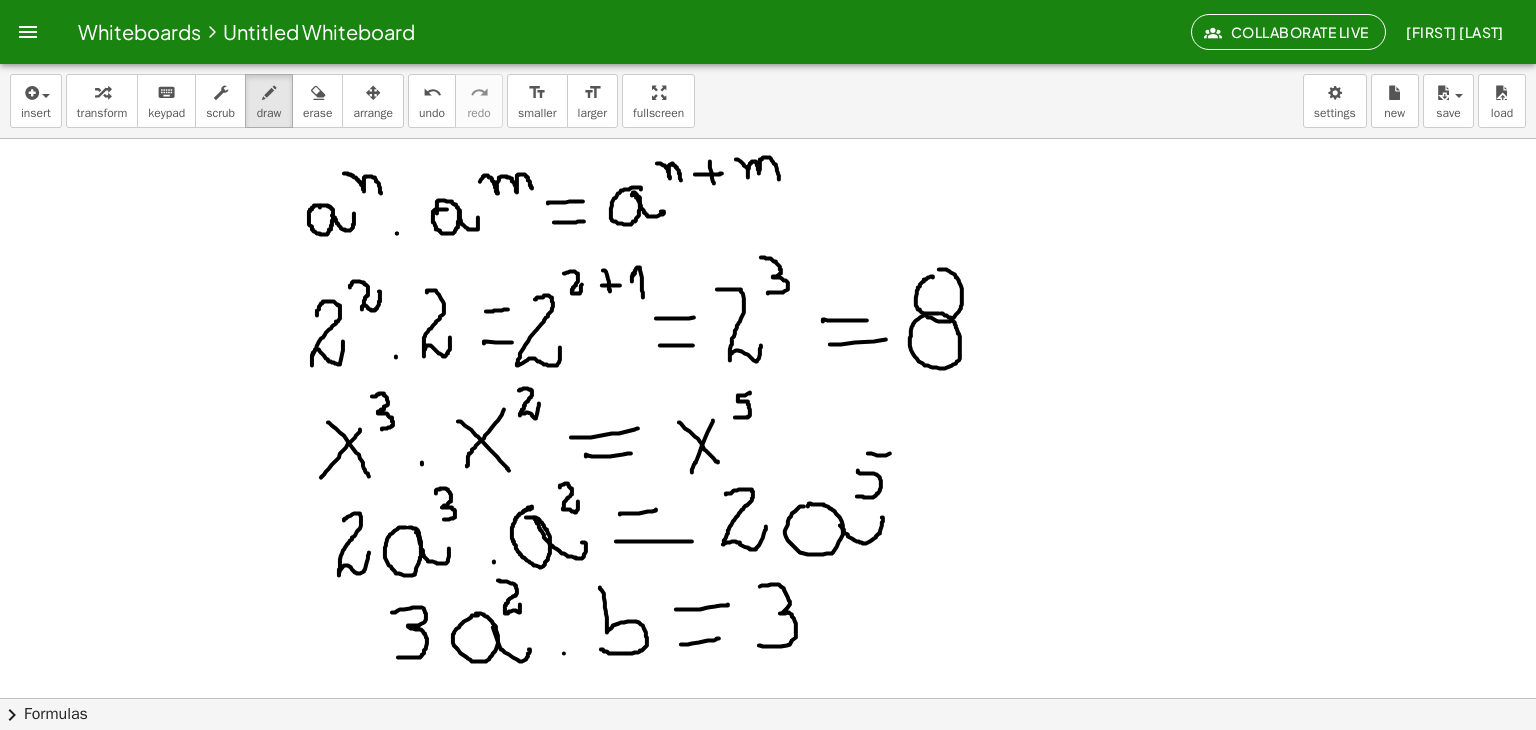 drag, startPoint x: 760, startPoint y: 586, endPoint x: 758, endPoint y: 645, distance: 59.03389 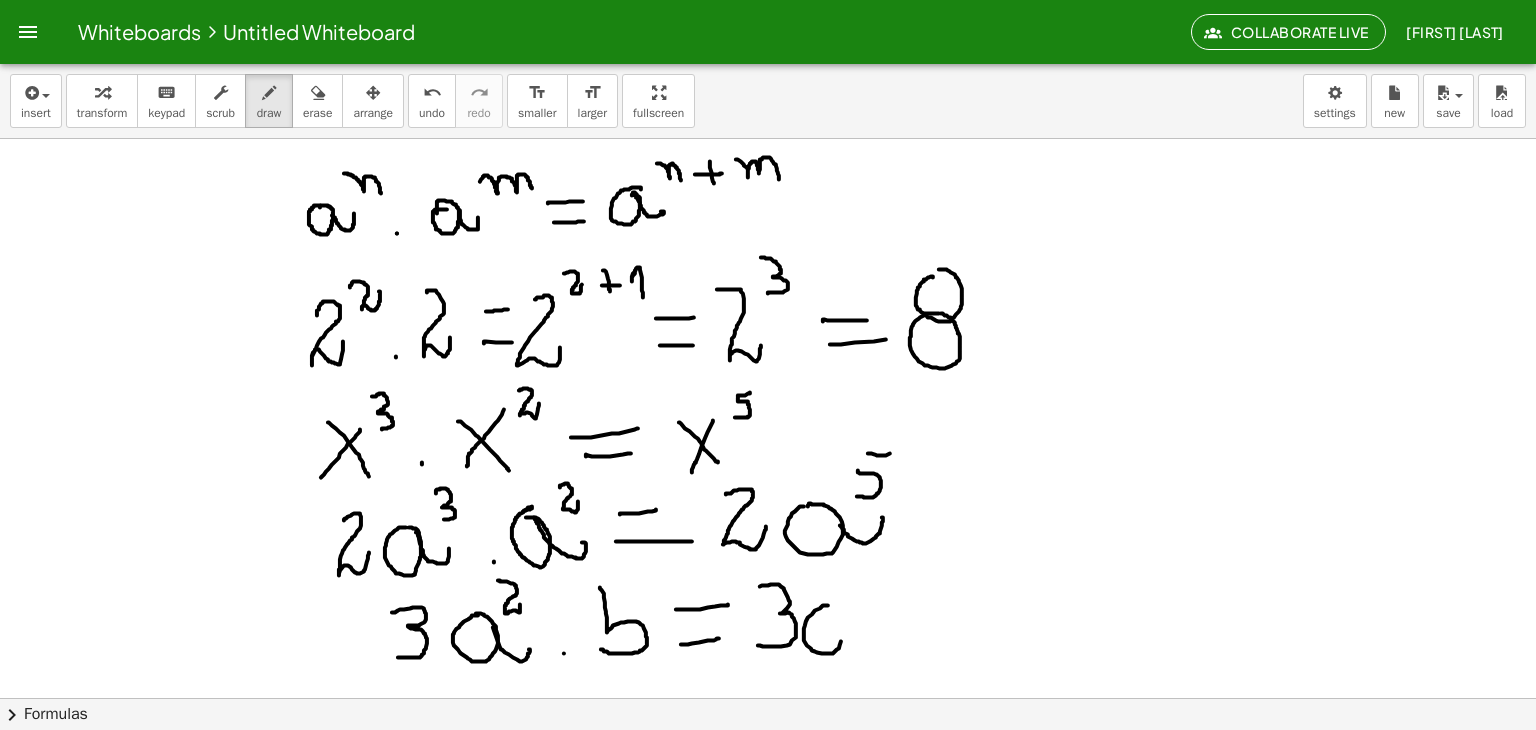 drag, startPoint x: 820, startPoint y: 608, endPoint x: 840, endPoint y: 607, distance: 20.024984 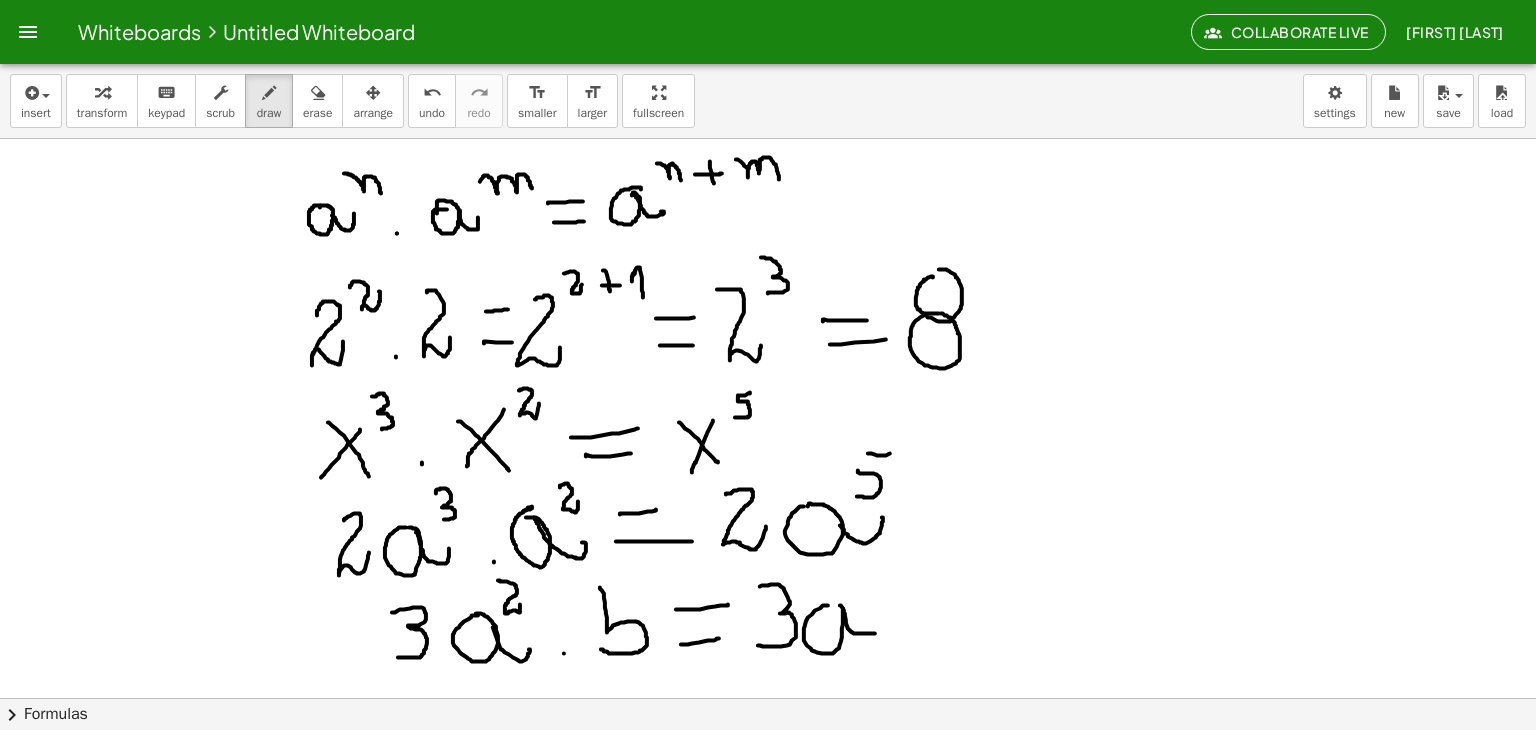 drag, startPoint x: 846, startPoint y: 622, endPoint x: 867, endPoint y: 621, distance: 21.023796 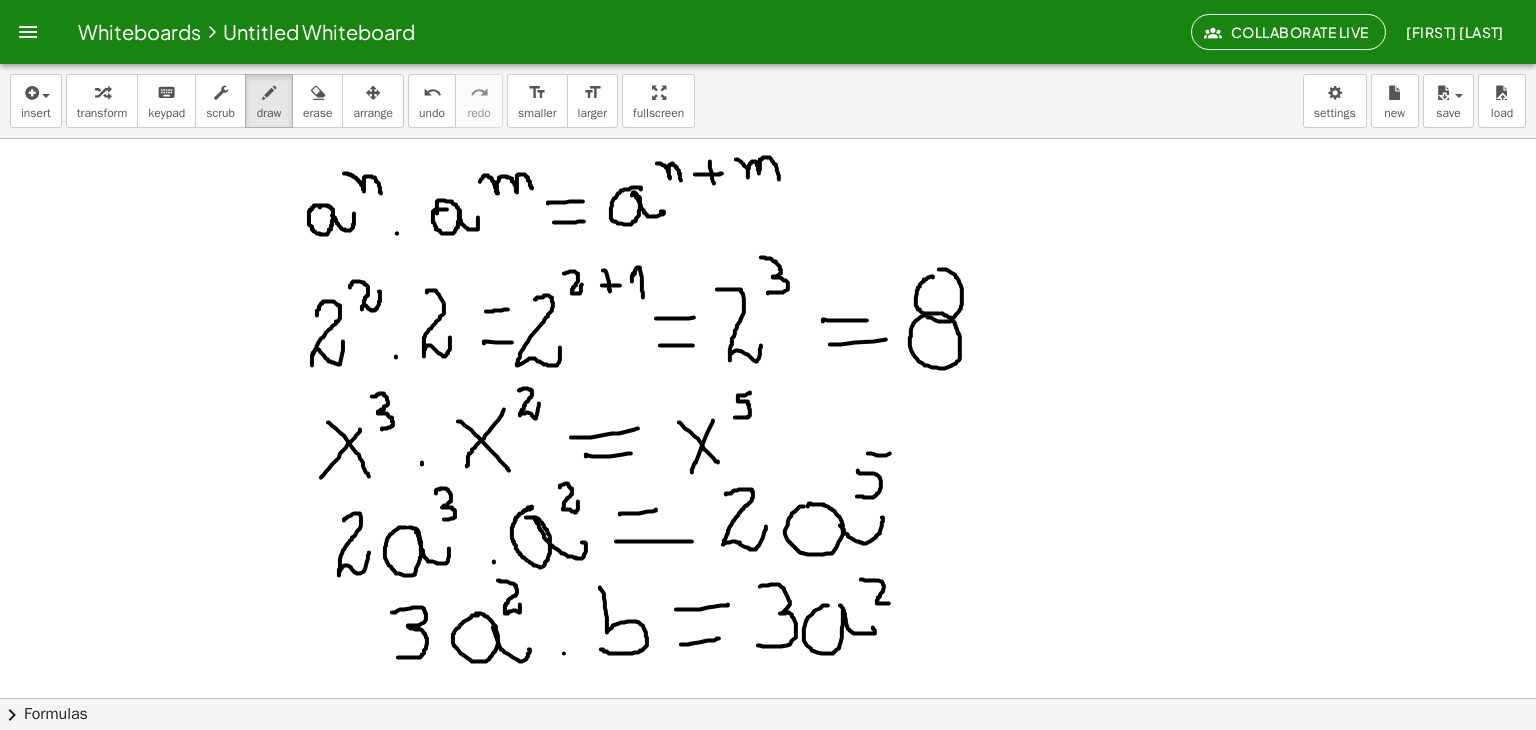 drag, startPoint x: 861, startPoint y: 579, endPoint x: 886, endPoint y: 610, distance: 39.824615 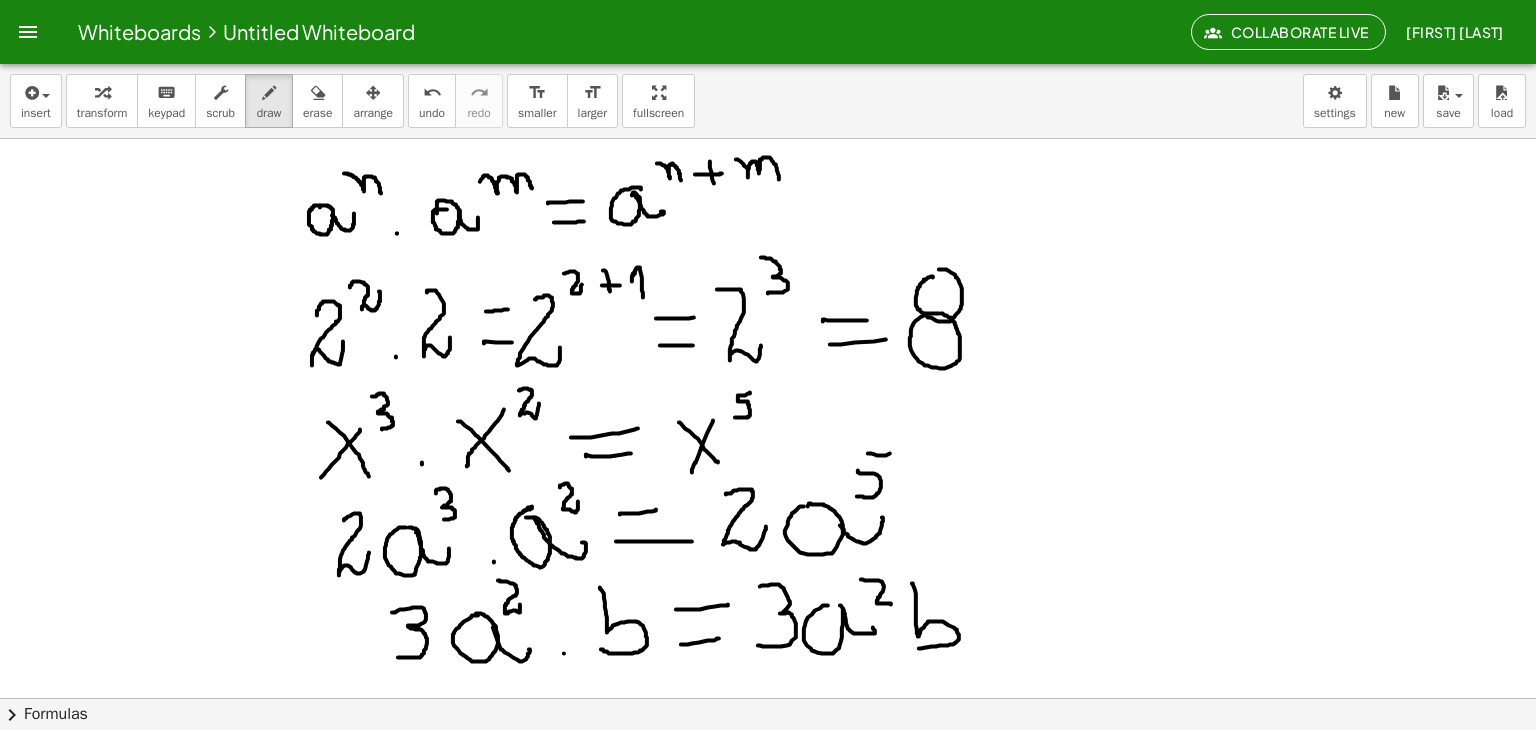 drag, startPoint x: 916, startPoint y: 597, endPoint x: 957, endPoint y: 673, distance: 86.35392 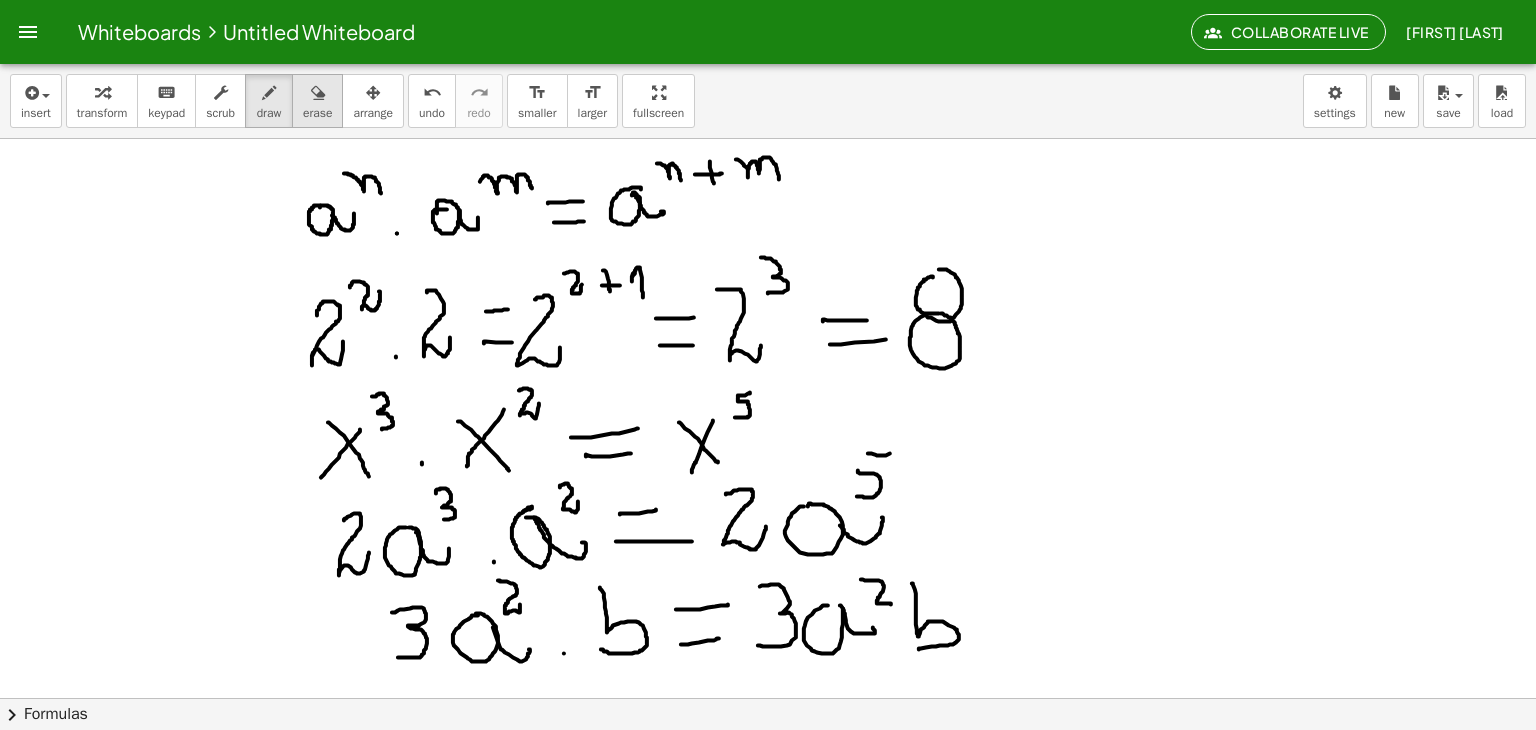 click on "erase" at bounding box center [317, 113] 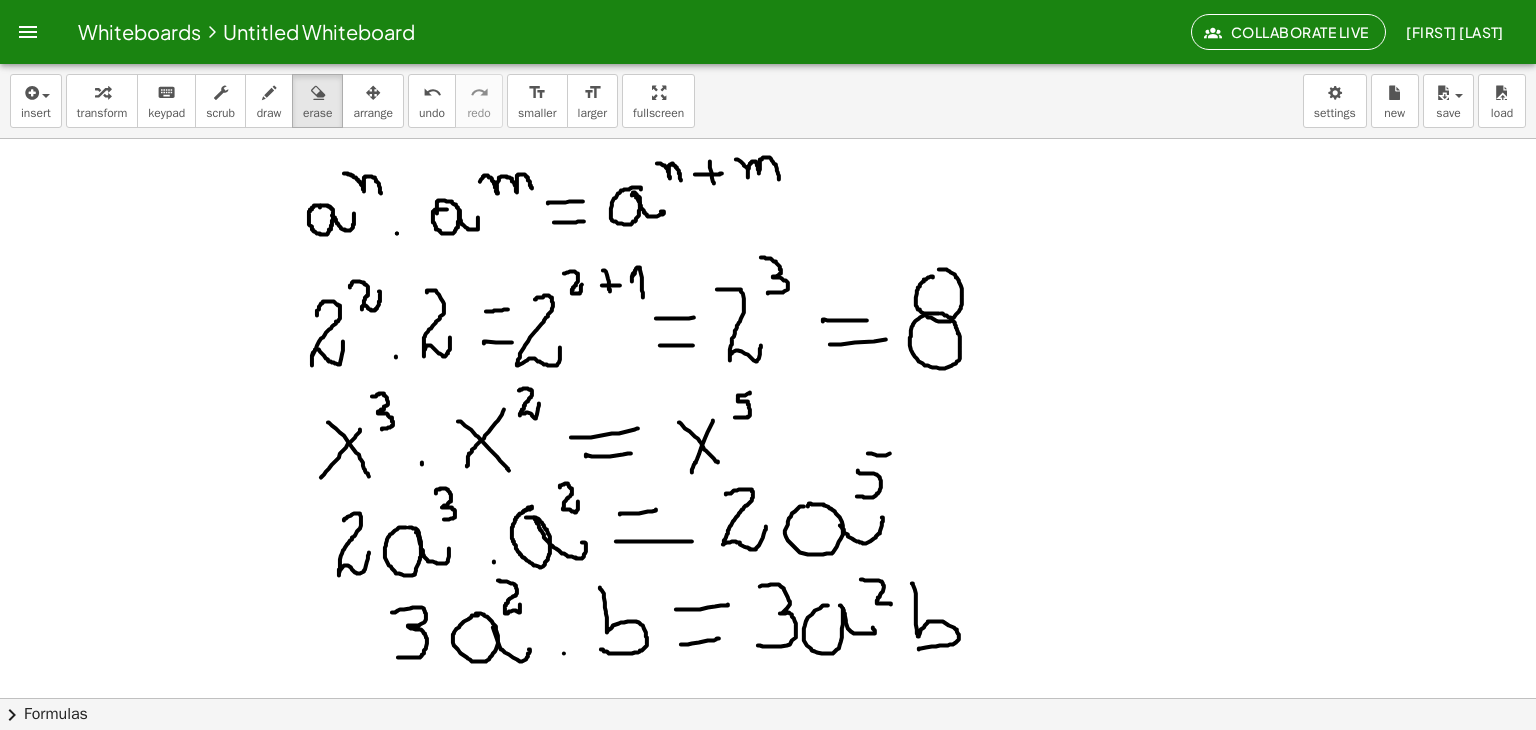 click at bounding box center (768, 762) 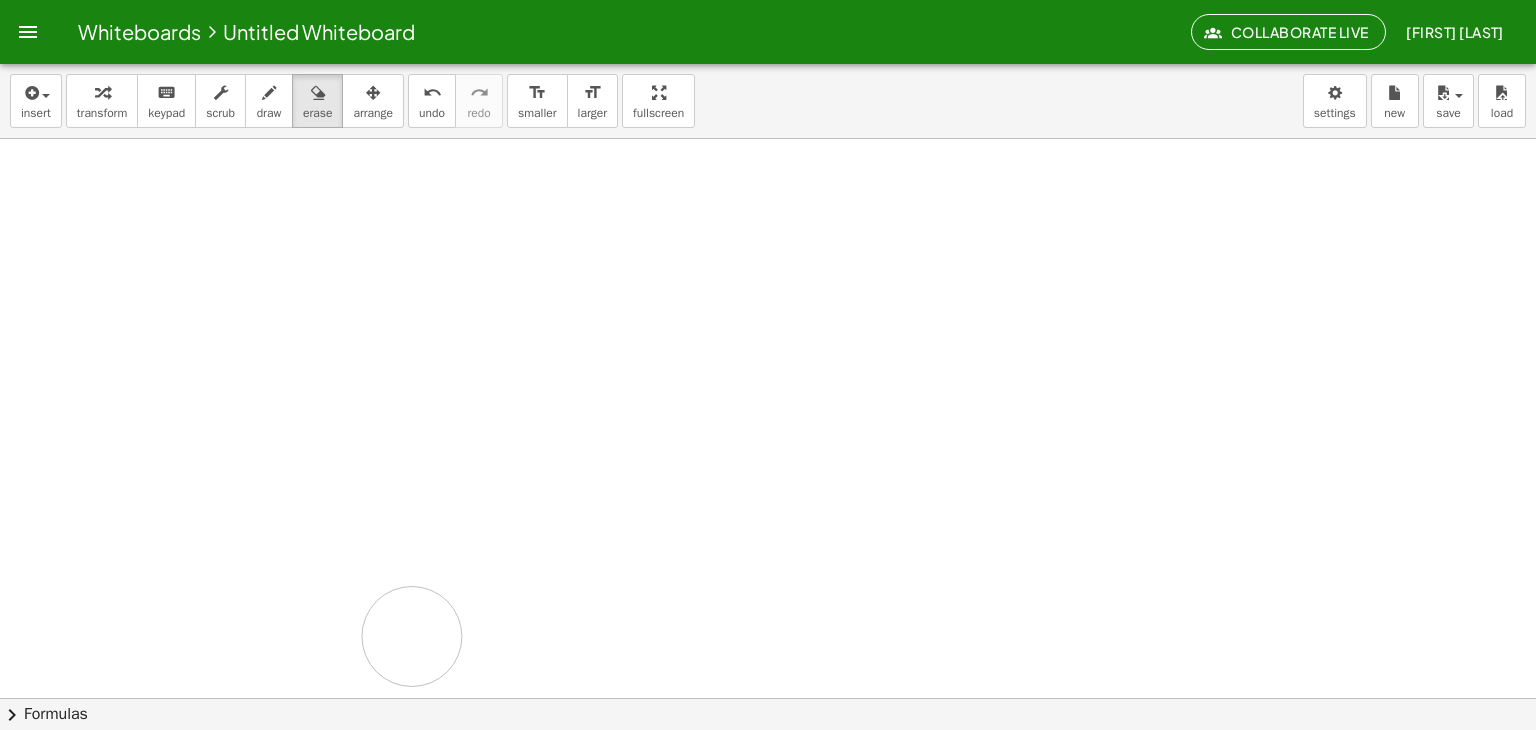 drag, startPoint x: 284, startPoint y: 214, endPoint x: 422, endPoint y: 609, distance: 418.41248 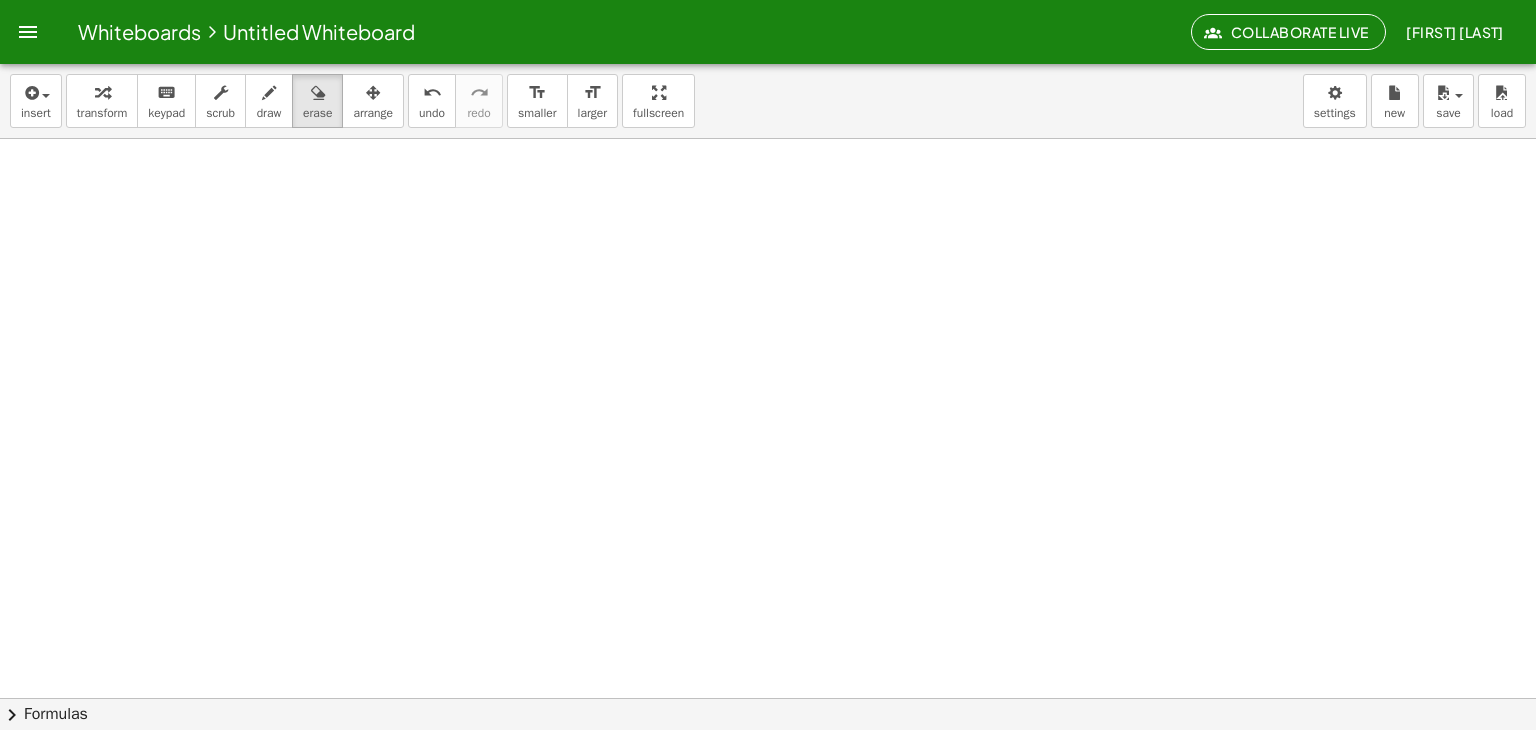 click on "[FIRST] [LAST]" 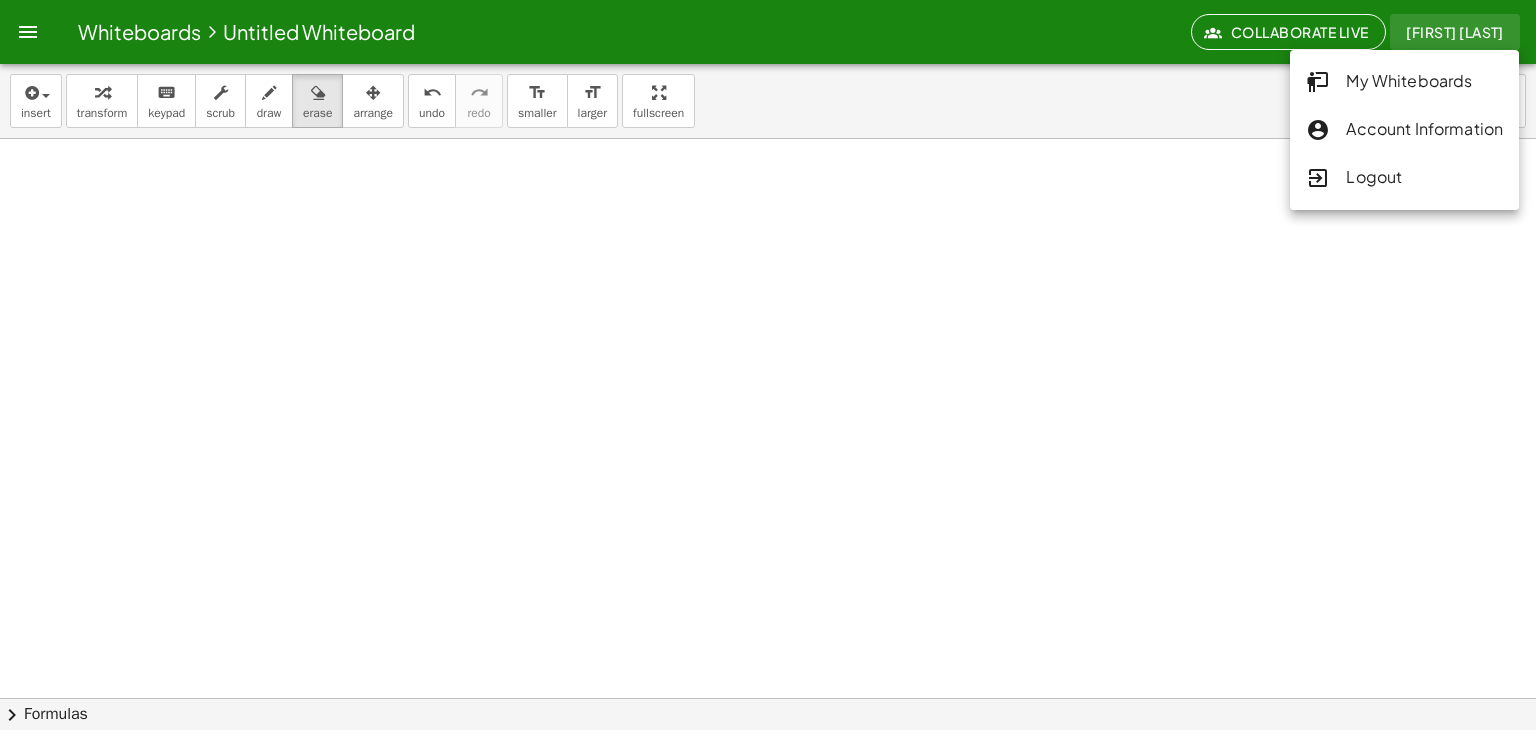 click on "Logout" 